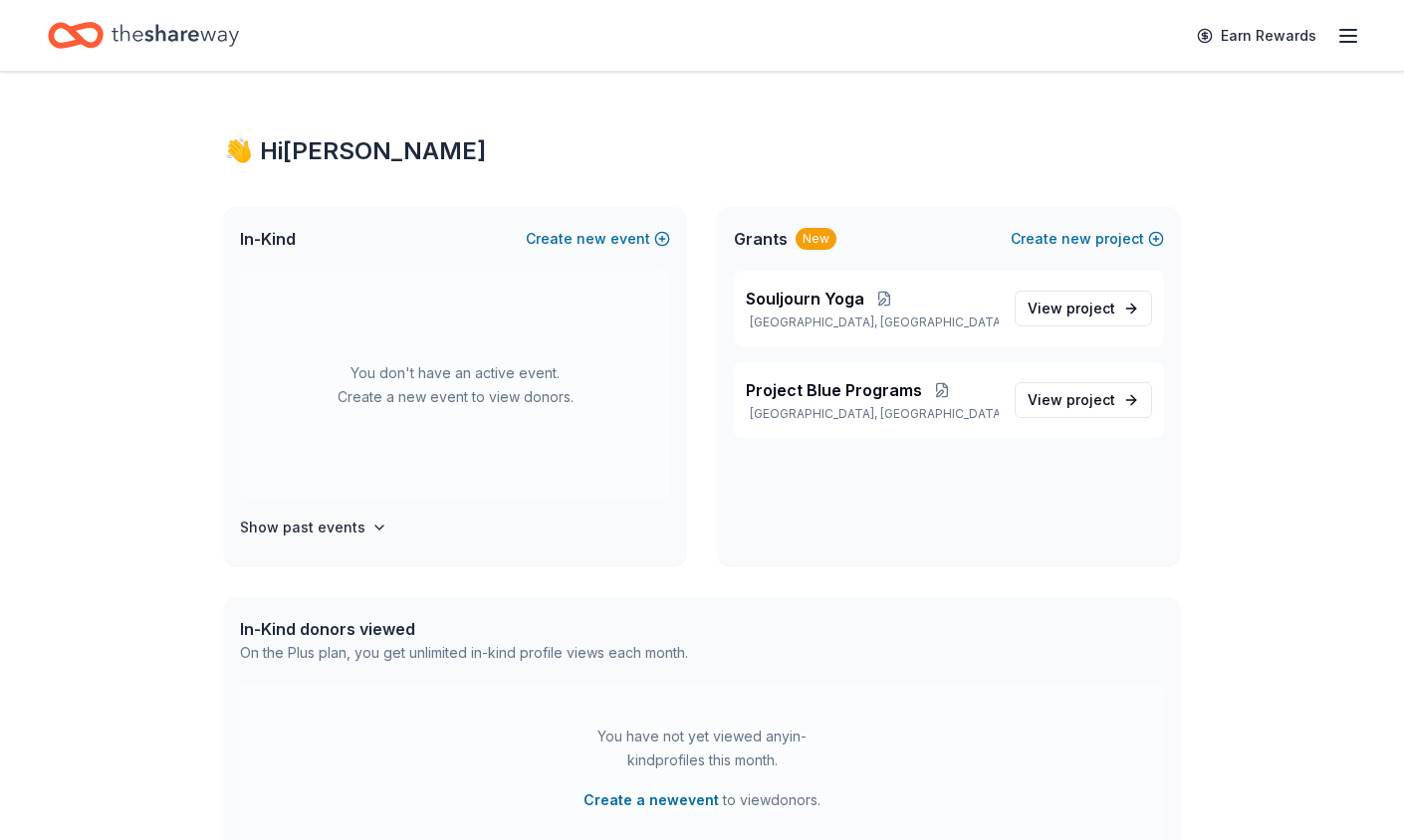 scroll, scrollTop: 0, scrollLeft: 0, axis: both 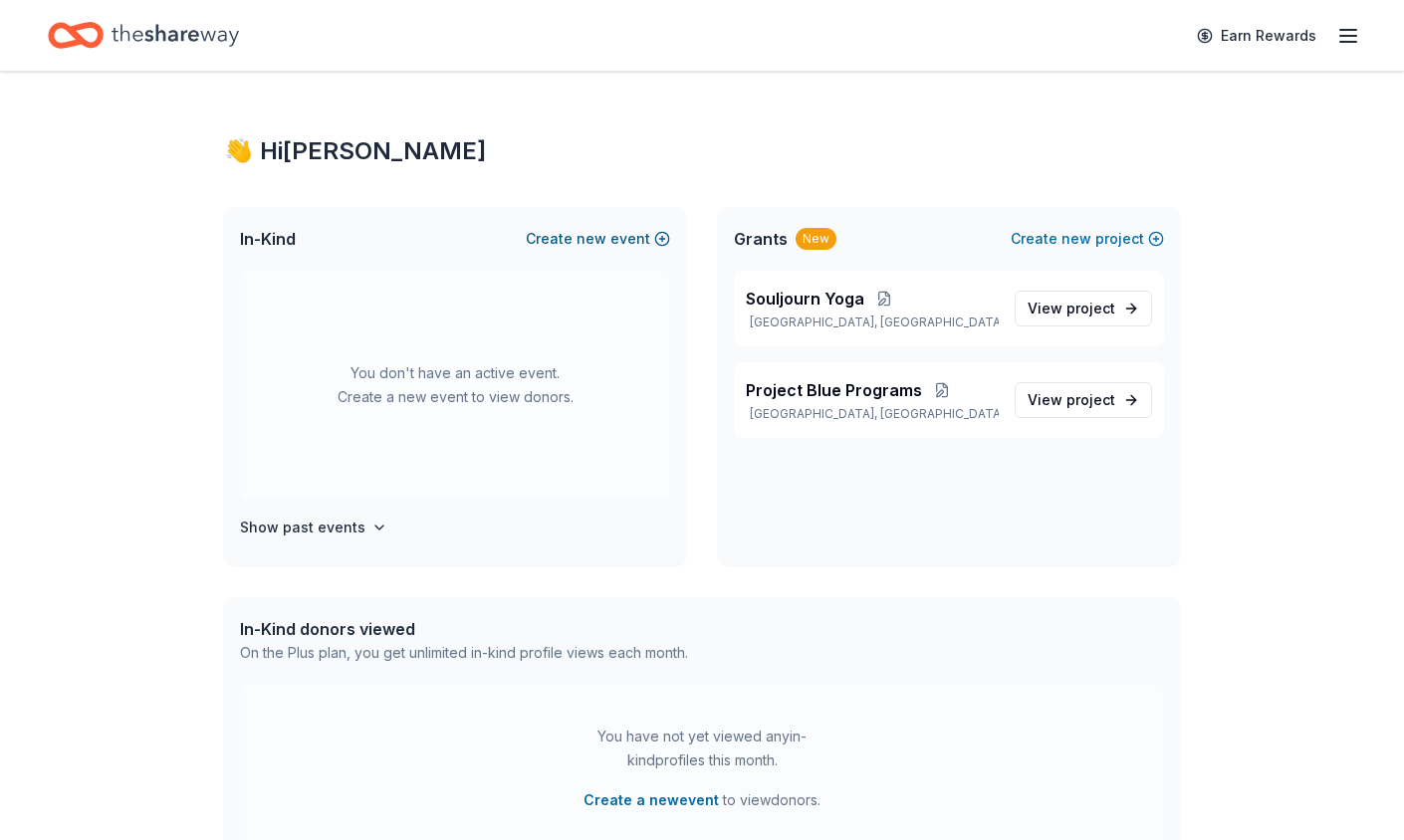 click on "Create  new  event" at bounding box center [597, 239] 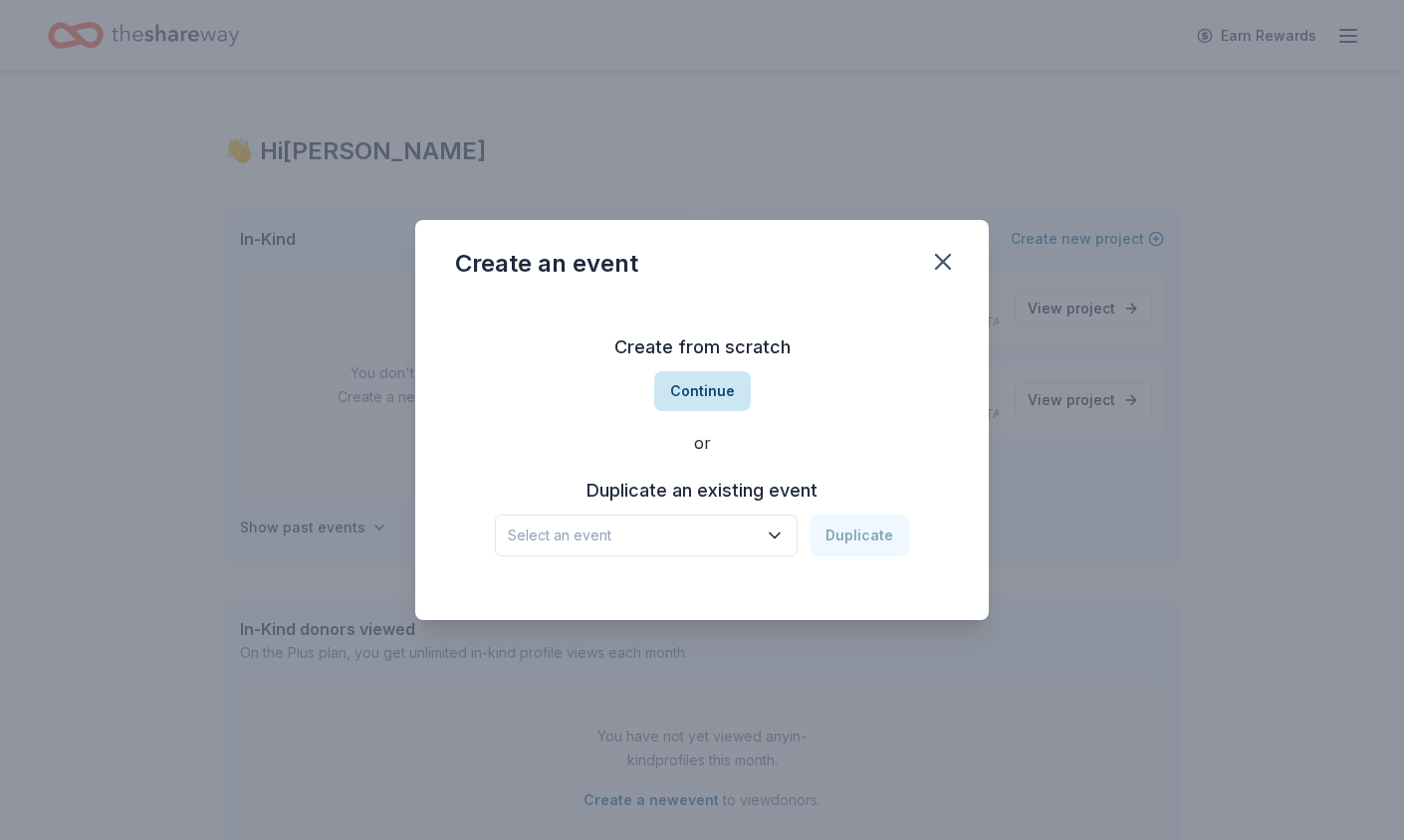 click on "Continue" at bounding box center [702, 391] 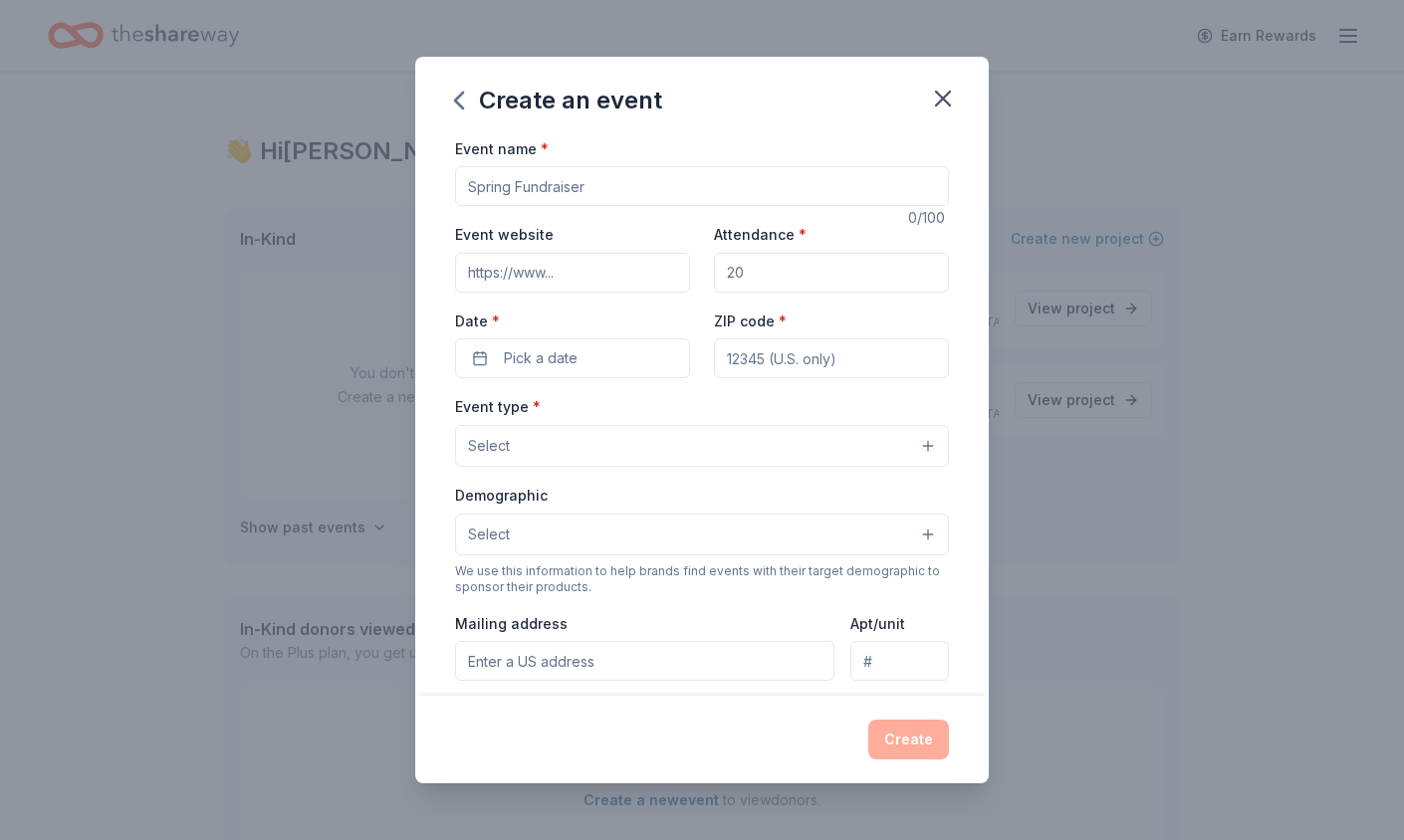 click on "Event name *" at bounding box center (702, 186) 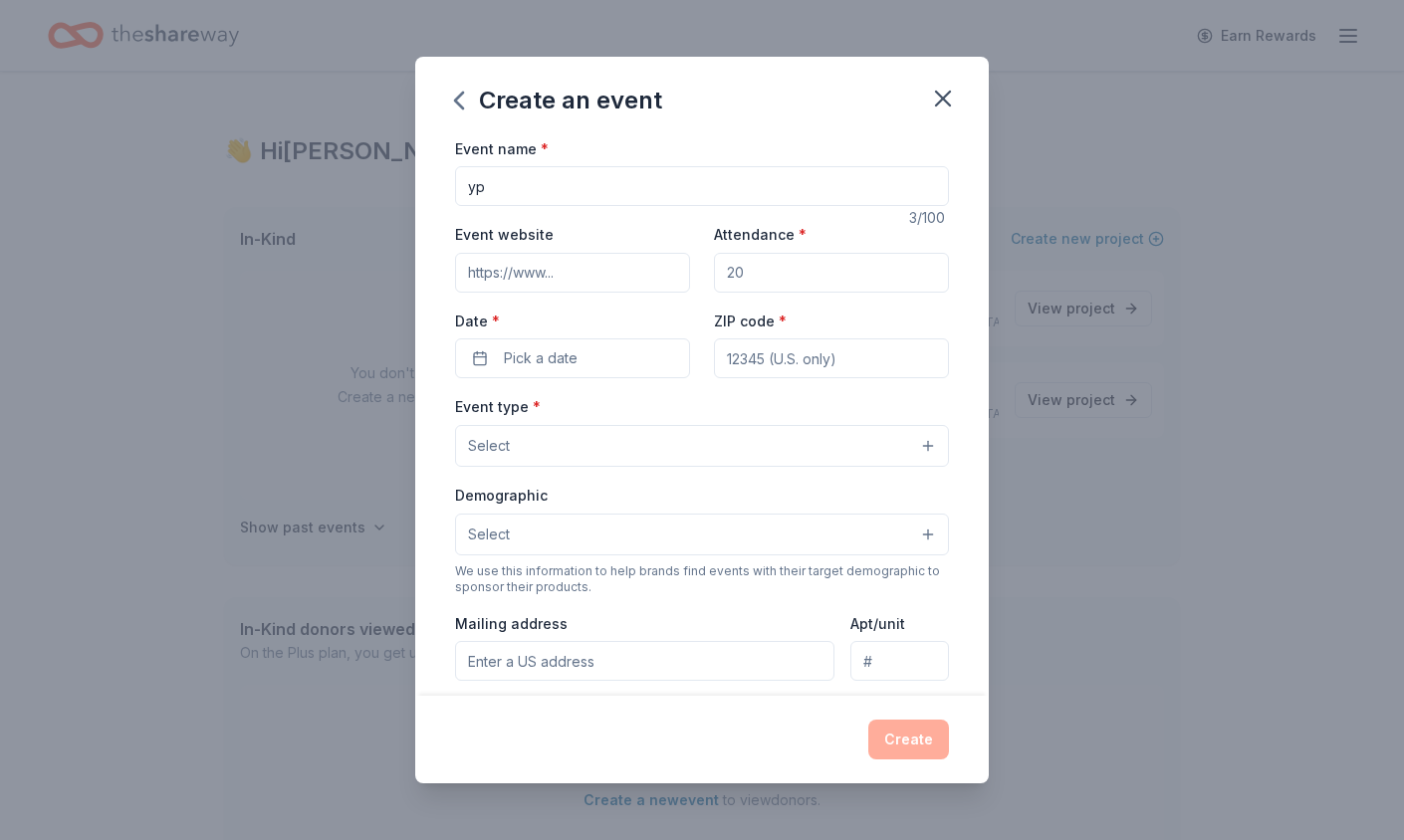 type on "y" 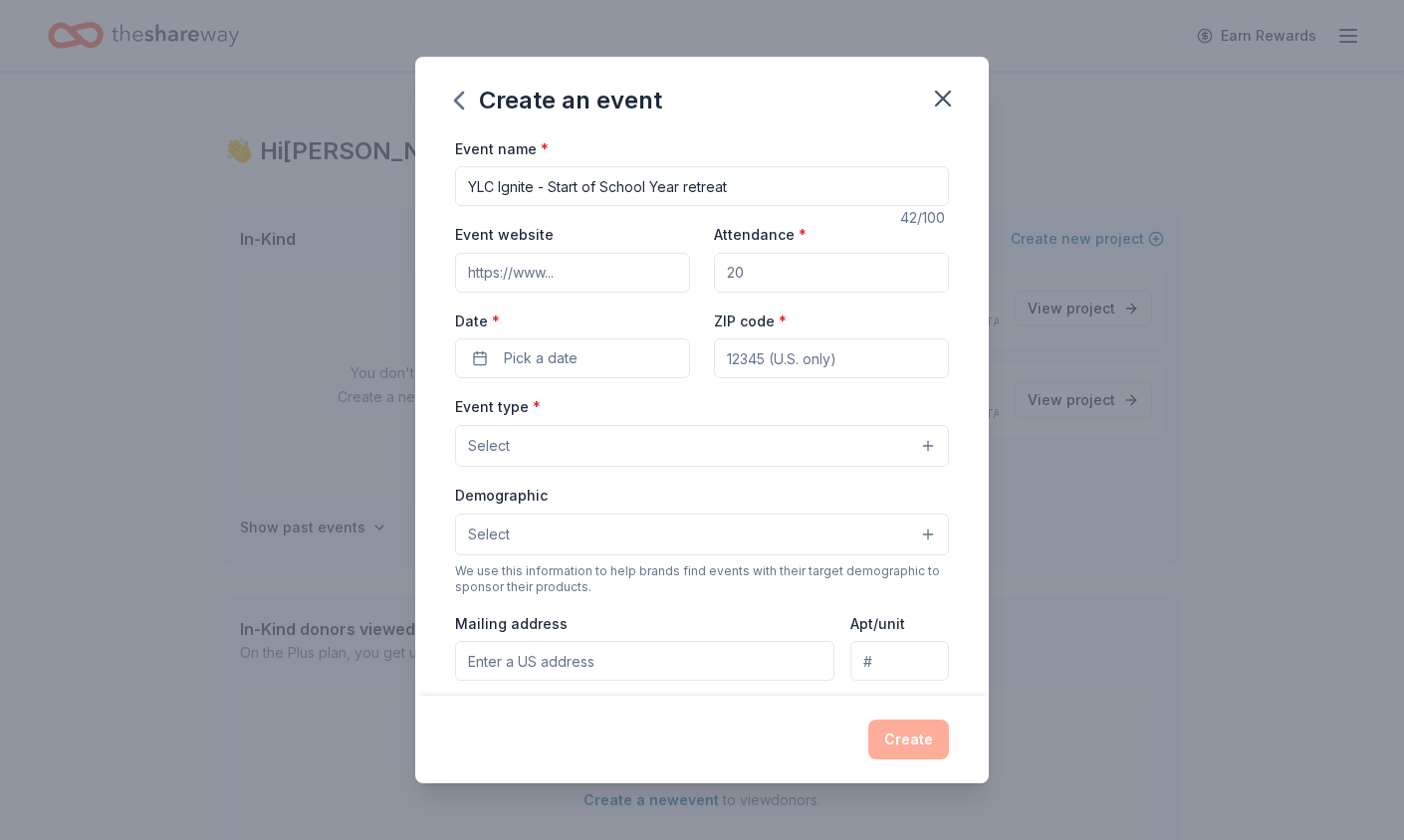 type on "YLC Ignite - Start of School Year retreat" 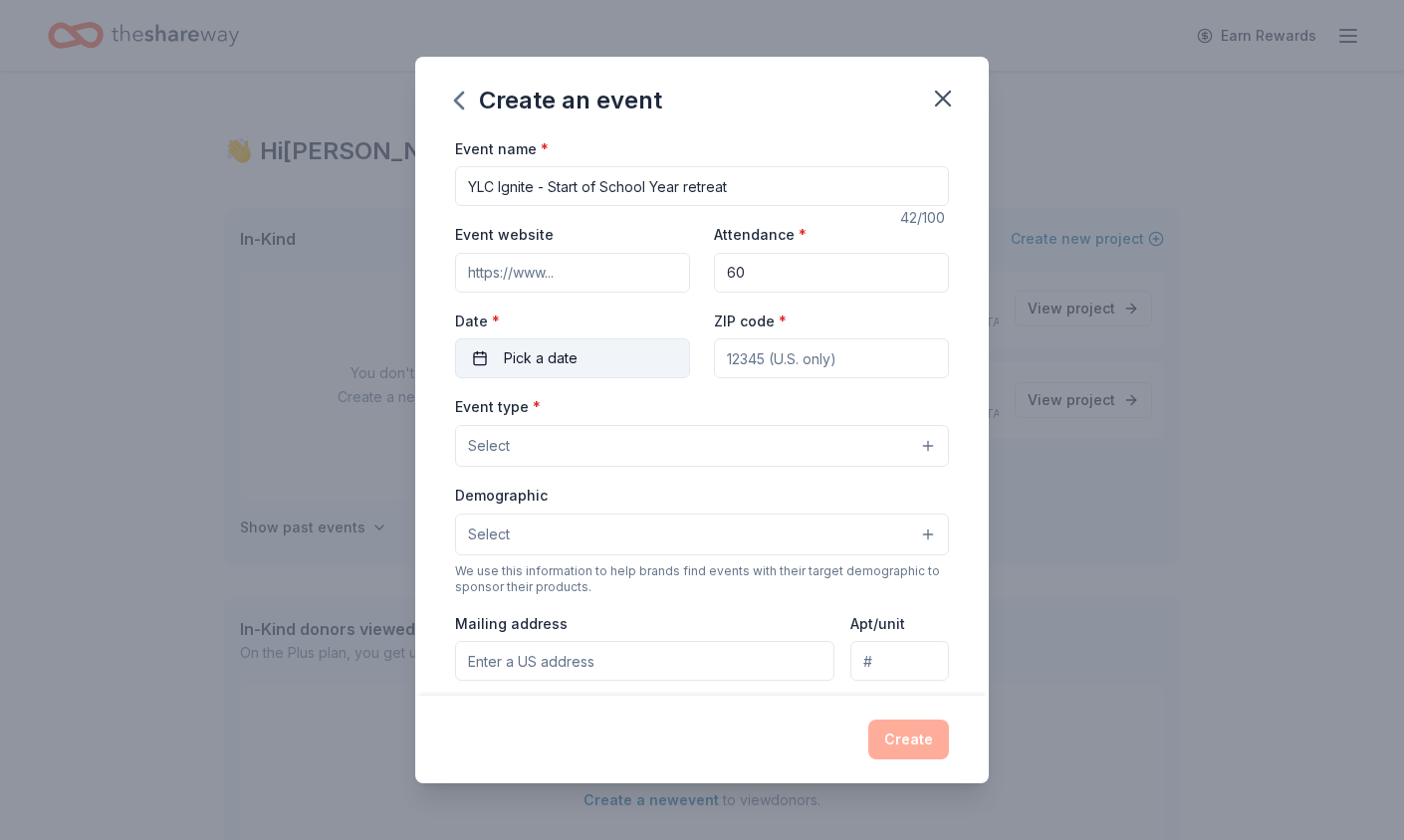 type on "60" 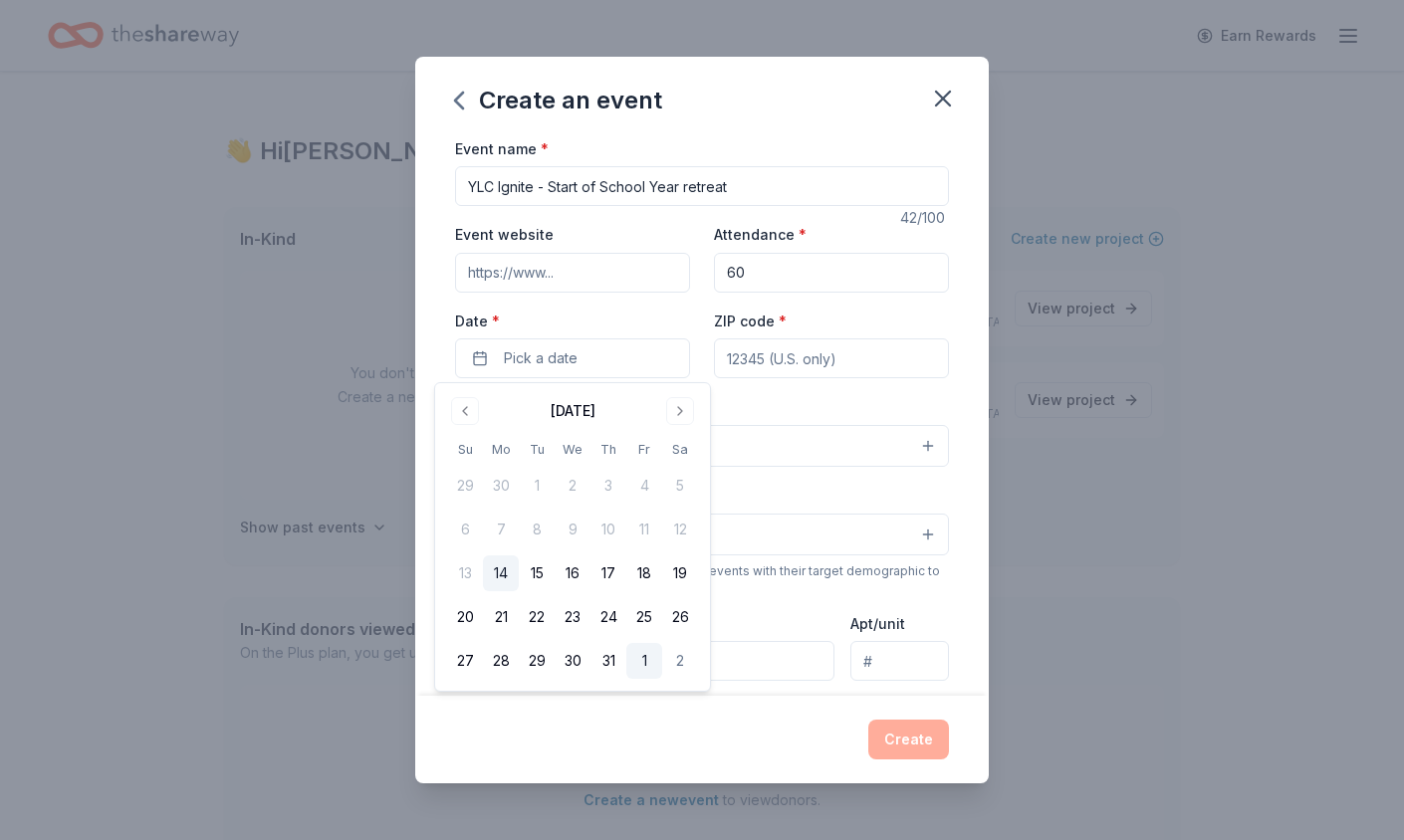click on "1" at bounding box center [644, 661] 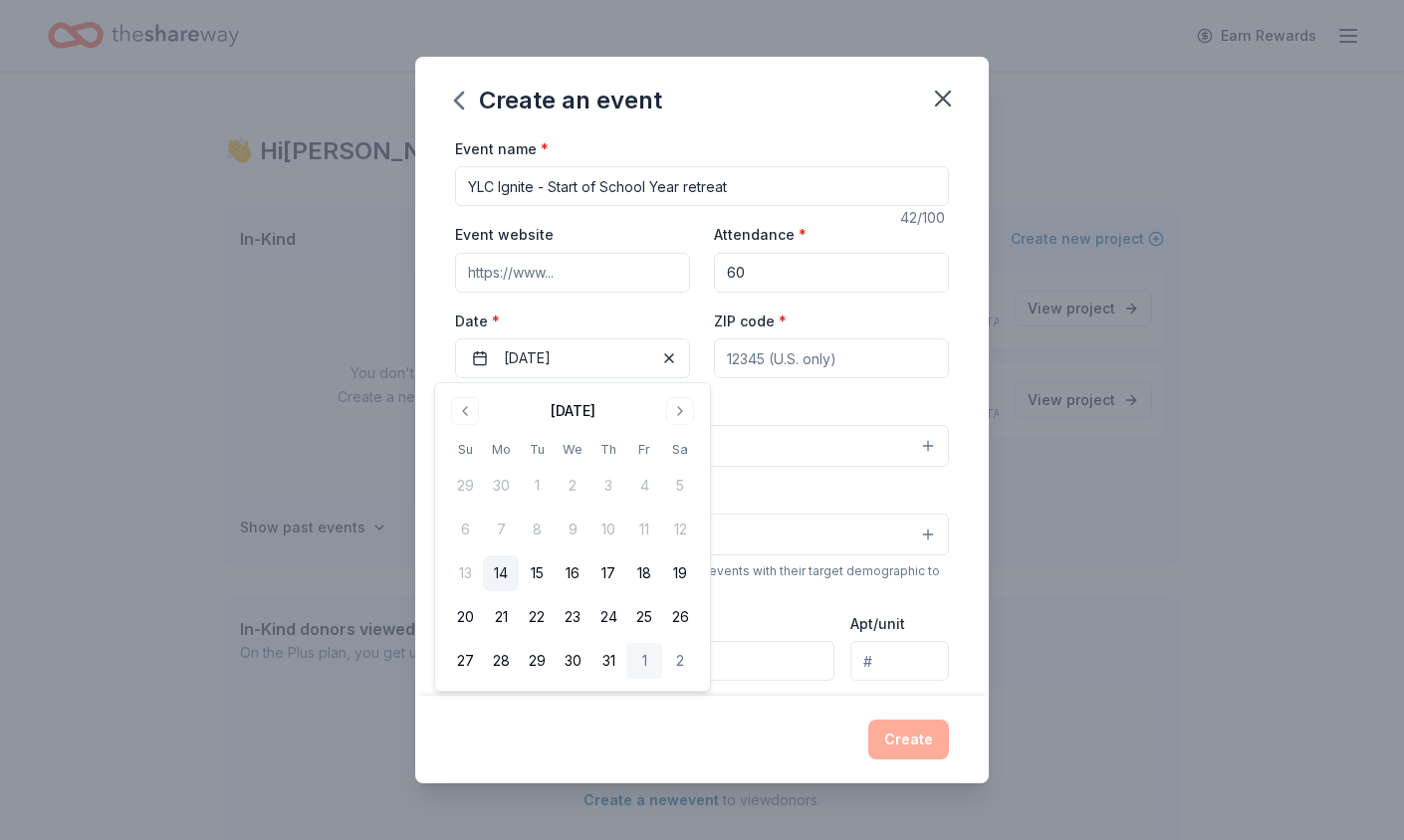 click on "ZIP code *" at bounding box center (831, 358) 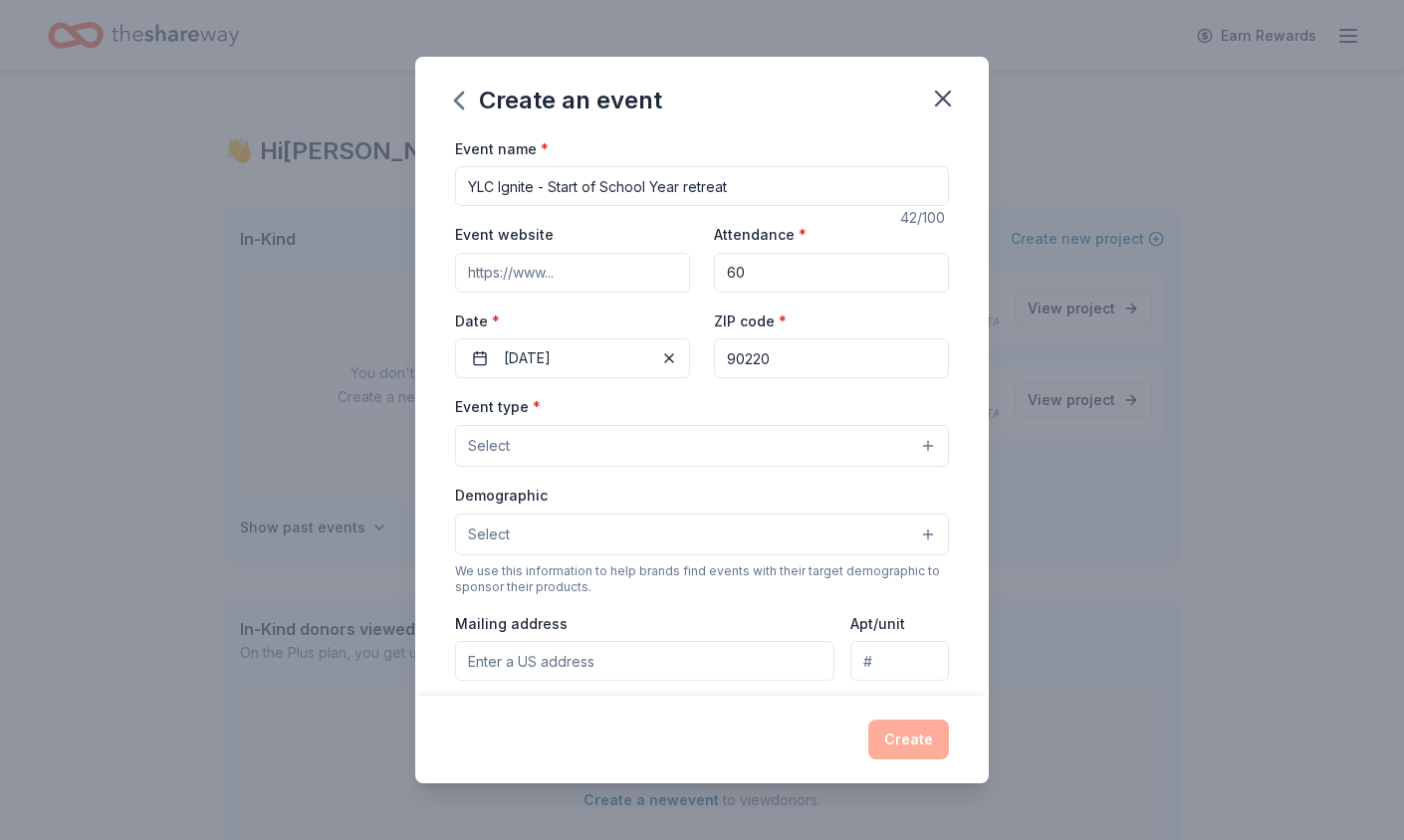 type on "90220" 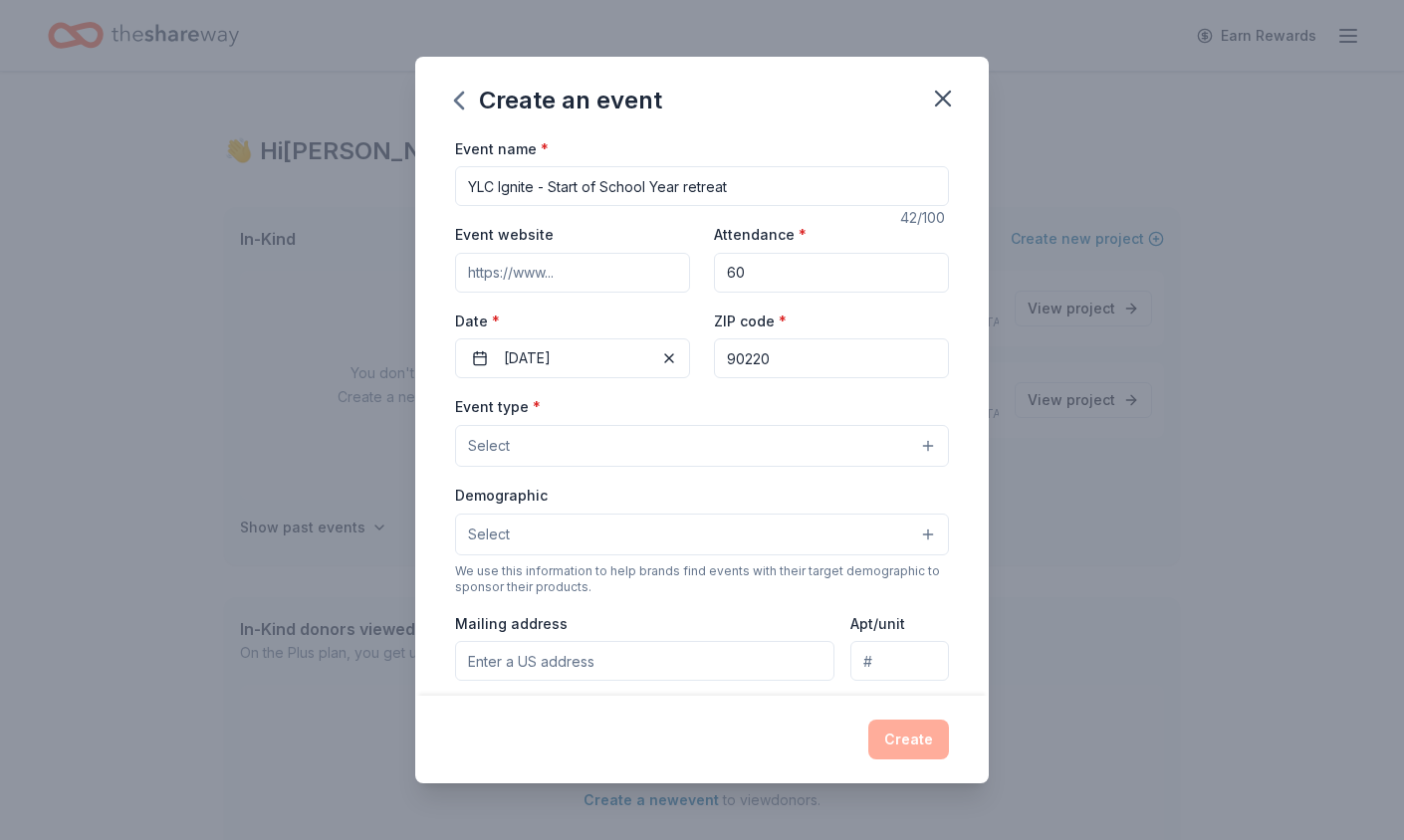 click on "Select" at bounding box center [702, 446] 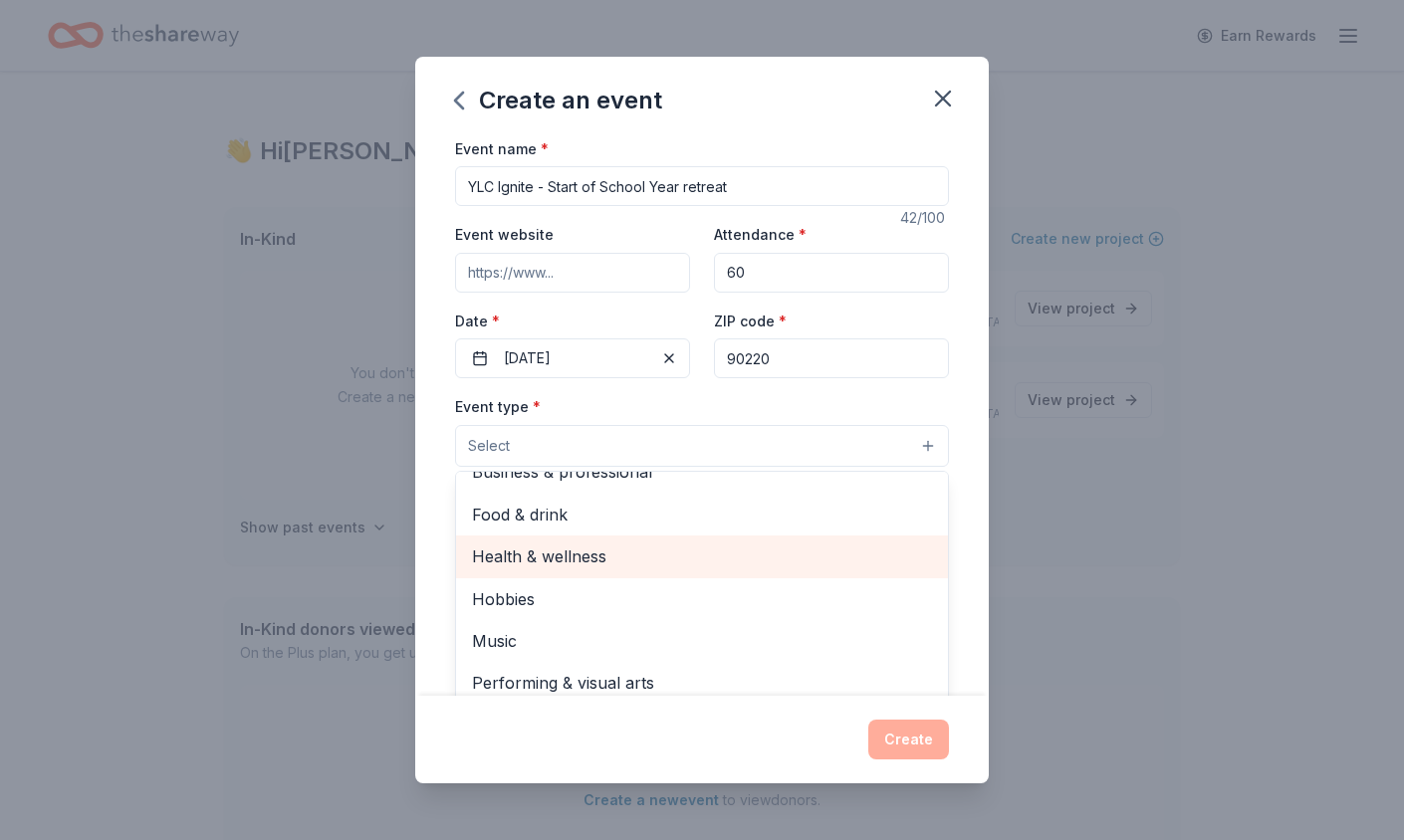 click on "Health & wellness" at bounding box center (702, 556) 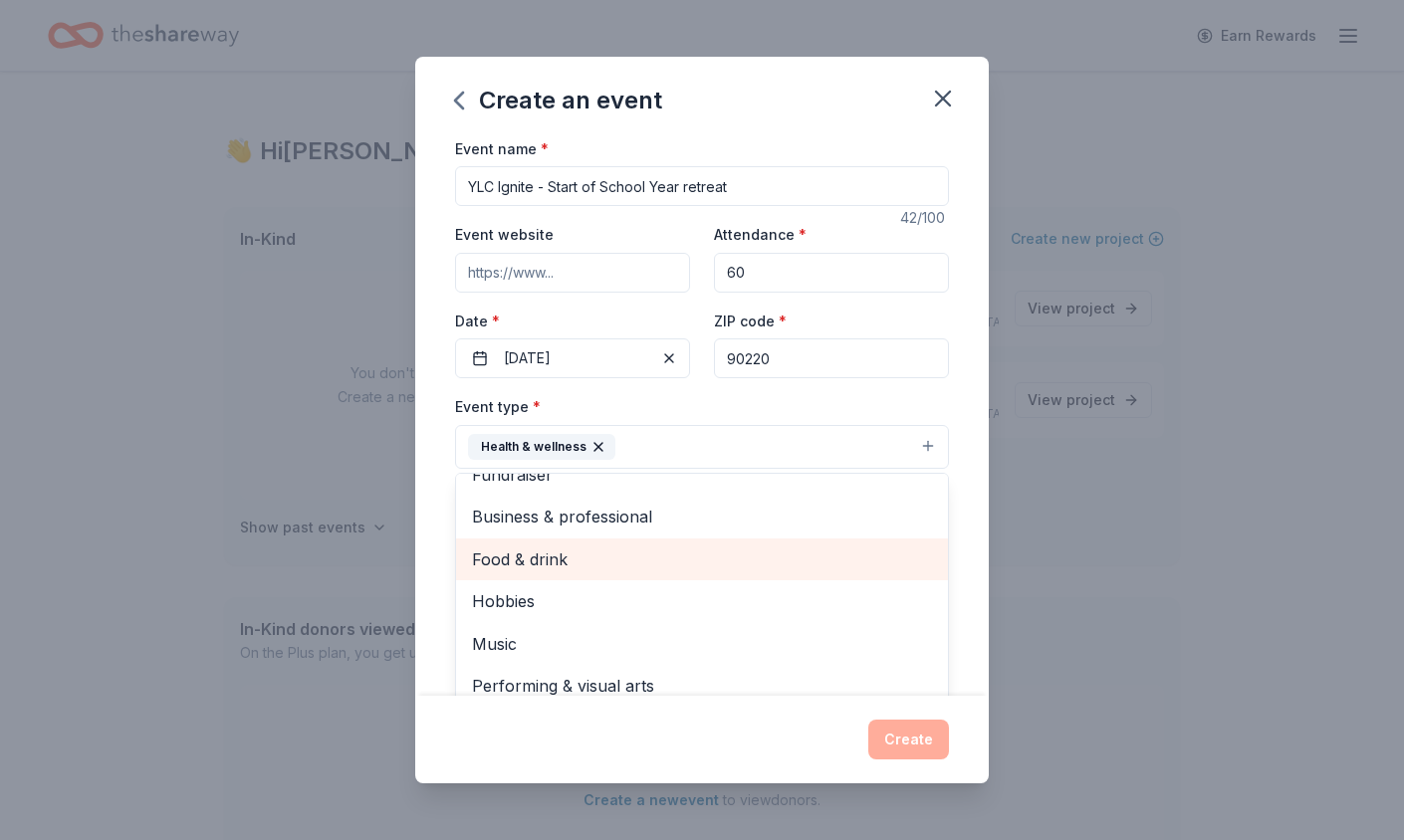 scroll, scrollTop: 24, scrollLeft: 0, axis: vertical 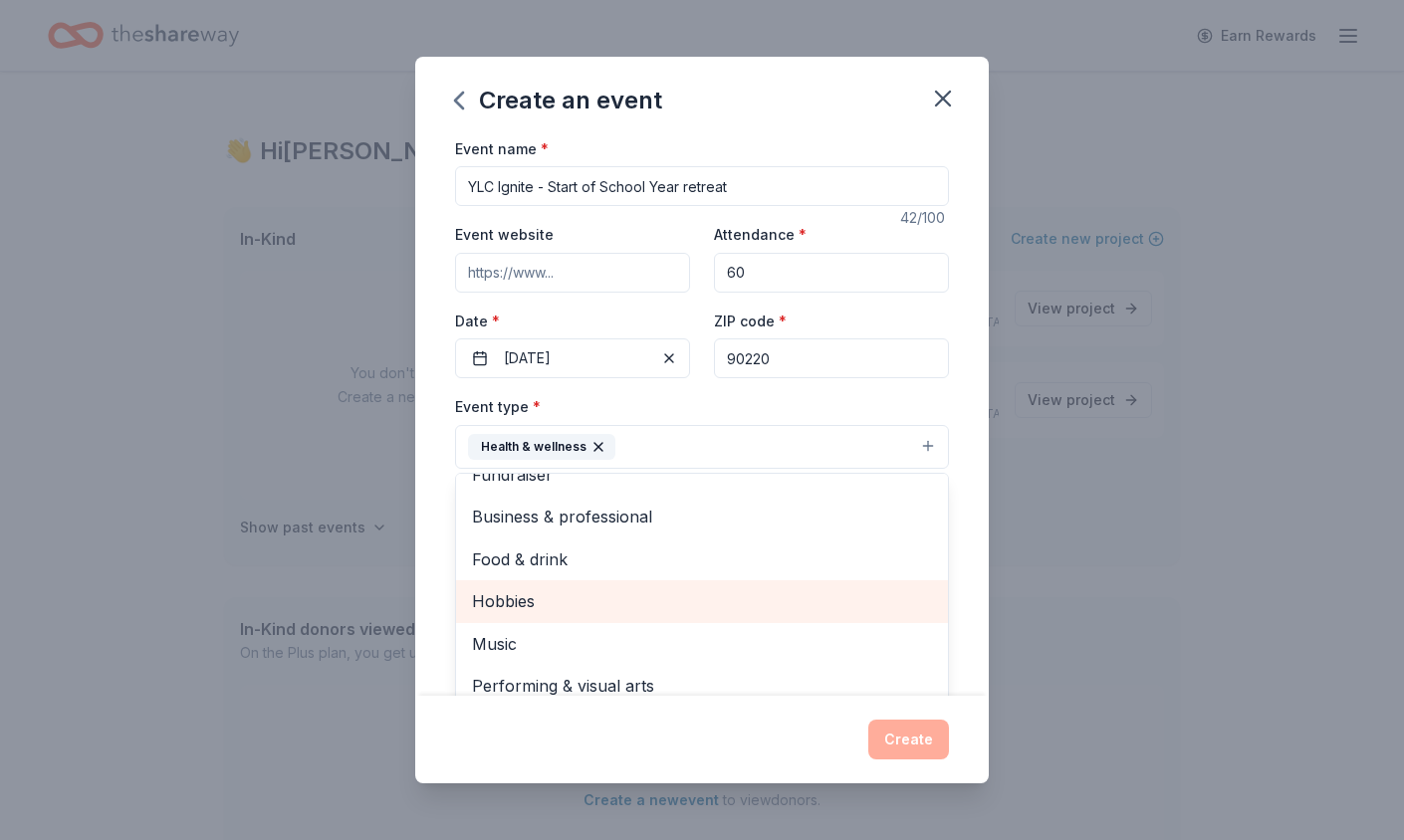 click on "Hobbies" at bounding box center [702, 601] 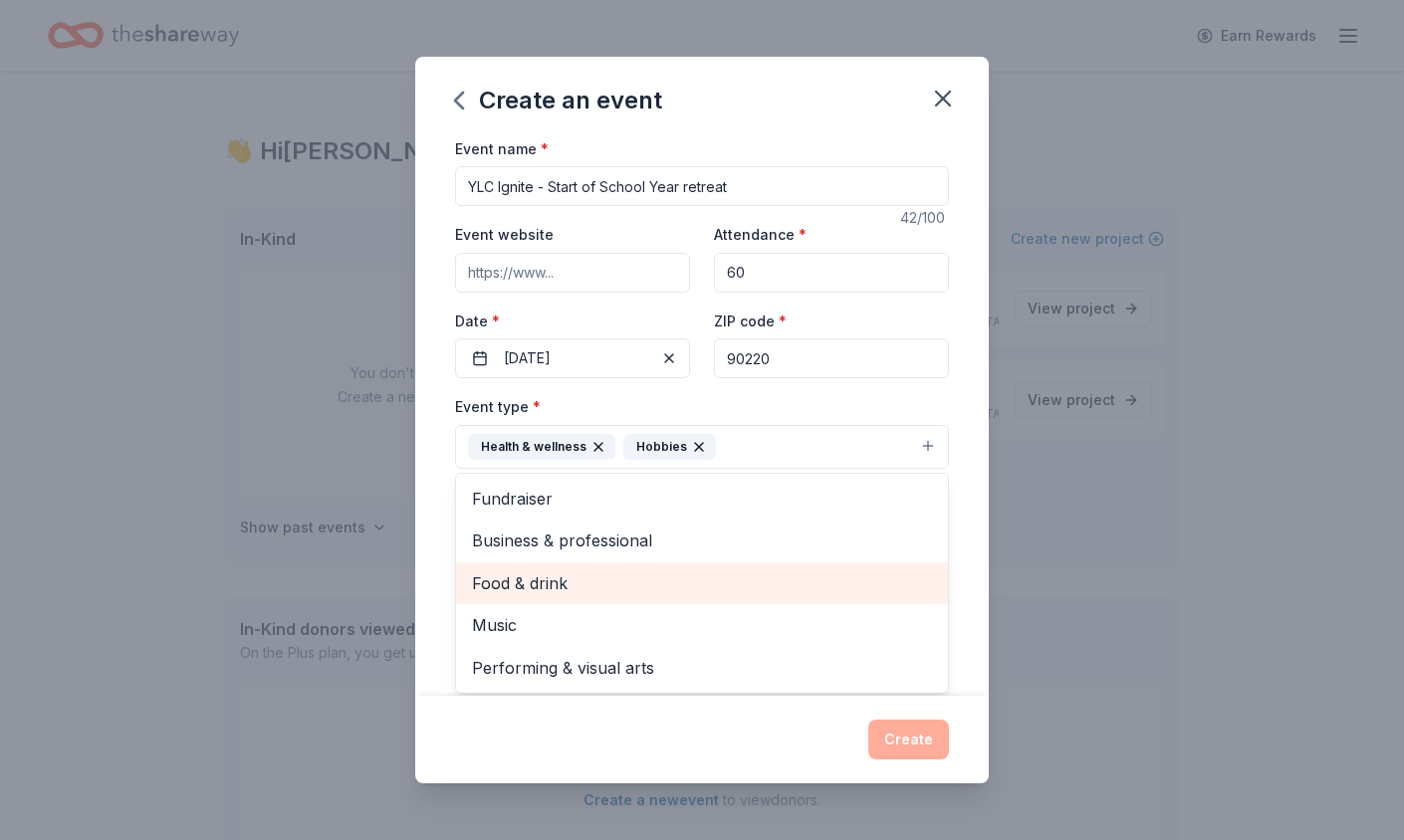 scroll, scrollTop: 0, scrollLeft: 0, axis: both 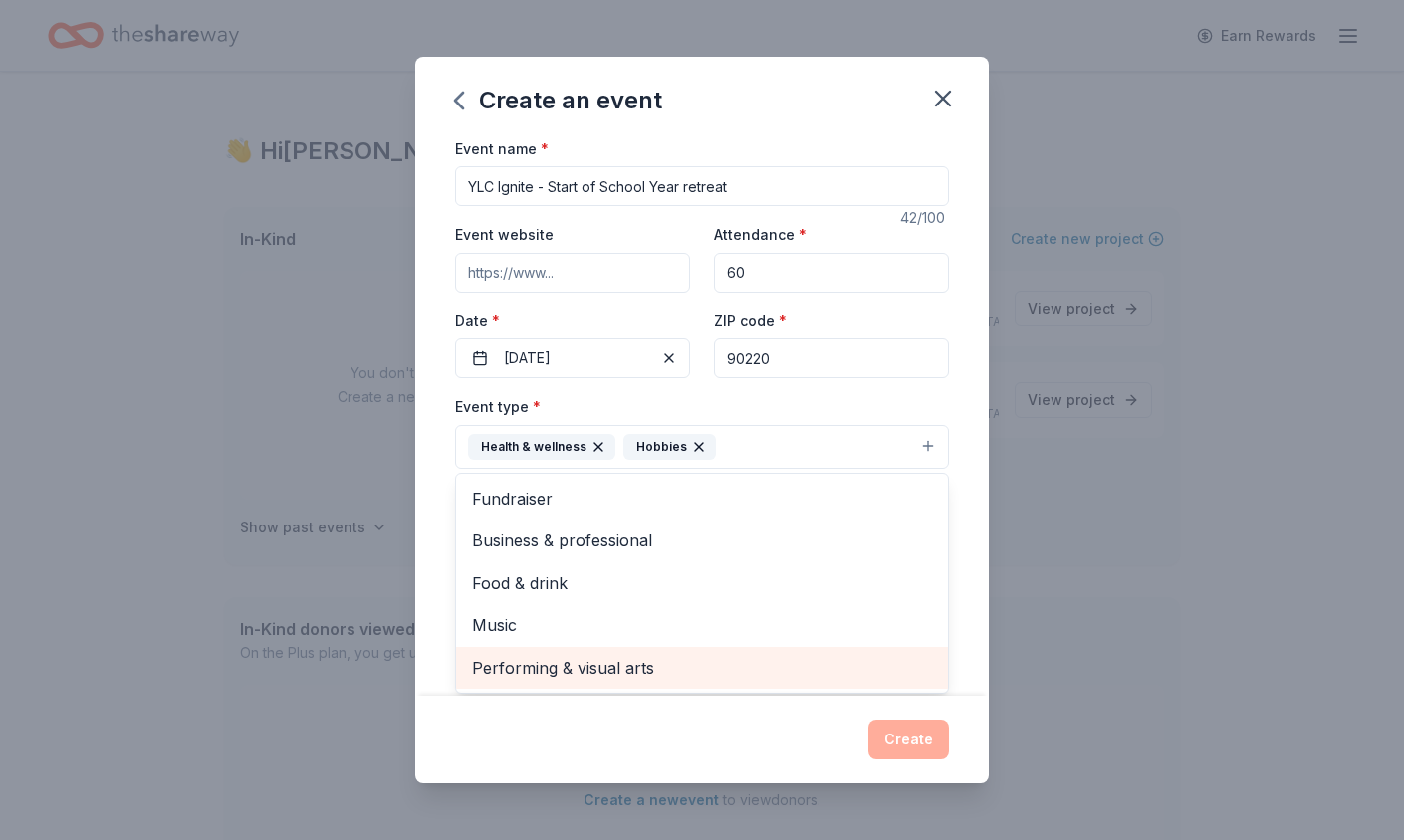 click on "Performing & visual arts" at bounding box center (702, 668) 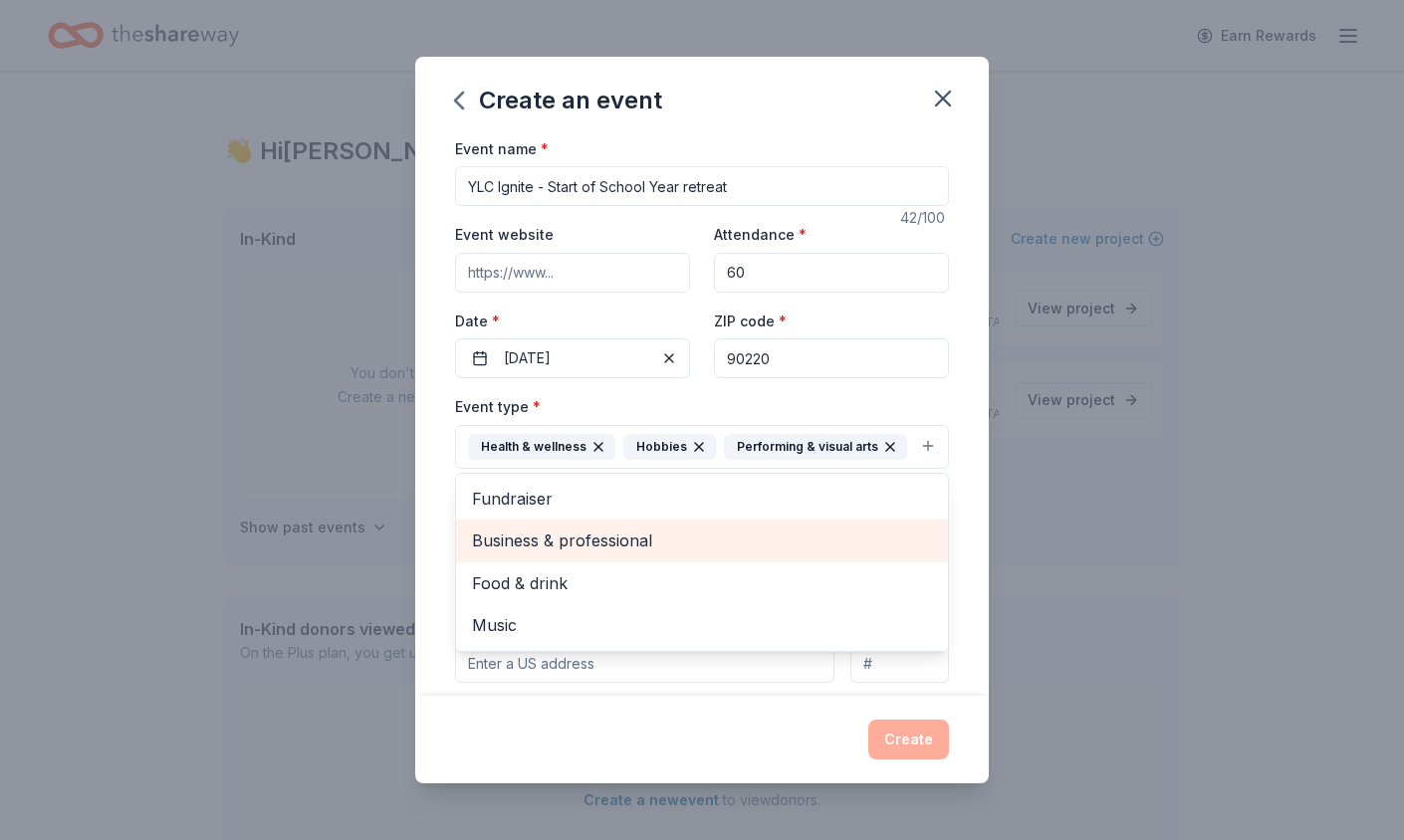click on "Business & professional" at bounding box center (702, 540) 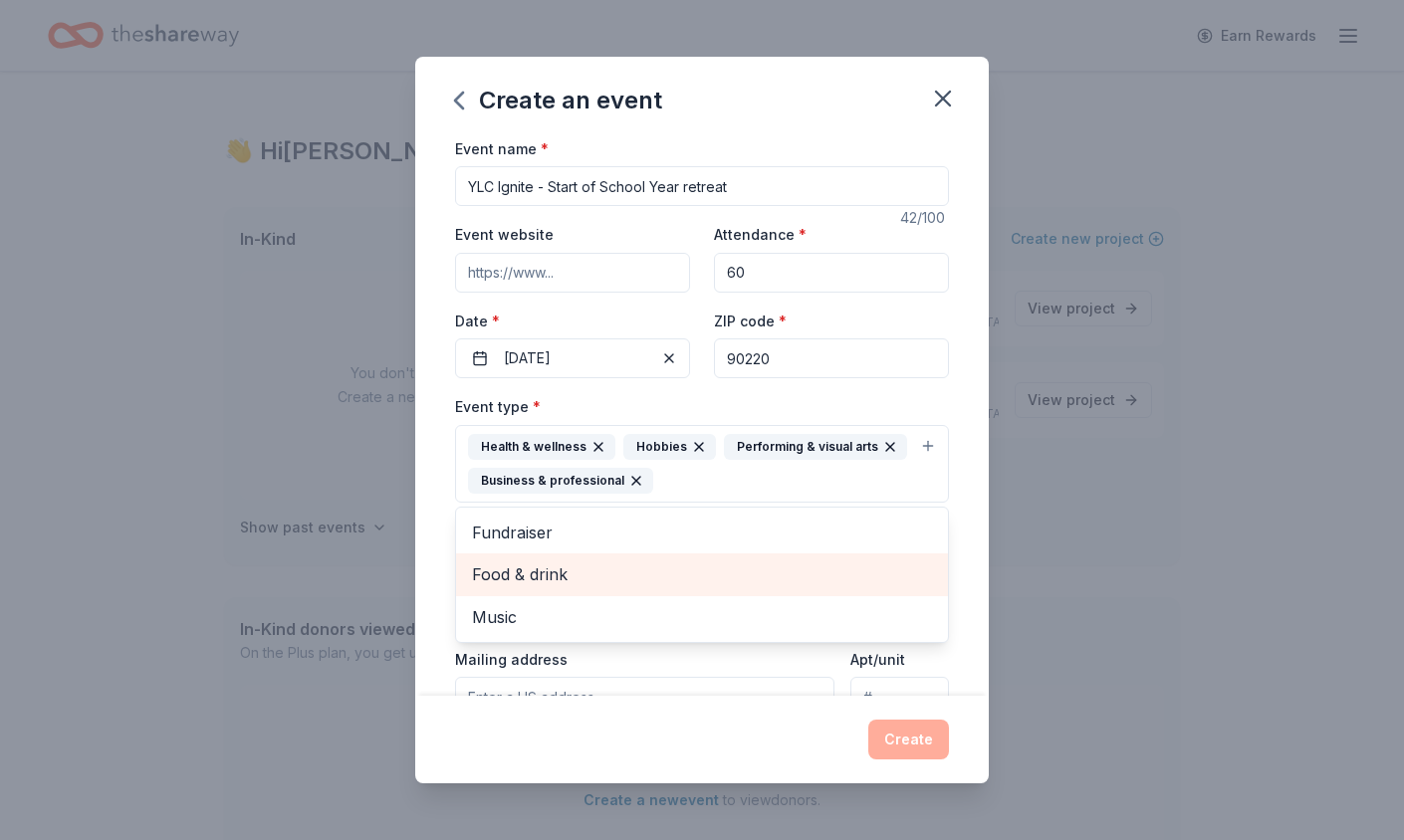 click on "Food & drink" at bounding box center (702, 574) 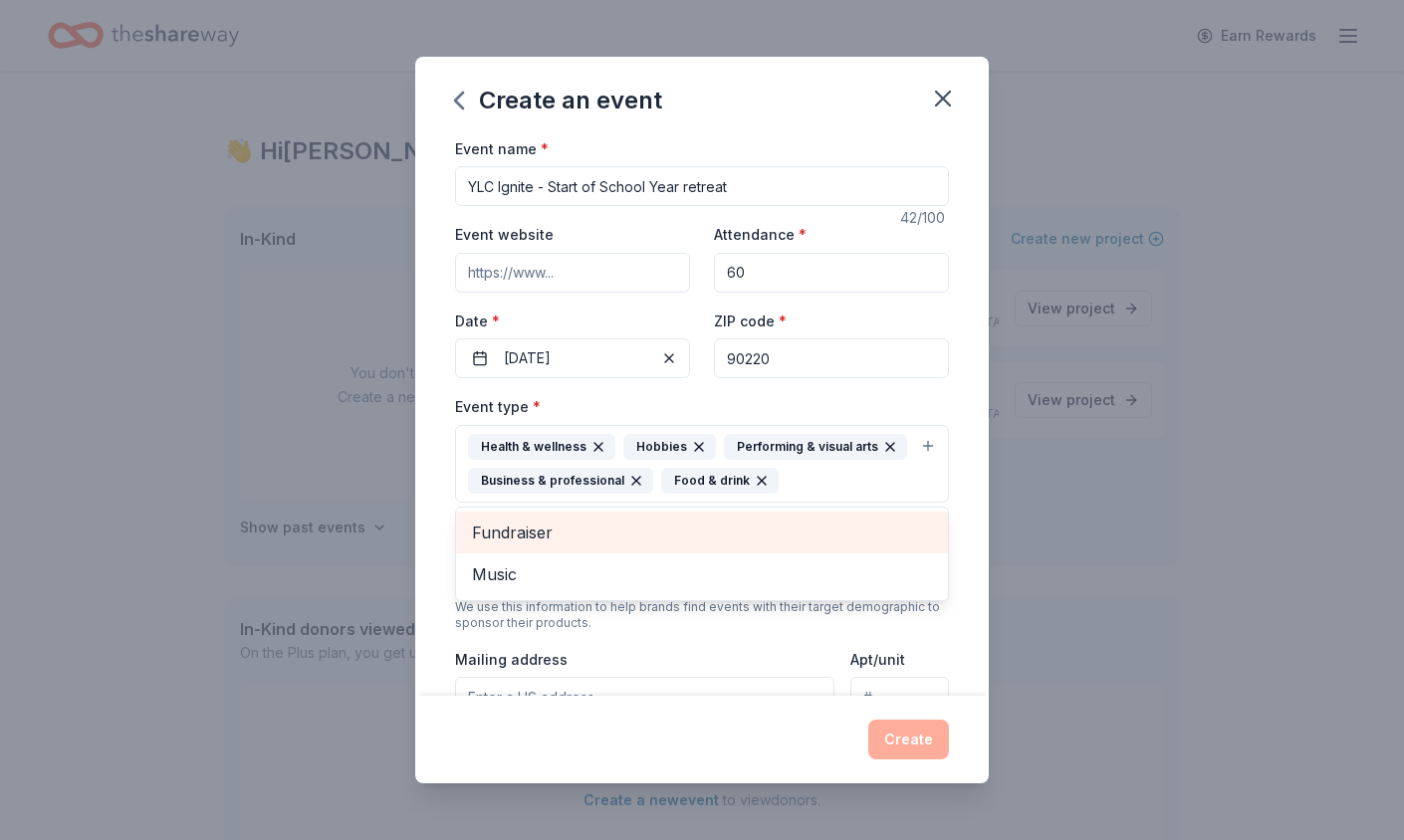 click on "Fundraiser" at bounding box center [702, 532] 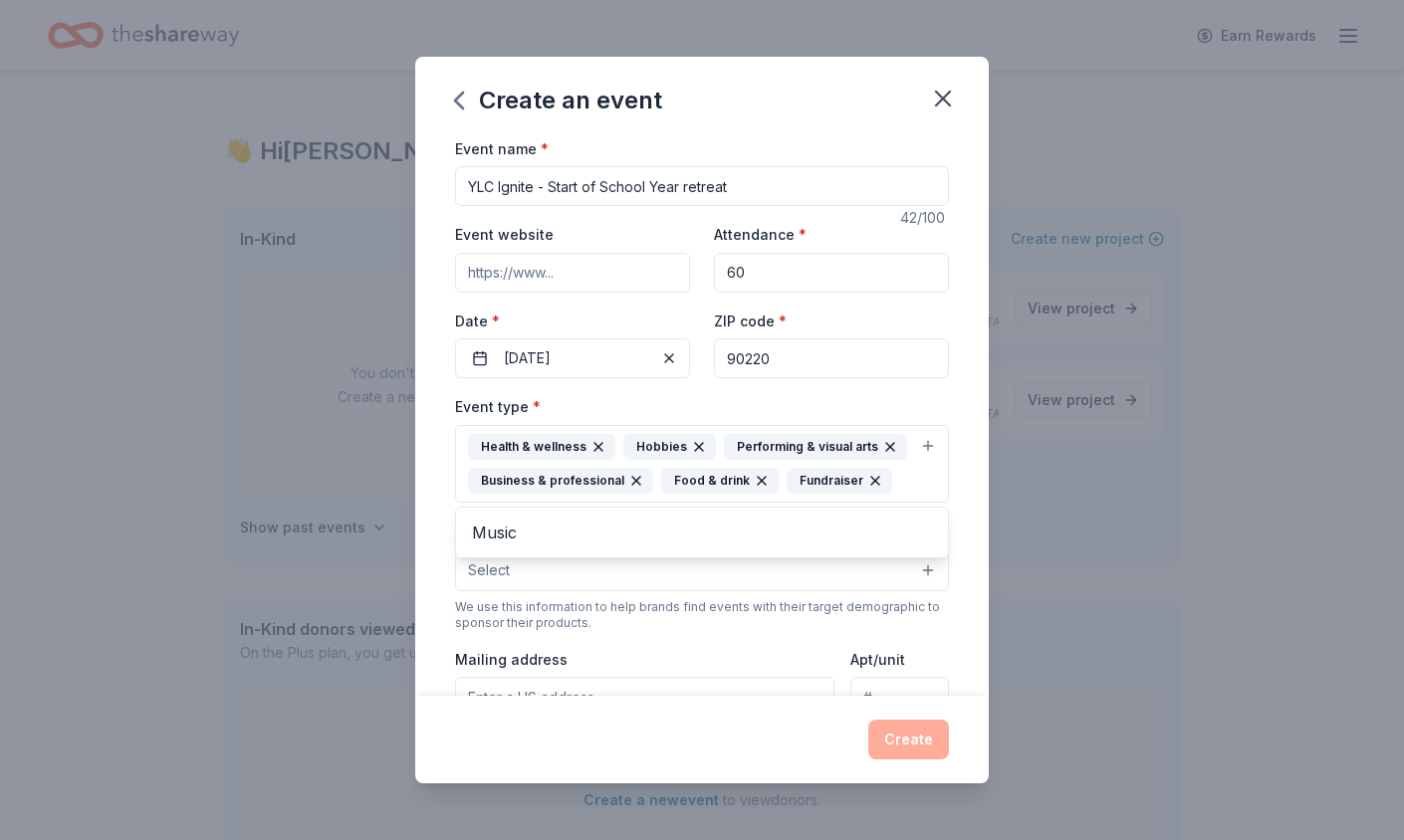 click on "Event type * Health & wellness Hobbies Performing & visual arts Business & professional Food & drink Fundraiser Music Demographic Select We use this information to help brands find events with their target demographic to sponsor their products. Mailing address Apt/unit Description" at bounding box center [702, 621] 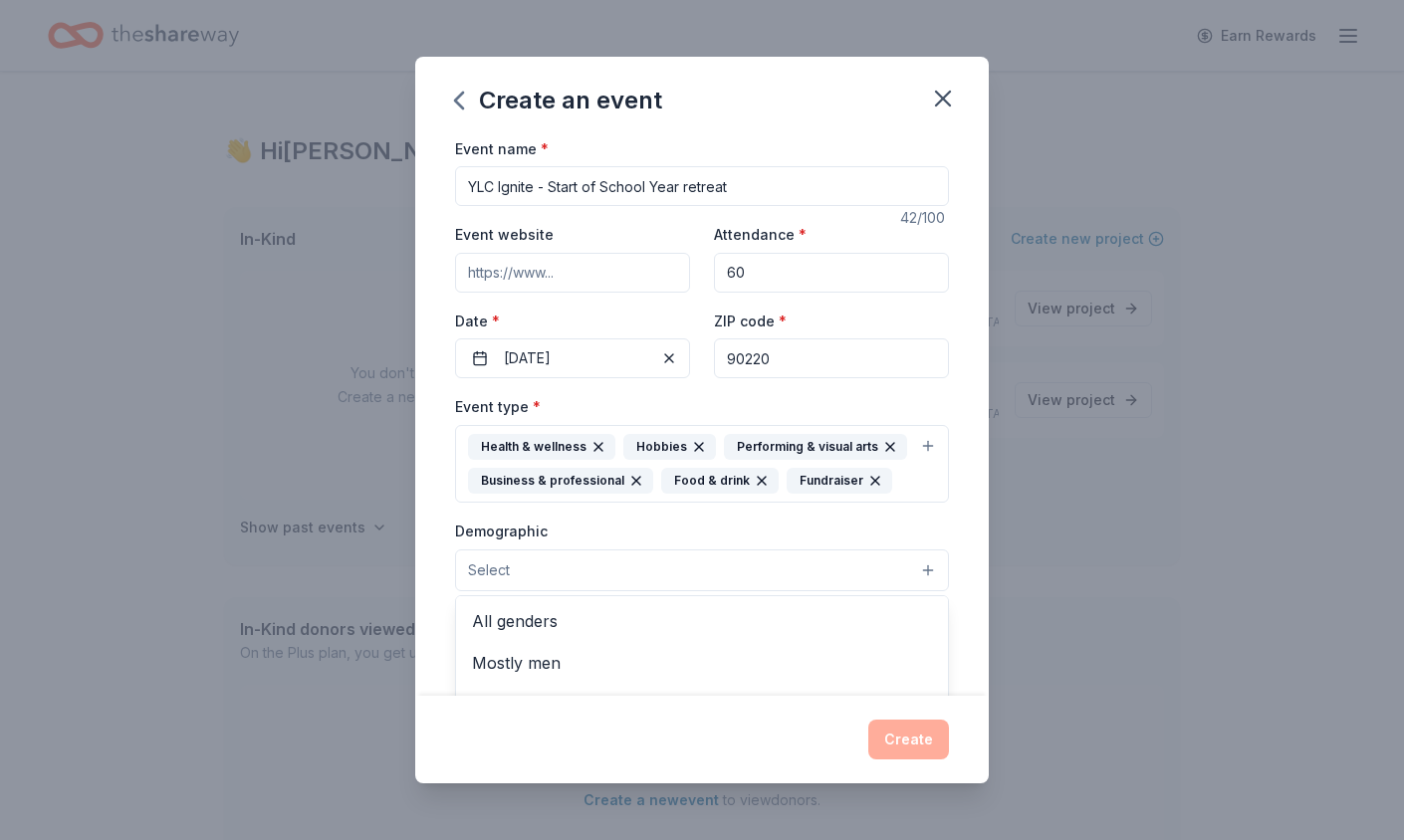 click on "Select" at bounding box center [702, 570] 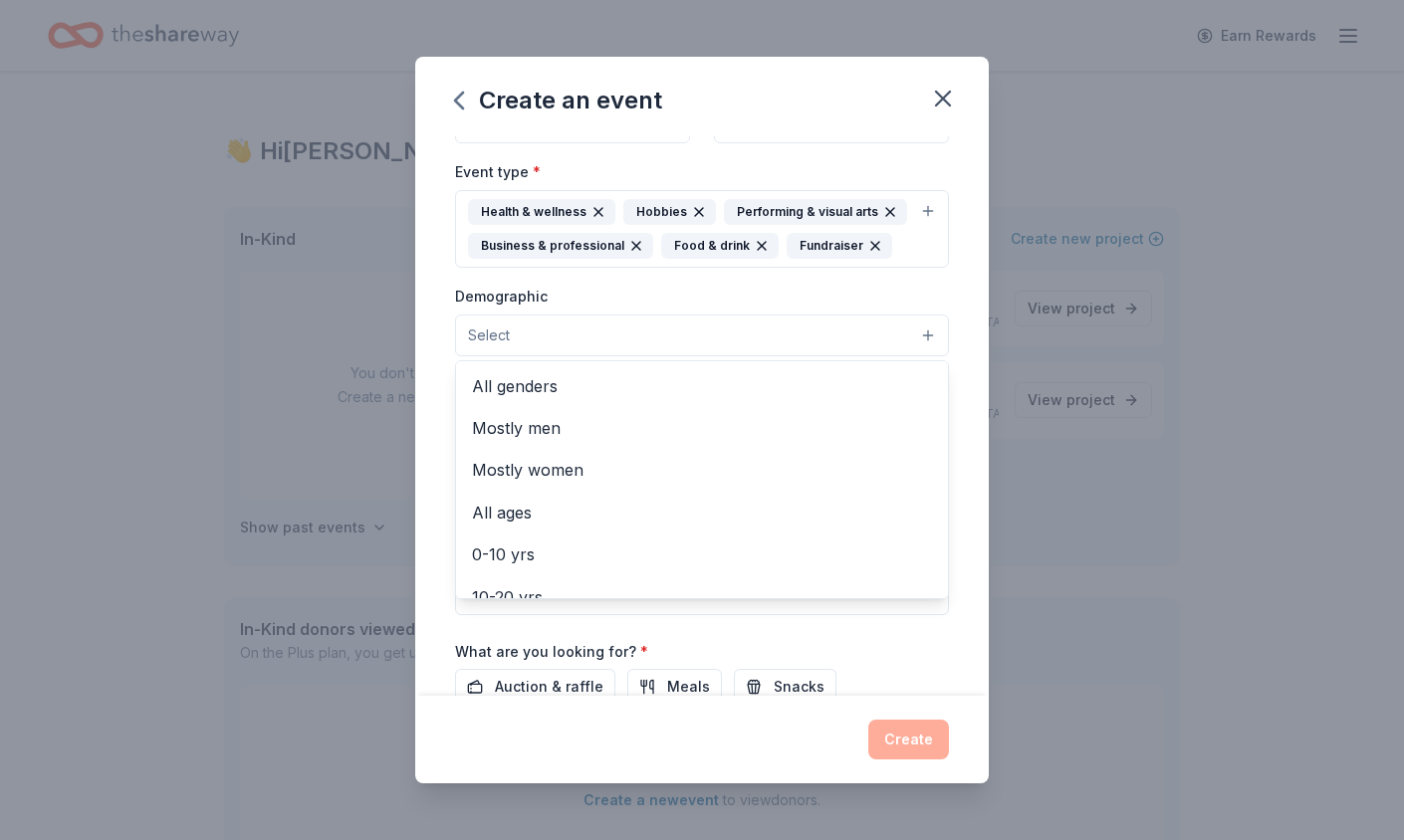 scroll, scrollTop: 236, scrollLeft: 0, axis: vertical 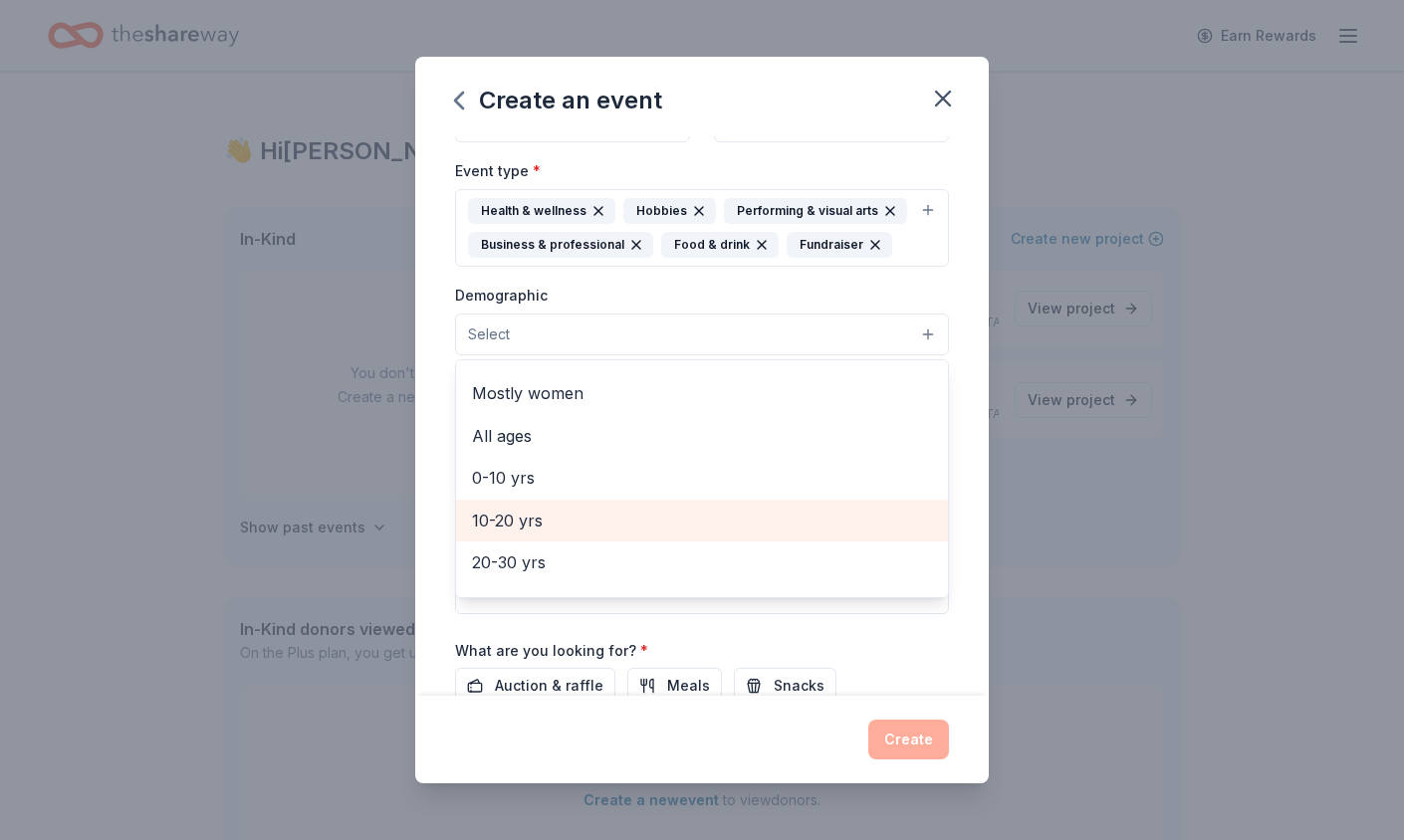 click on "10-20 yrs" at bounding box center (702, 521) 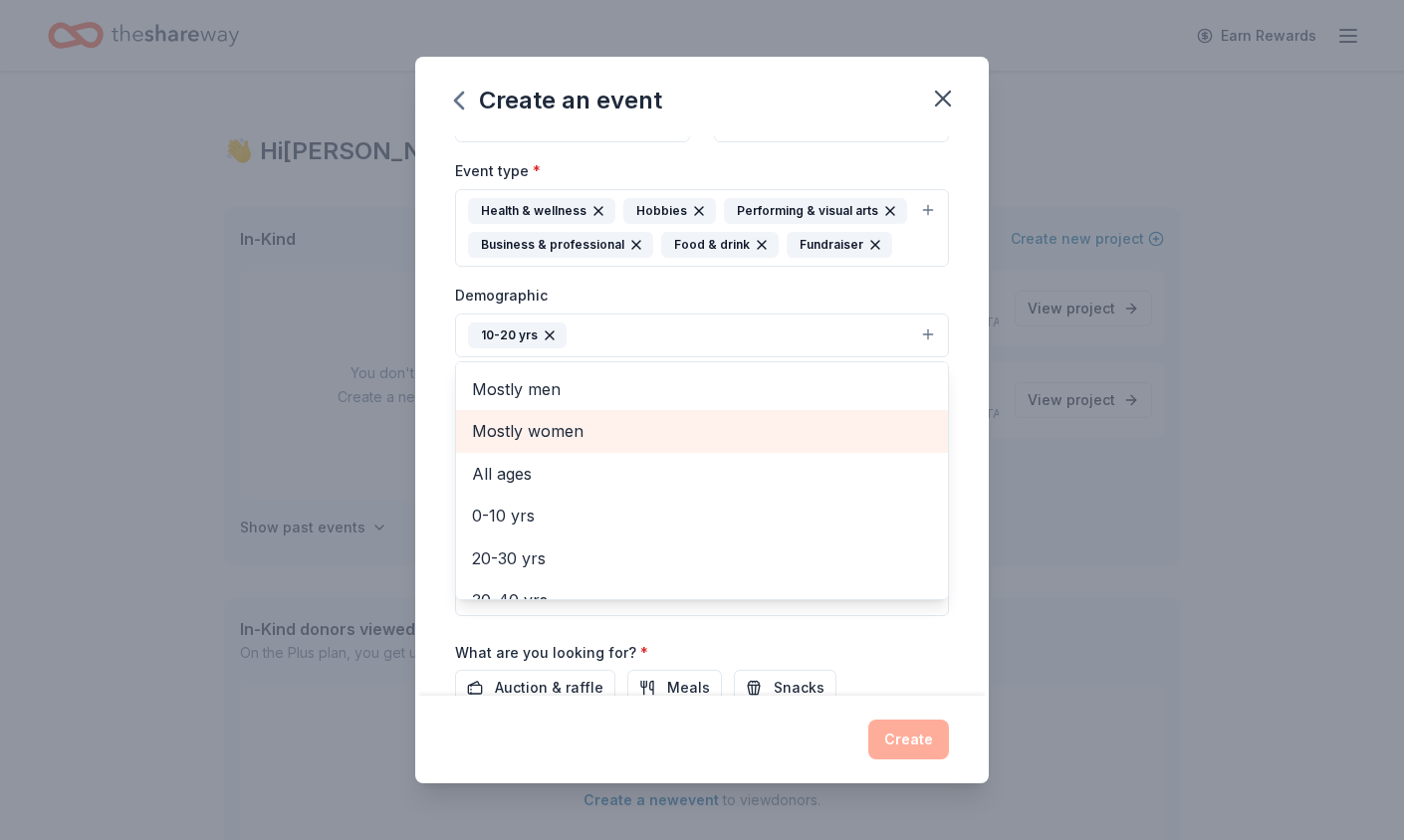 scroll, scrollTop: 0, scrollLeft: 0, axis: both 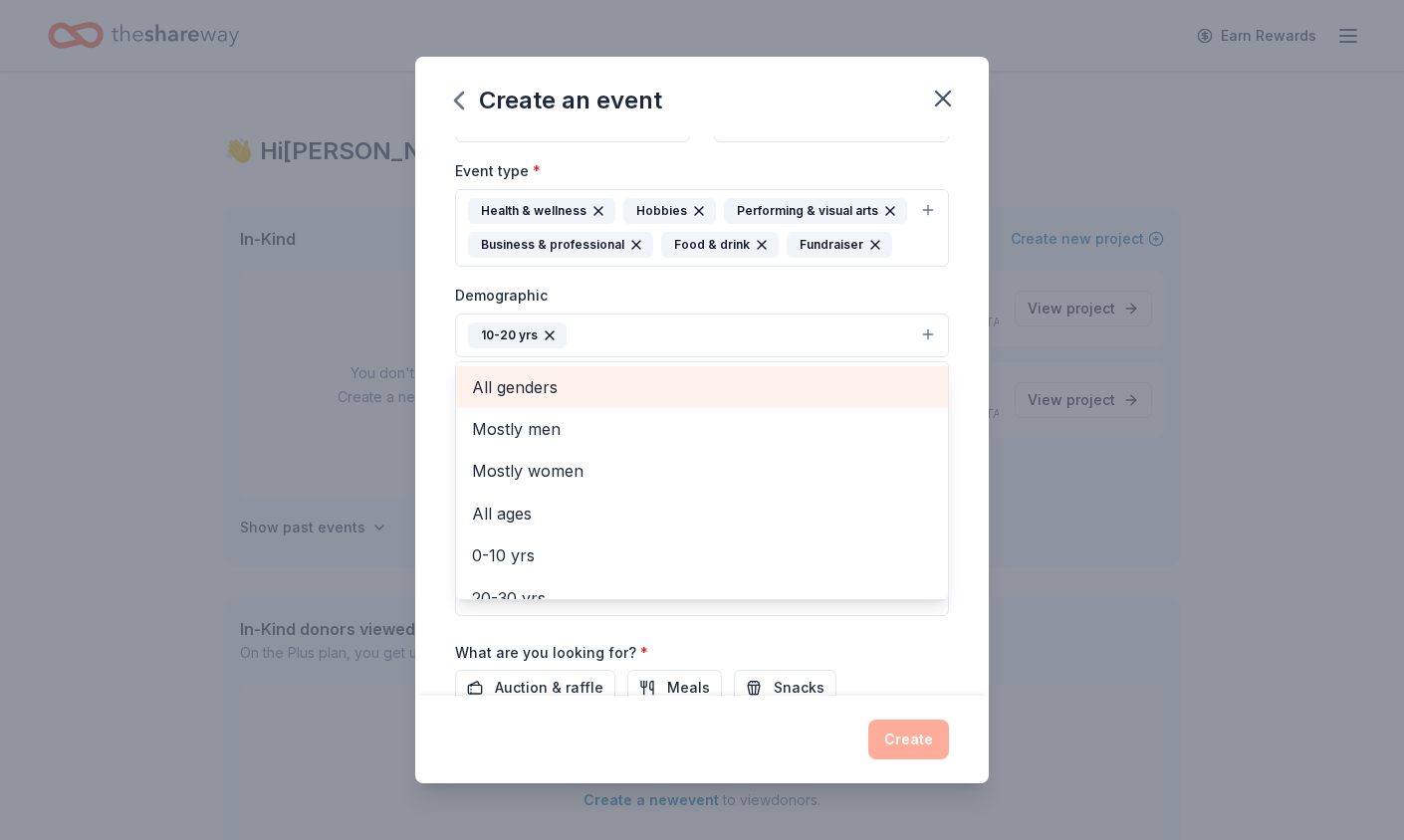 click on "All genders" at bounding box center (702, 387) 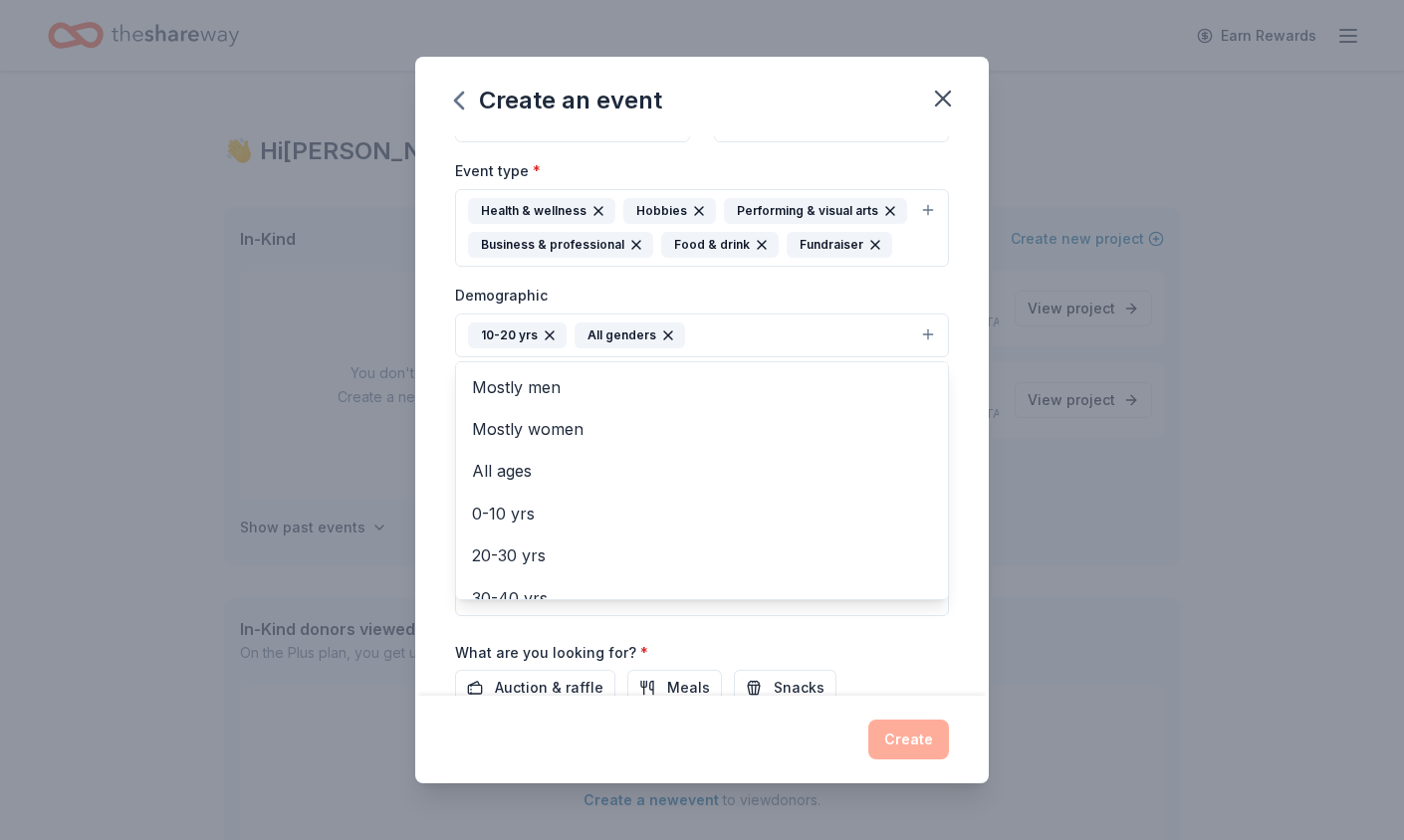 click on "Event name * YLC Ignite - Start of School Year retreat 42 /100 Event website Attendance * 60 Date * 08/01/2025 ZIP code * 90220 Event type * Health & wellness Hobbies Performing & visual arts Business & professional Food & drink Fundraiser Demographic 10-20 yrs All genders Mostly men Mostly women All ages 0-10 yrs 20-30 yrs 30-40 yrs 40-50 yrs 50-60 yrs 60-70 yrs 70-80 yrs 80+ yrs We use this information to help brands find events with their target demographic to sponsor their products. Mailing address Apt/unit Description What are you looking for? * Auction & raffle Meals Snacks Desserts Alcohol Beverages Send me reminders Email me reminders of donor application deadlines Recurring event" at bounding box center (702, 416) 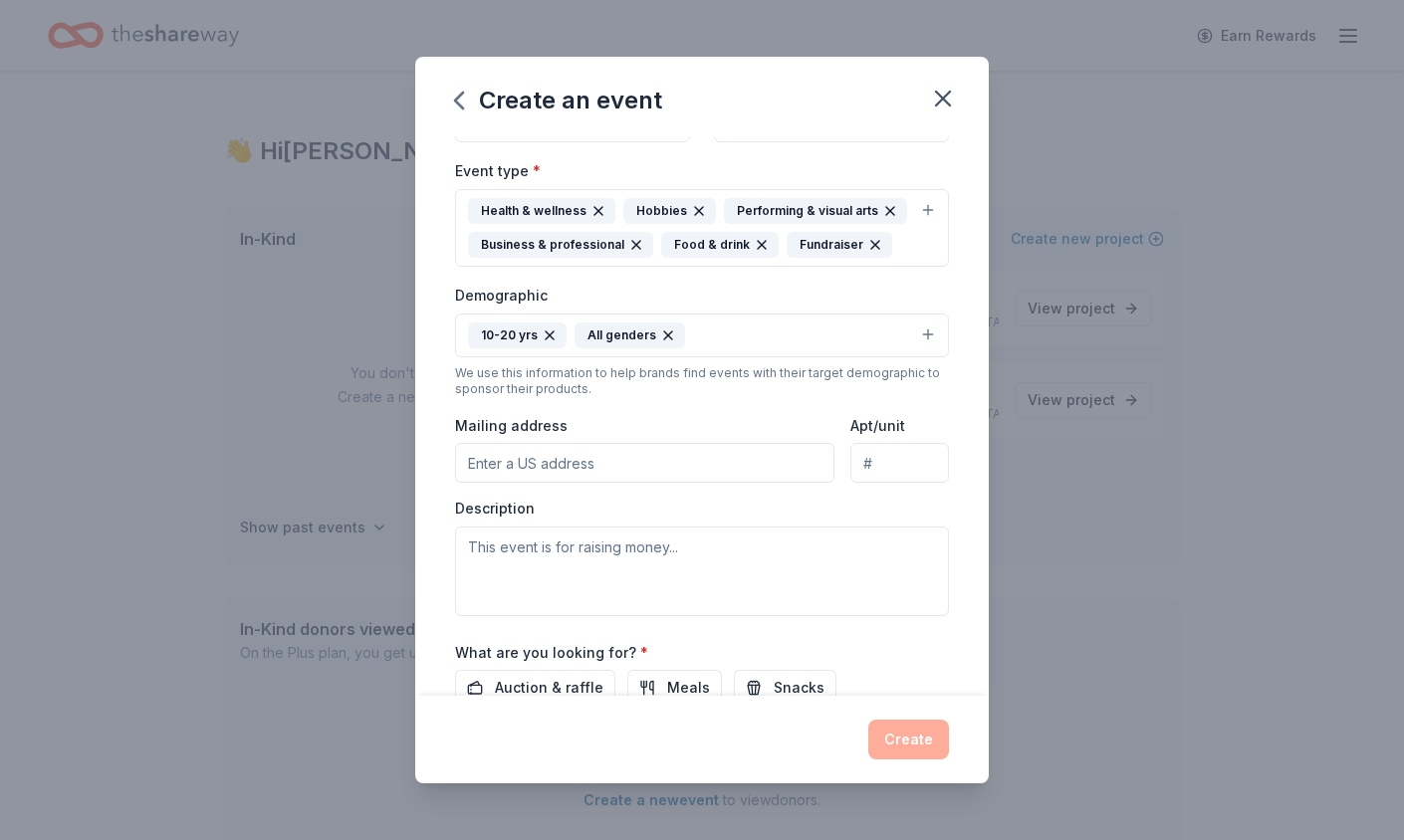 scroll, scrollTop: 429, scrollLeft: 0, axis: vertical 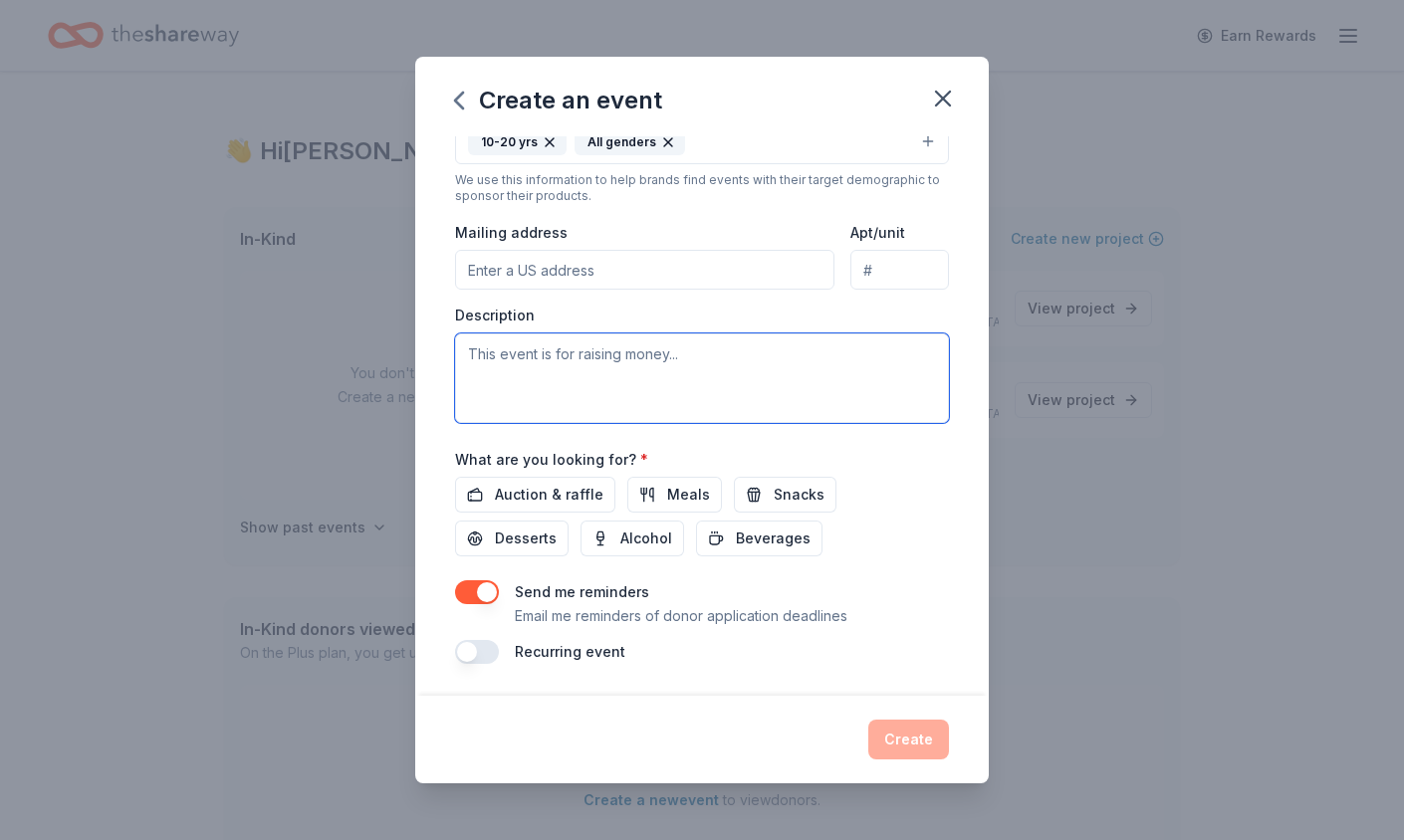 click at bounding box center [702, 378] 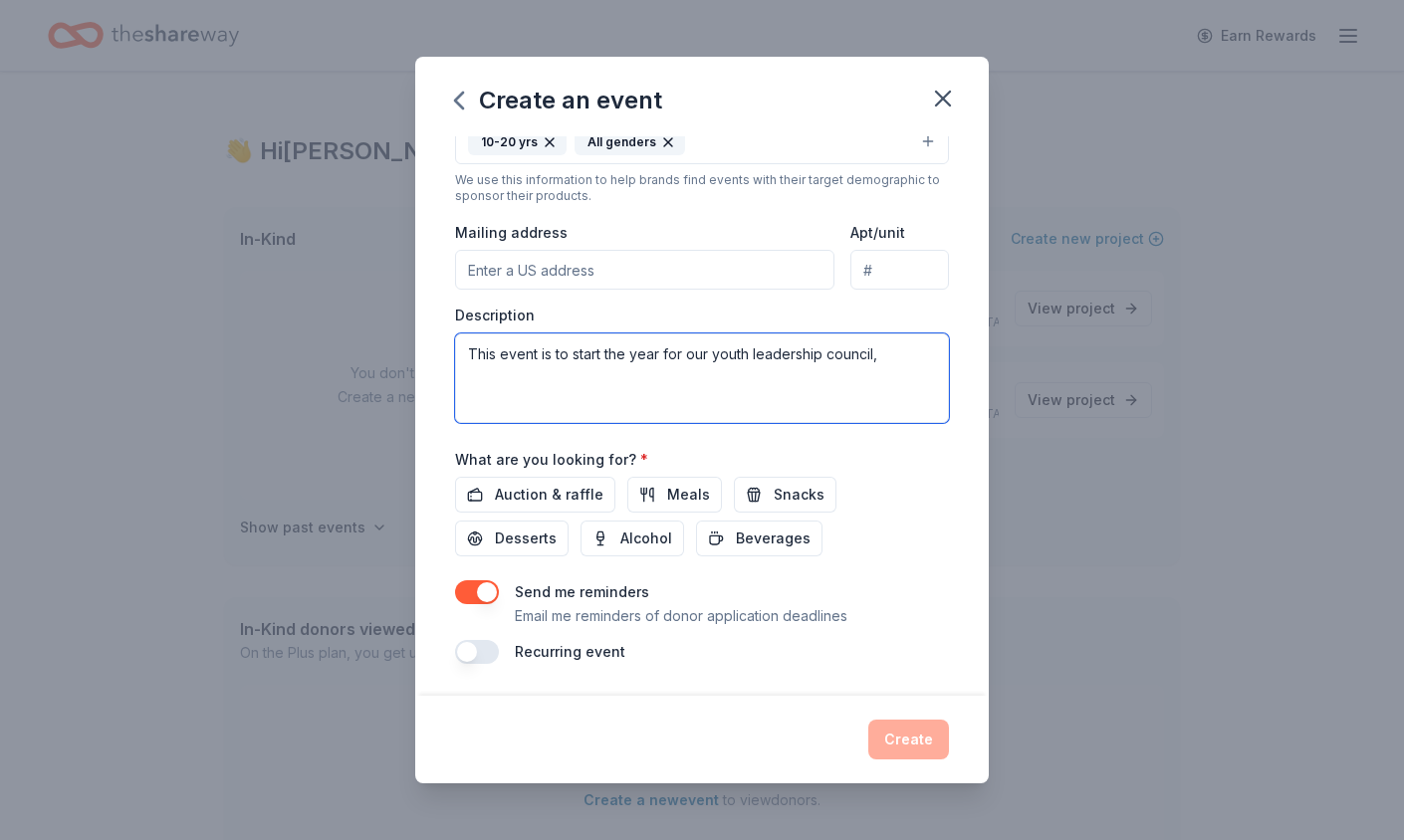 paste on "The YLC's year-round structure provides consistent support and opportunities for youth development. Core elements are delivered through a structured schedule of weekly meetings, monthly workshops, and quarterly events.  This ensures continuous engagement and progress towards leadership goals. The program's holistic approach addresses academic, civic, and professional growth, preparing members to become well-rounded leaders in their communities." 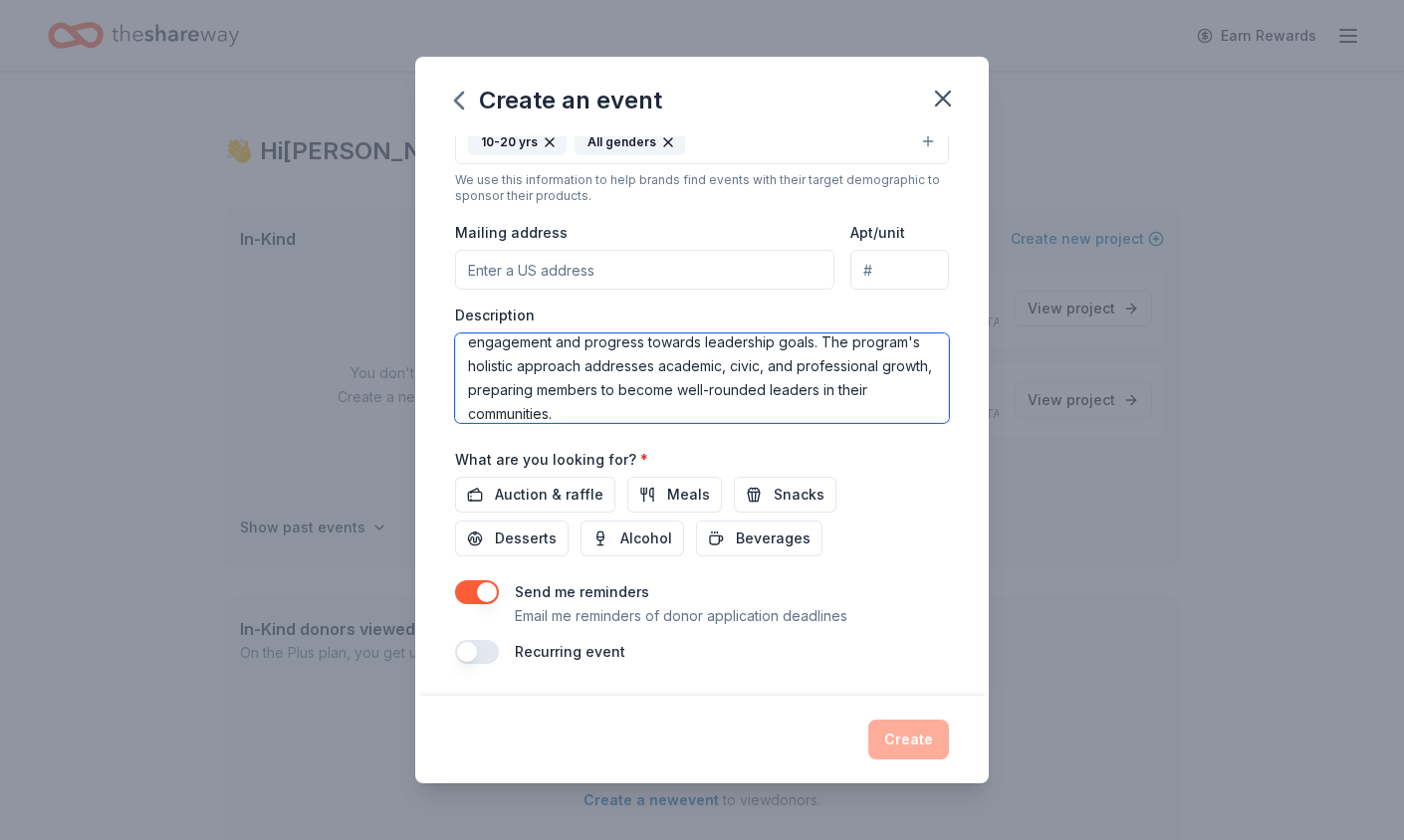 scroll, scrollTop: 0, scrollLeft: 0, axis: both 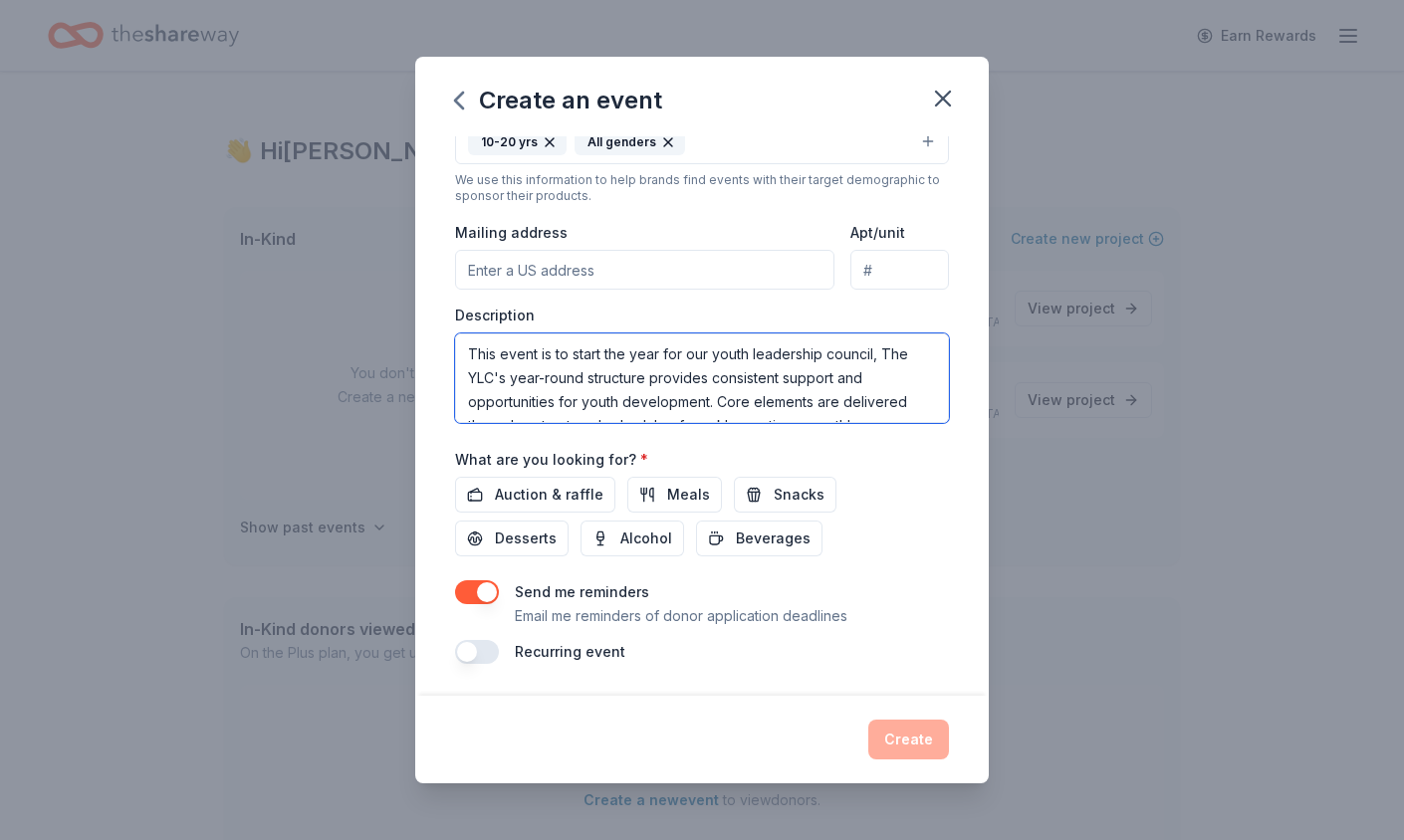 click on "This event is to start the year for our youth leadership council, The YLC's year-round structure provides consistent support and opportunities for youth development. Core elements are delivered through a structured schedule of weekly meetings, monthly workshops, and quarterly events.  This ensures continuous engagement and progress towards leadership goals. The program's holistic approach addresses academic, civic, and professional growth, preparing members to become well-rounded leaders in their communities." at bounding box center (702, 378) 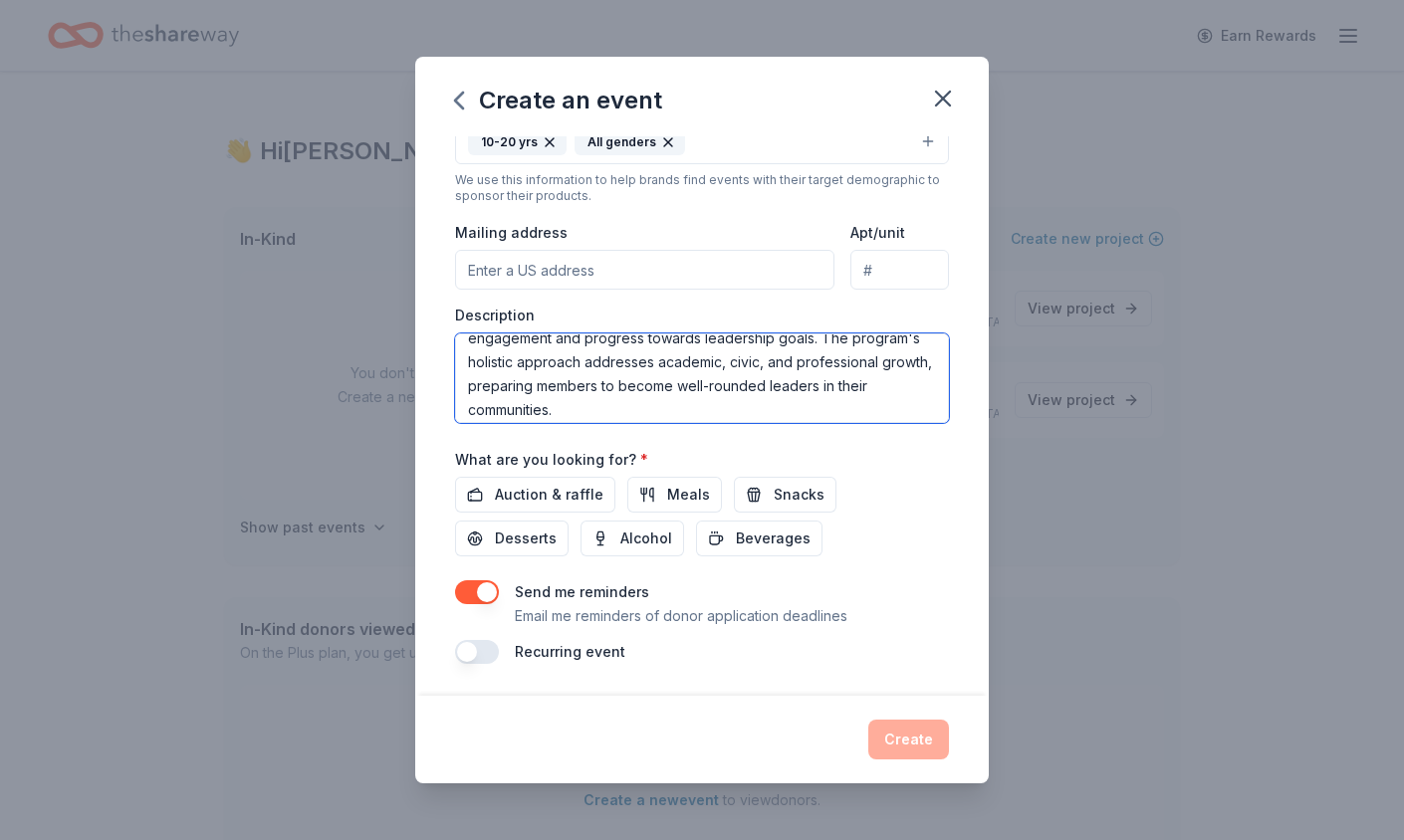 scroll, scrollTop: 143, scrollLeft: 0, axis: vertical 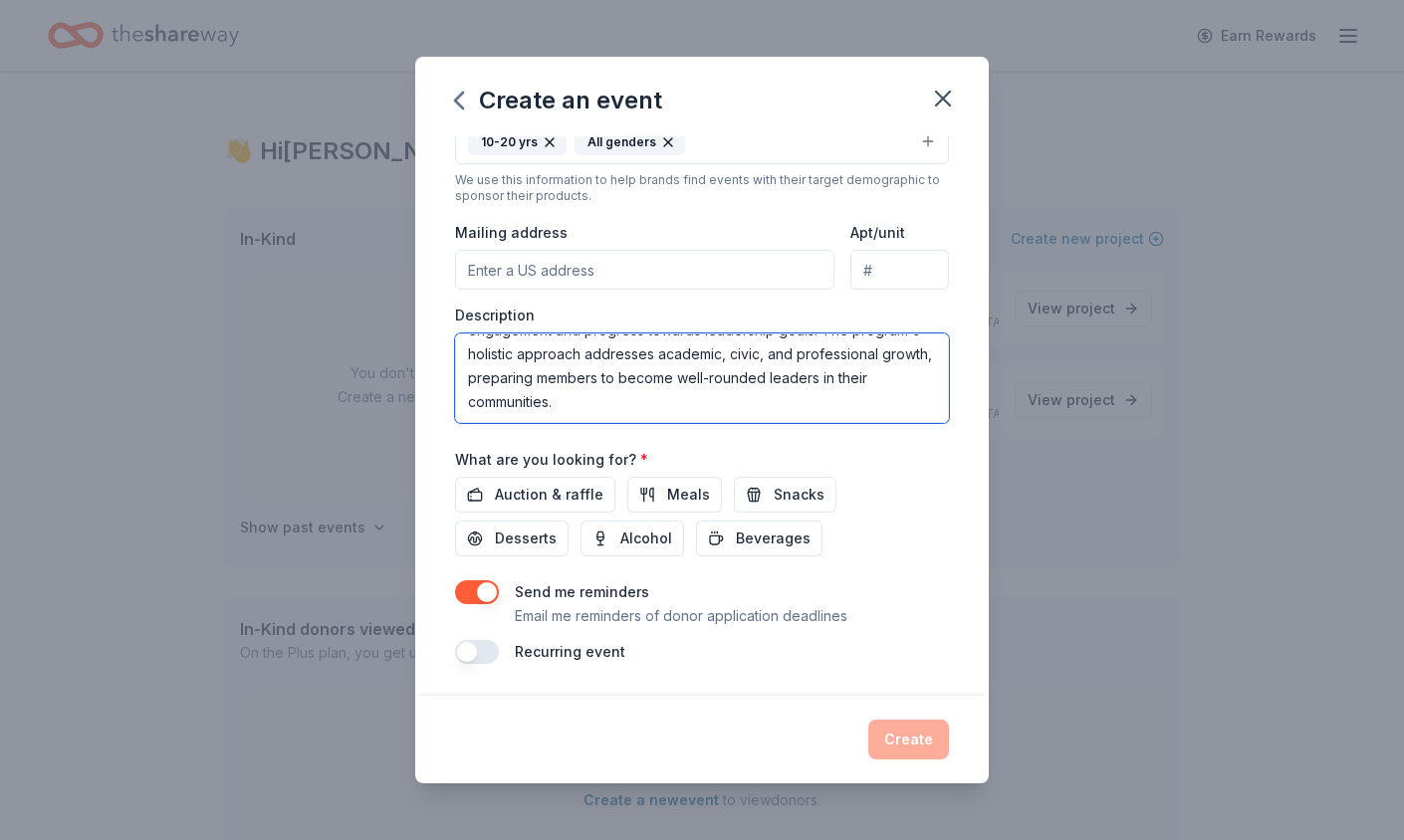 click on "This event is to start the year for our youth leadership council, the YLC's year-round structure provides consistent support and opportunities for youth development. Core elements are delivered through a structured schedule of weekly meetings, monthly workshops, and quarterly events.  This ensures continuous engagement and progress towards leadership goals. The program's holistic approach addresses academic, civic, and professional growth, preparing members to become well-rounded leaders in their communities." at bounding box center [702, 378] 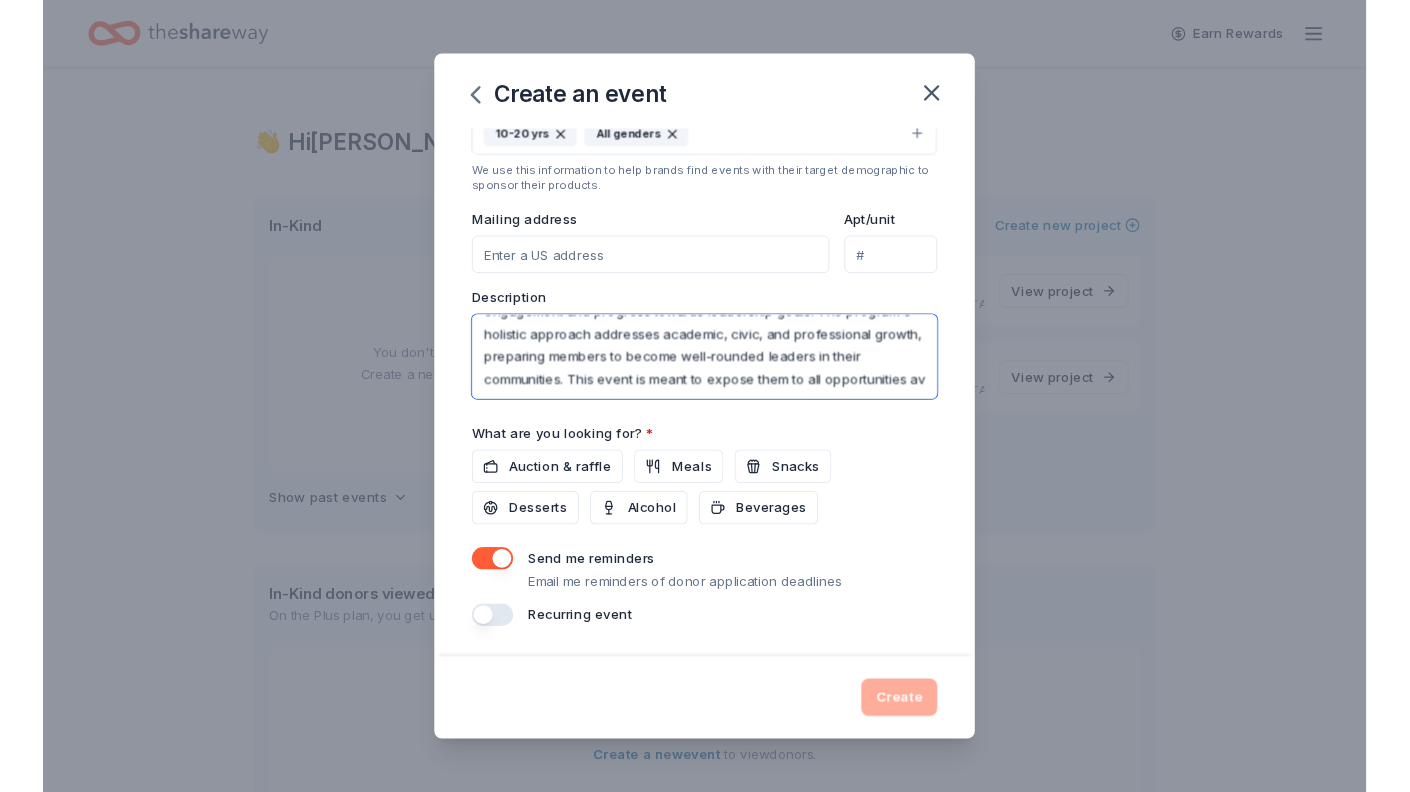 scroll, scrollTop: 156, scrollLeft: 0, axis: vertical 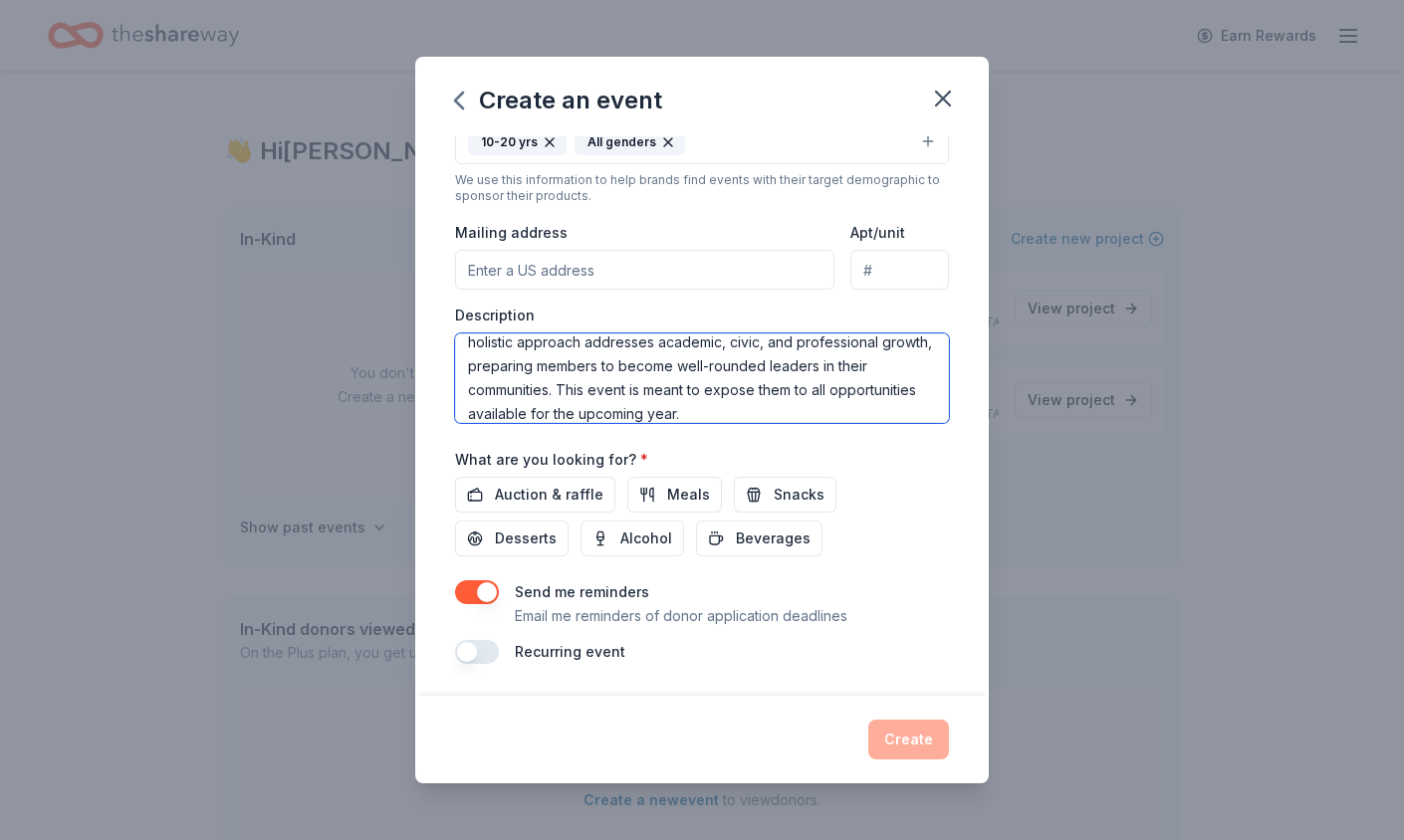 type on "This event is to start the year for our youth leadership council, the YLC's year-round structure provides consistent support and opportunities for youth development. Core elements are delivered through a structured schedule of weekly meetings, monthly workshops, and quarterly events.  This ensures continuous engagement and progress towards leadership goals. The program's holistic approach addresses academic, civic, and professional growth, preparing members to become well-rounded leaders in their communities. This event is meant to expose them to all opportunities available for the upcoming year." 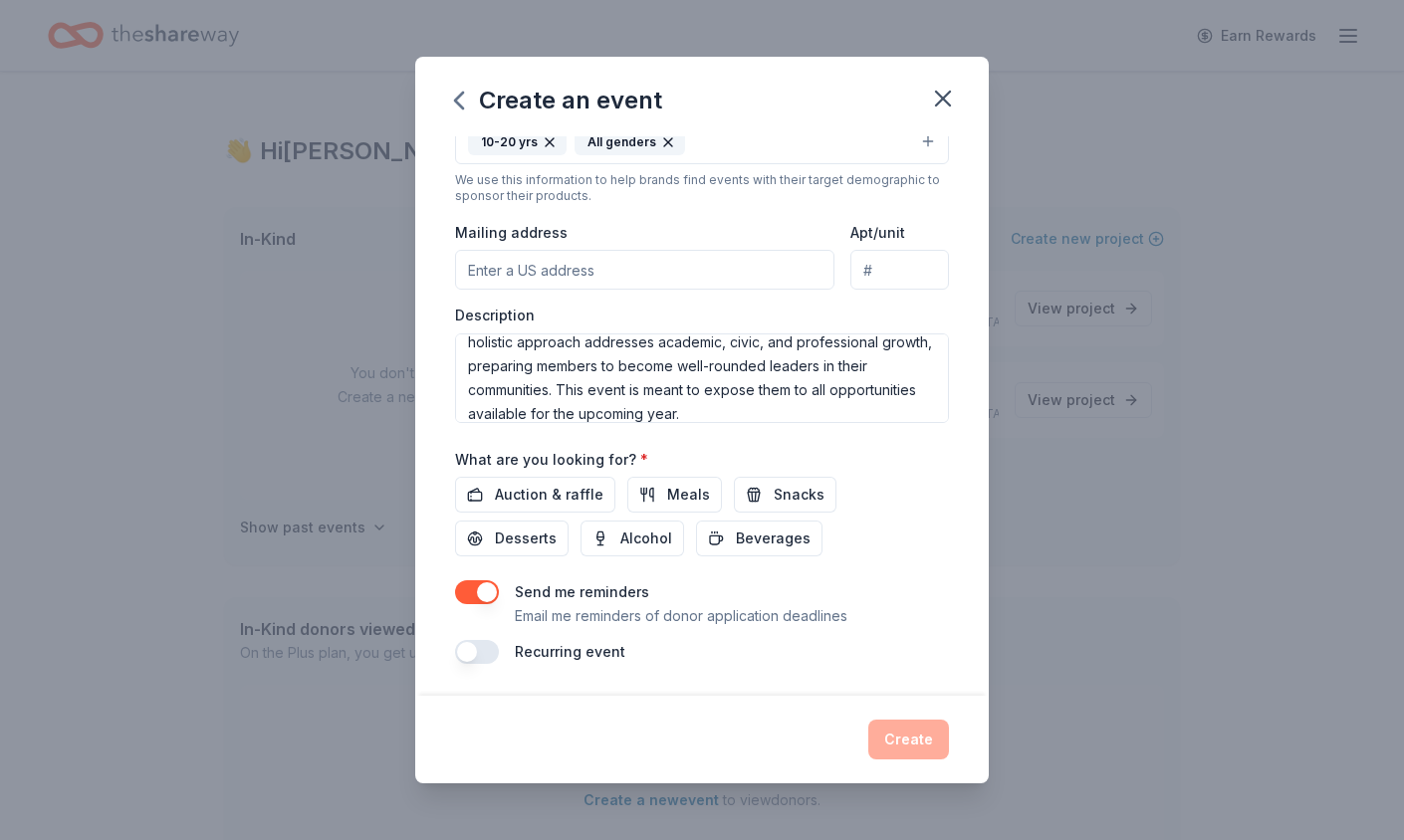 click at bounding box center [477, 592] 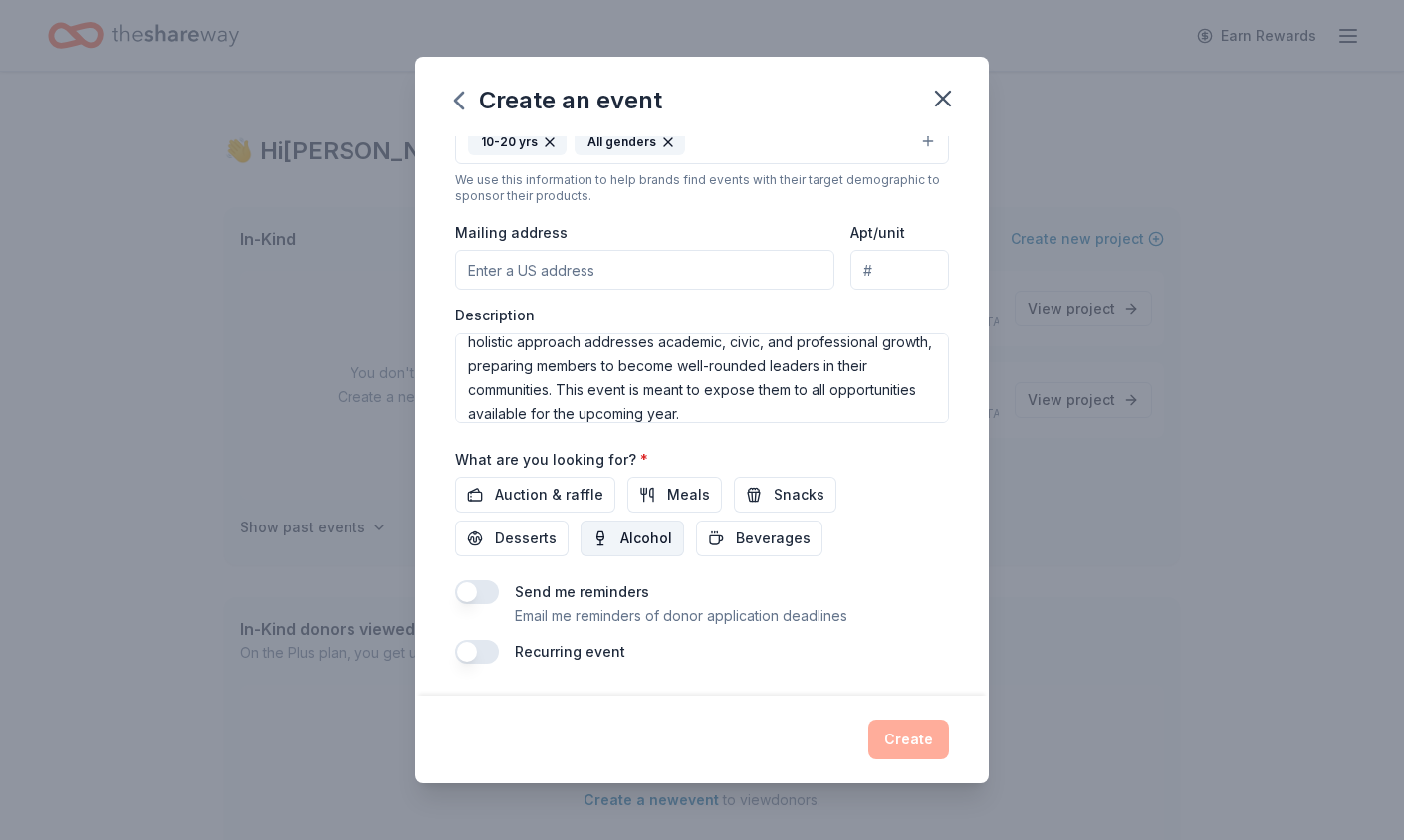 click on "Alcohol" at bounding box center (646, 538) 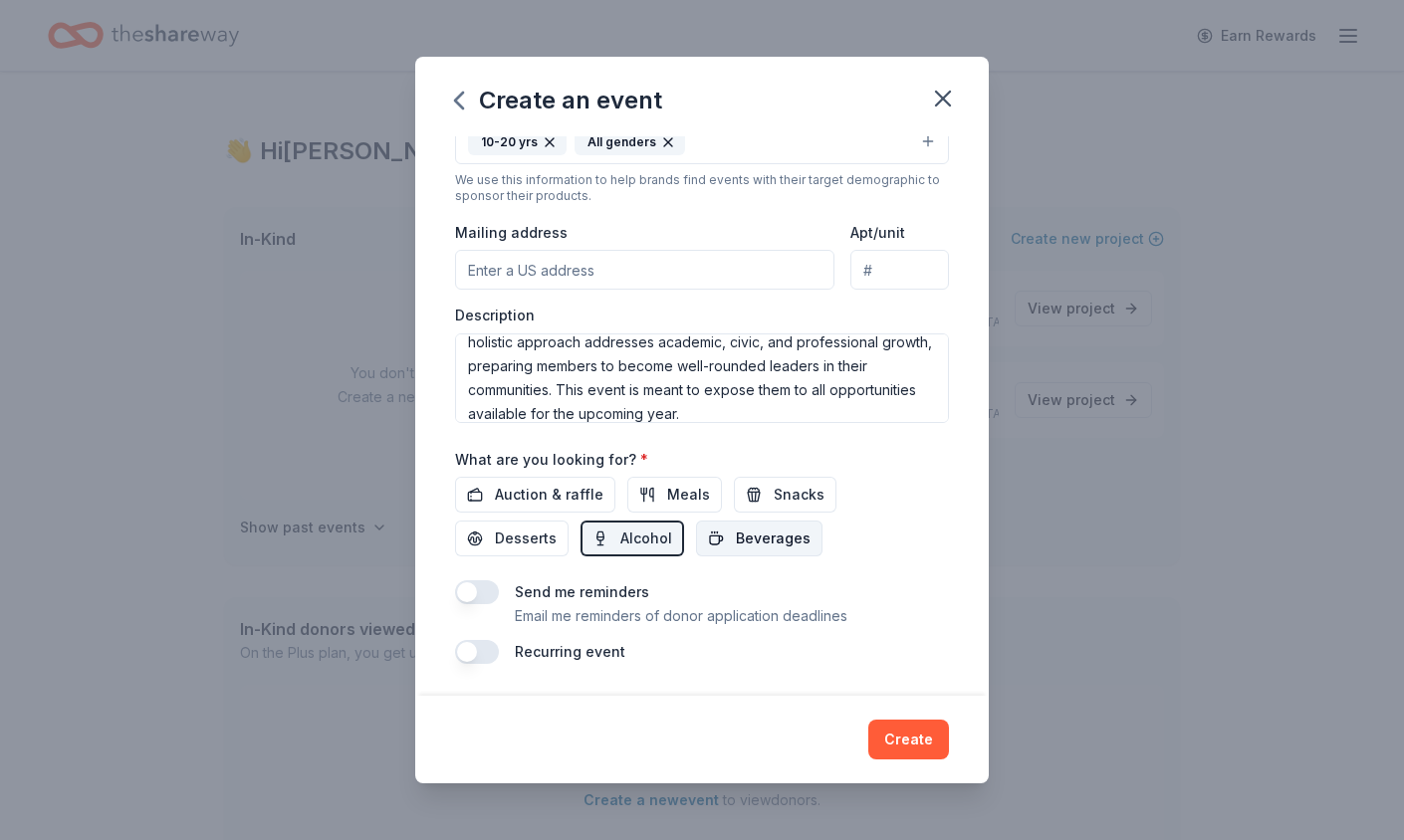 click on "Beverages" at bounding box center (773, 538) 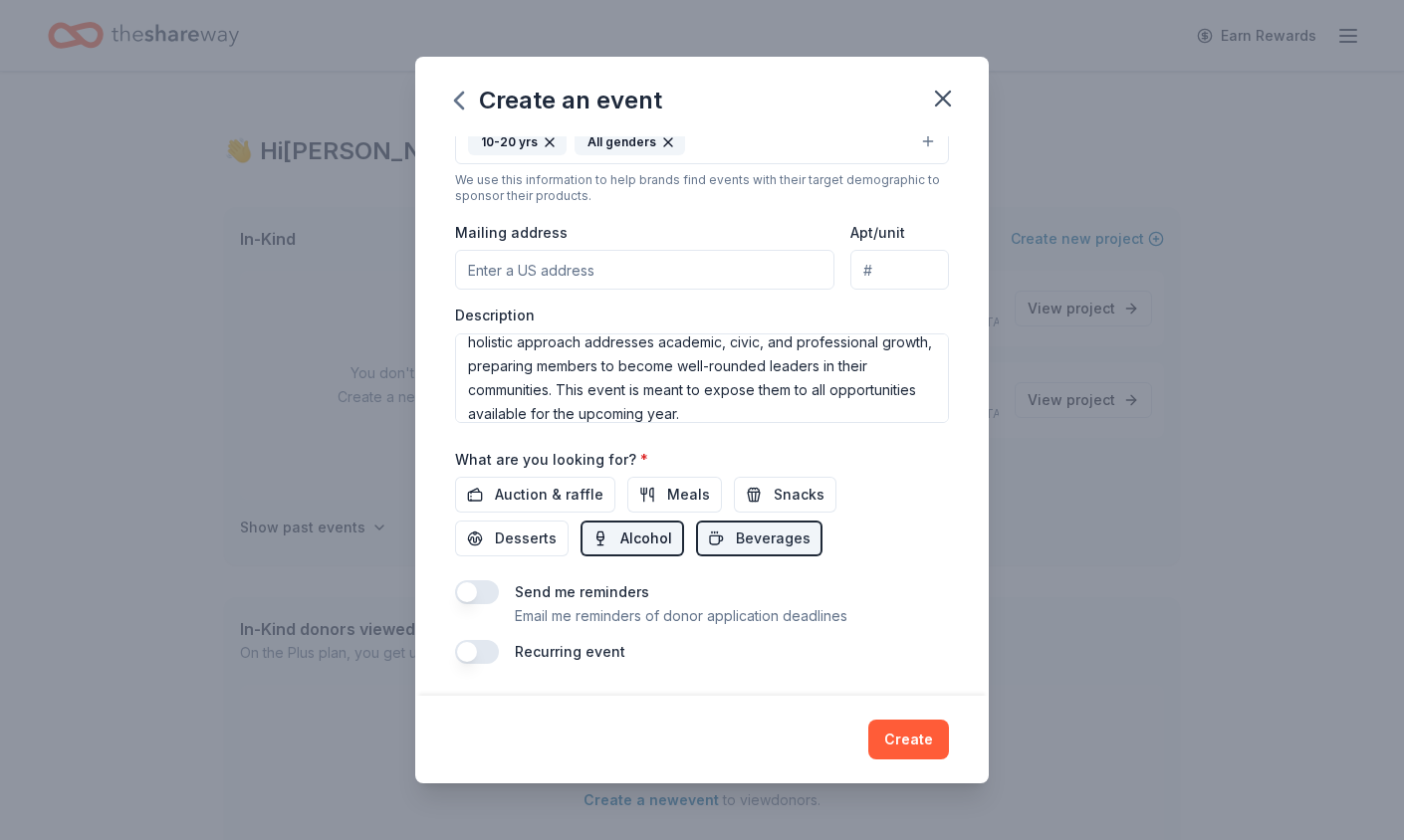click on "Alcohol" at bounding box center (646, 538) 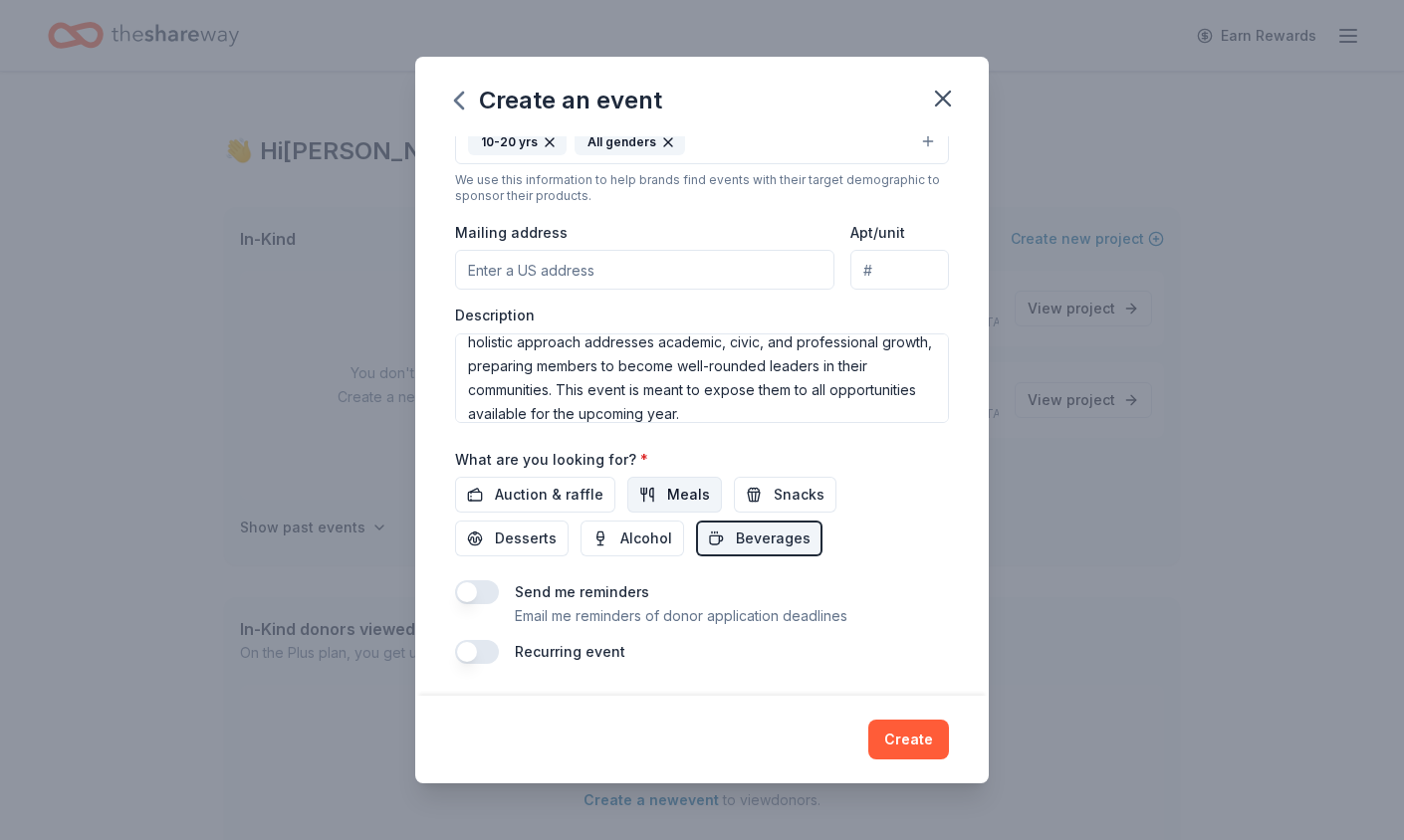 click on "Meals" at bounding box center (688, 495) 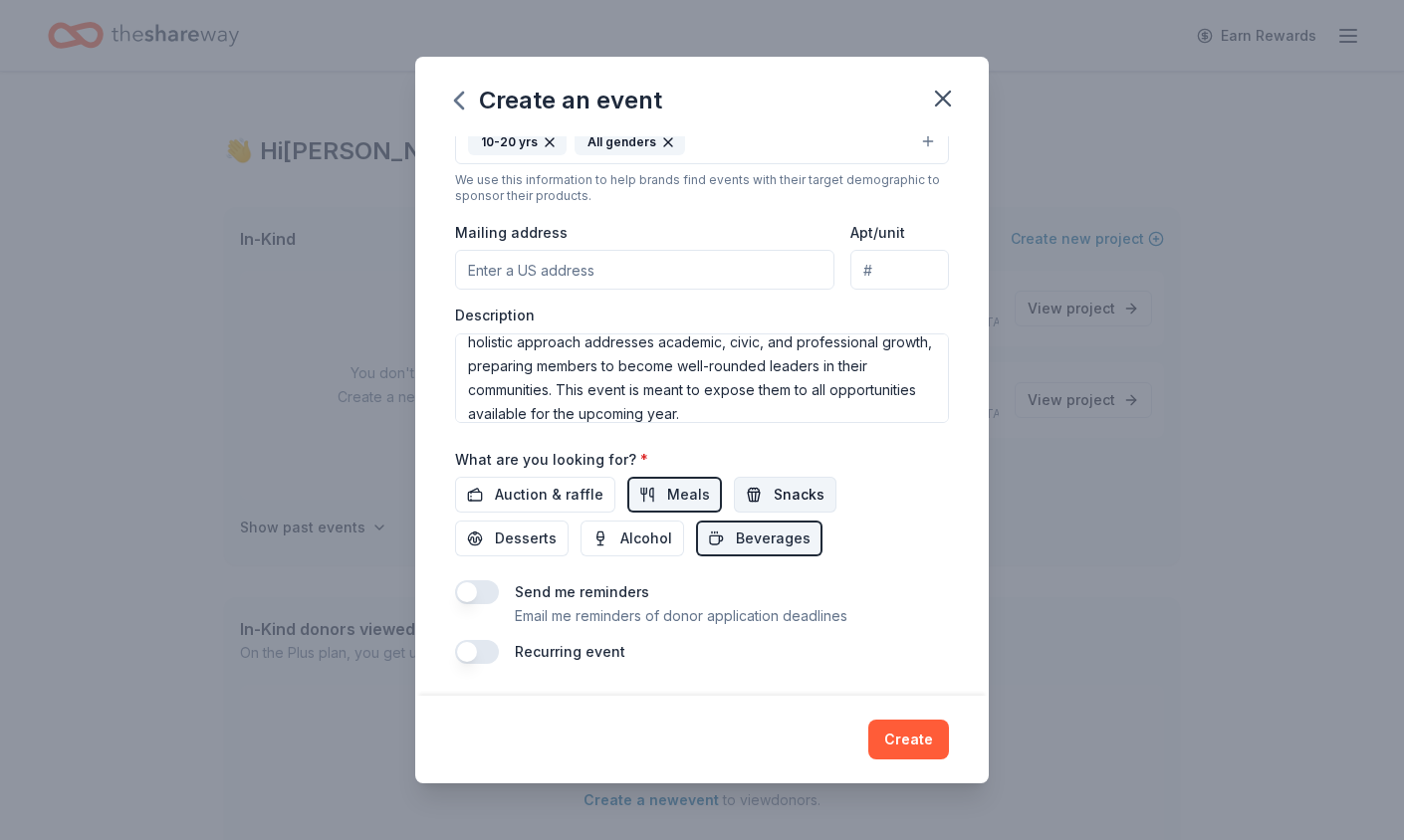click on "Snacks" at bounding box center (799, 495) 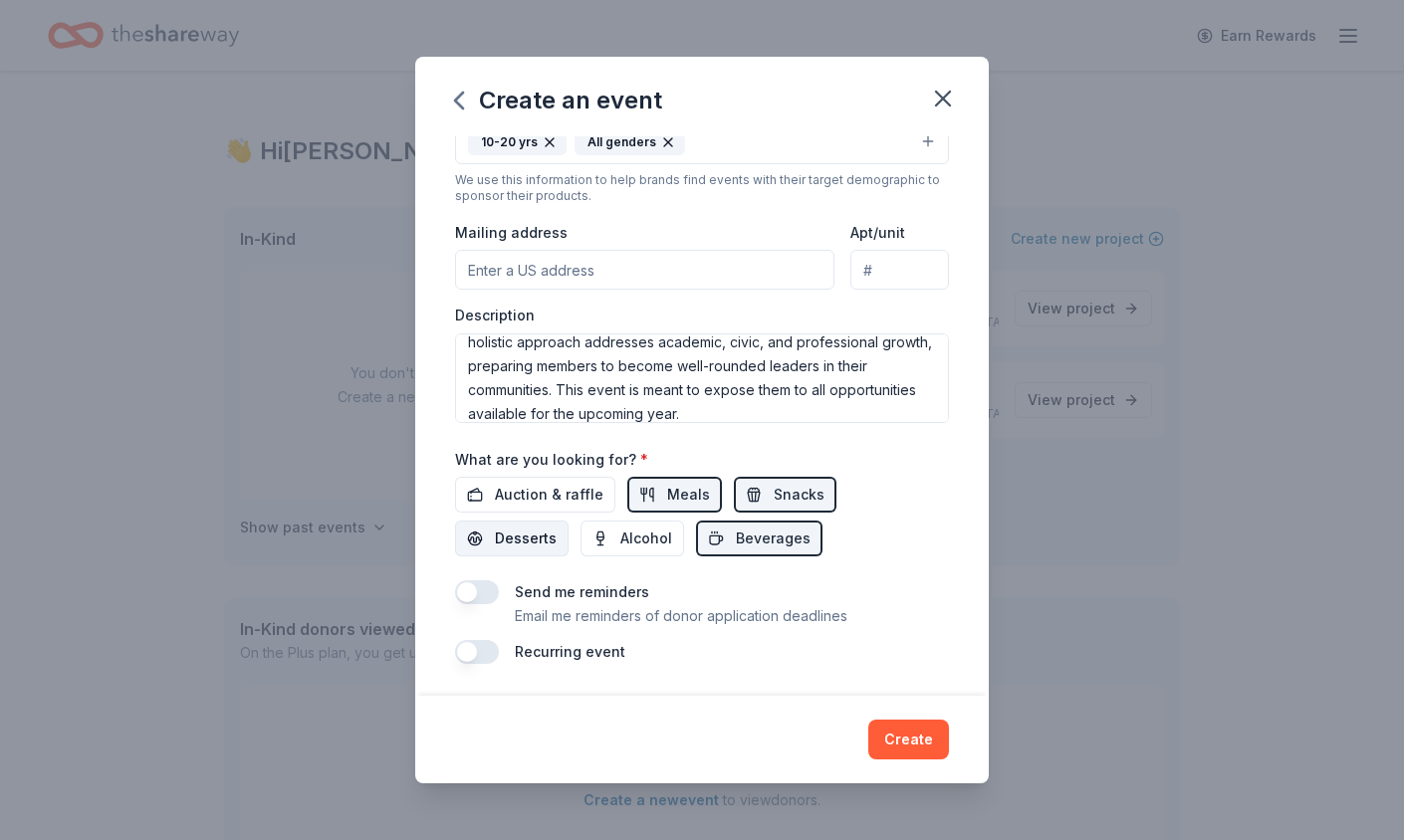 click on "Desserts" at bounding box center (512, 538) 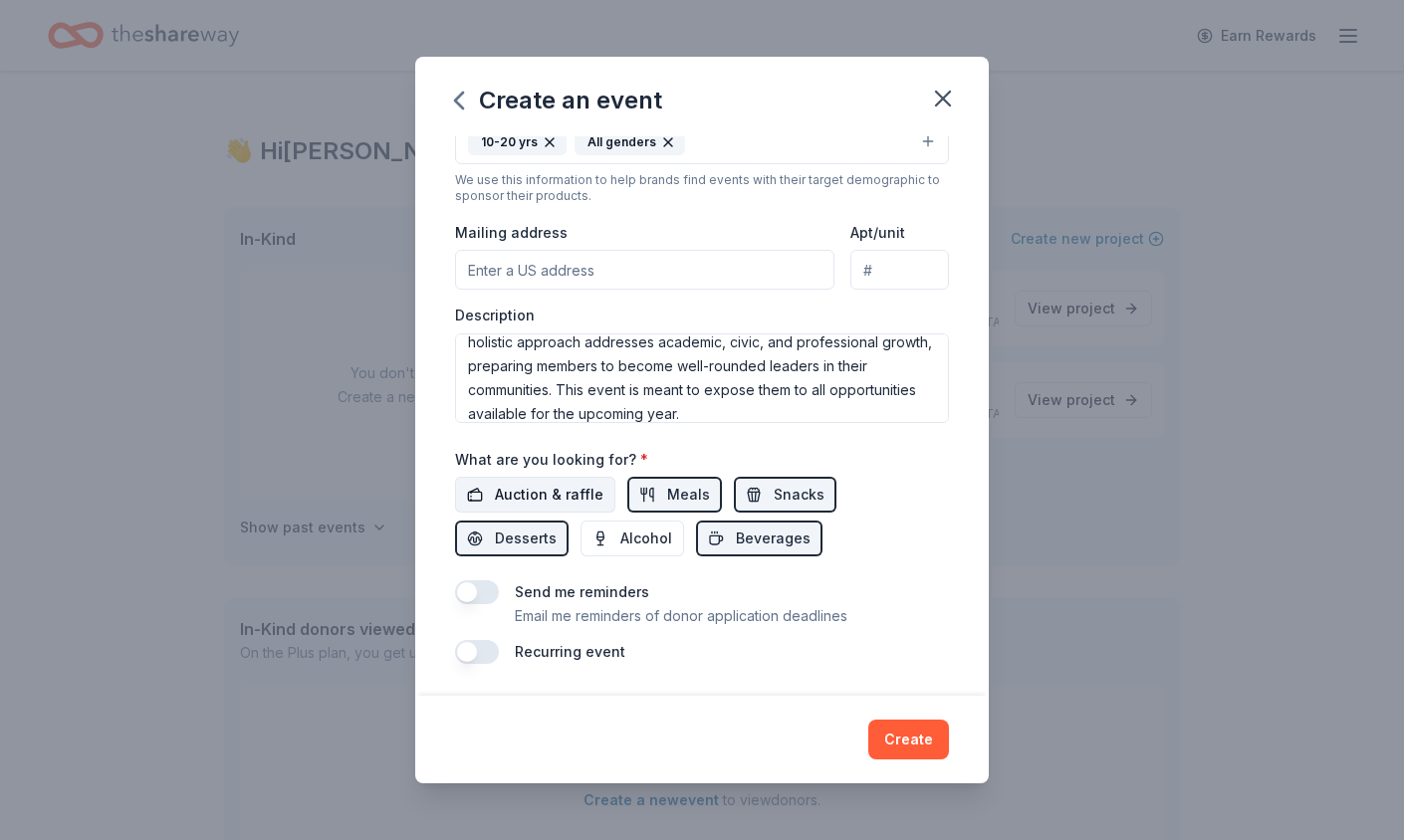click on "Auction & raffle" at bounding box center (535, 495) 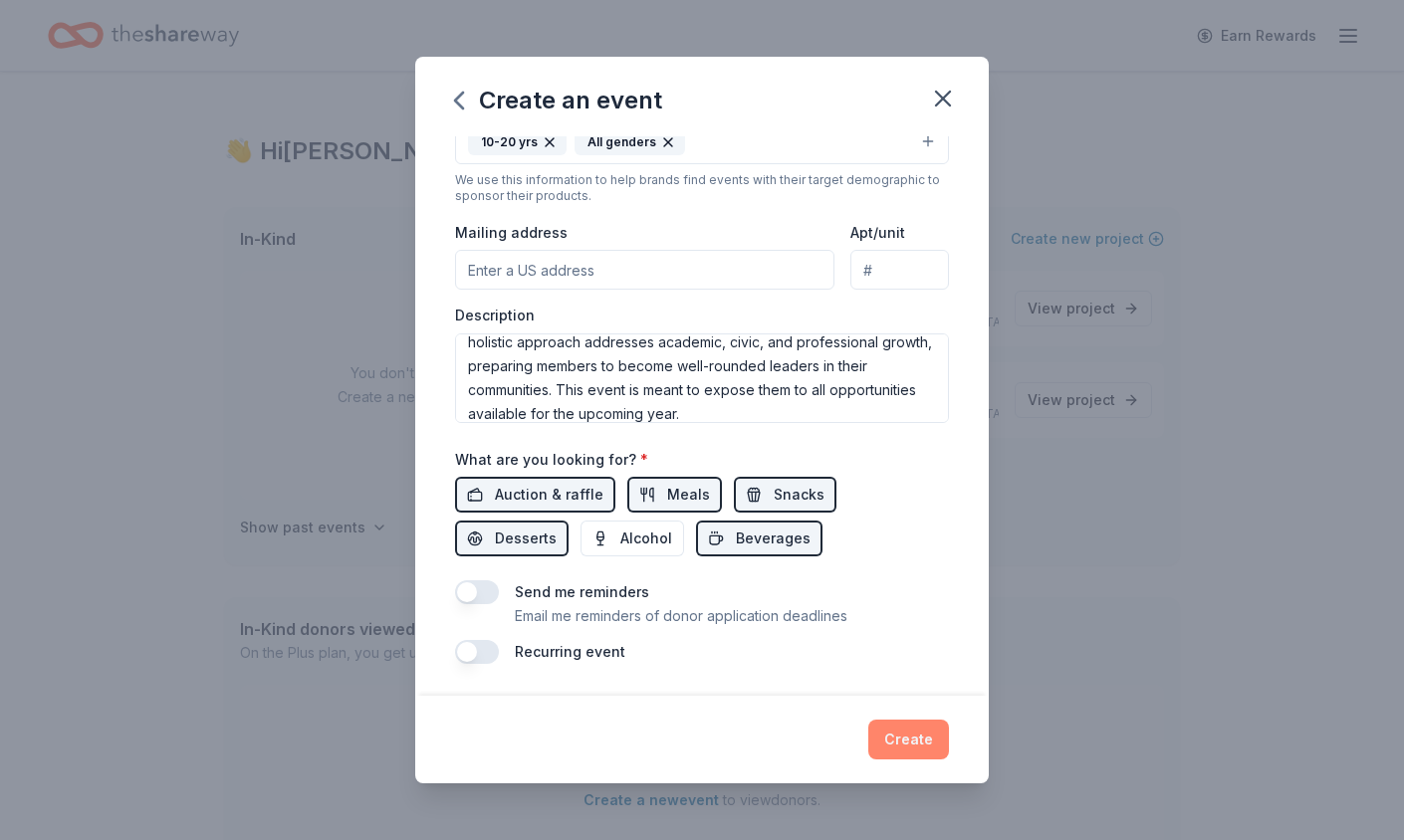click on "Create" at bounding box center [908, 739] 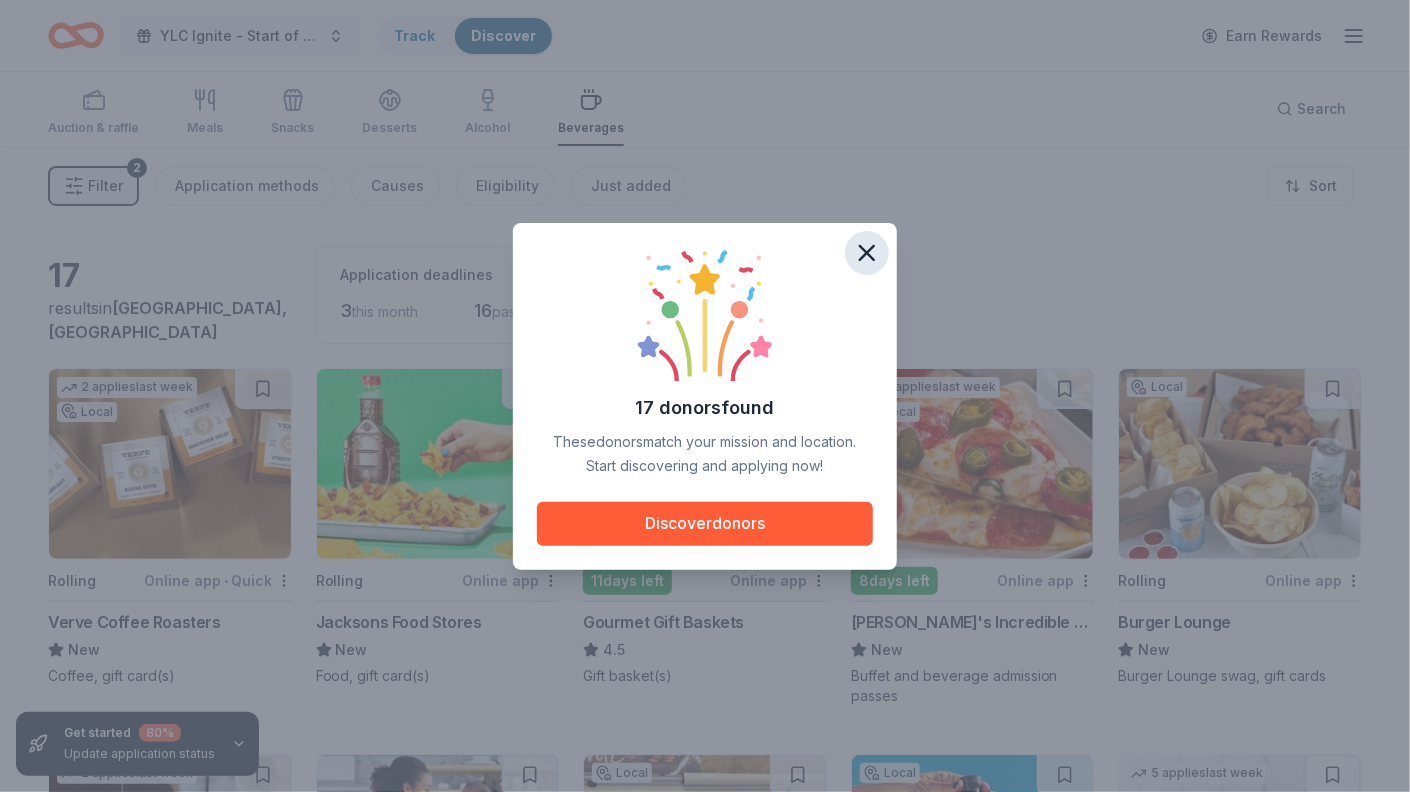 click 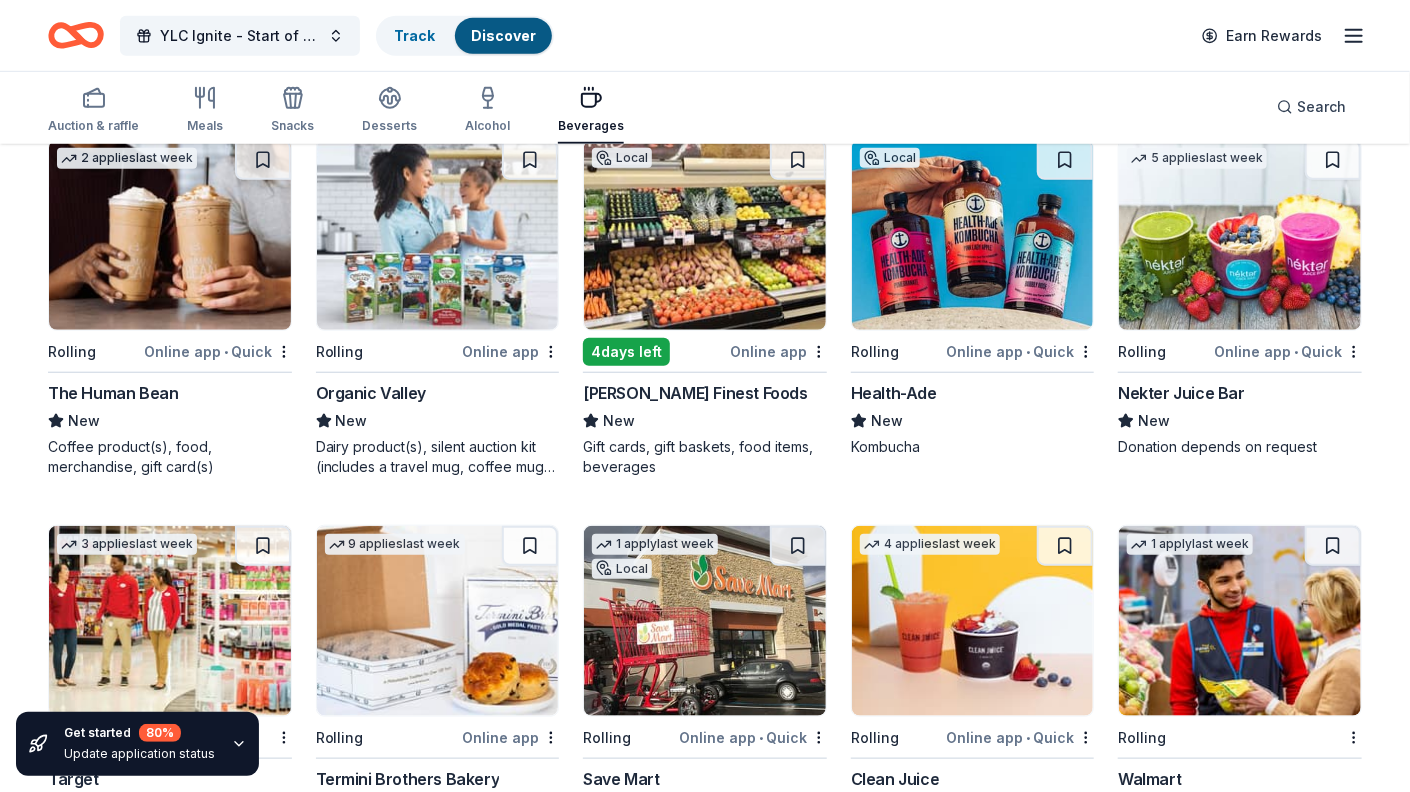 scroll, scrollTop: 0, scrollLeft: 0, axis: both 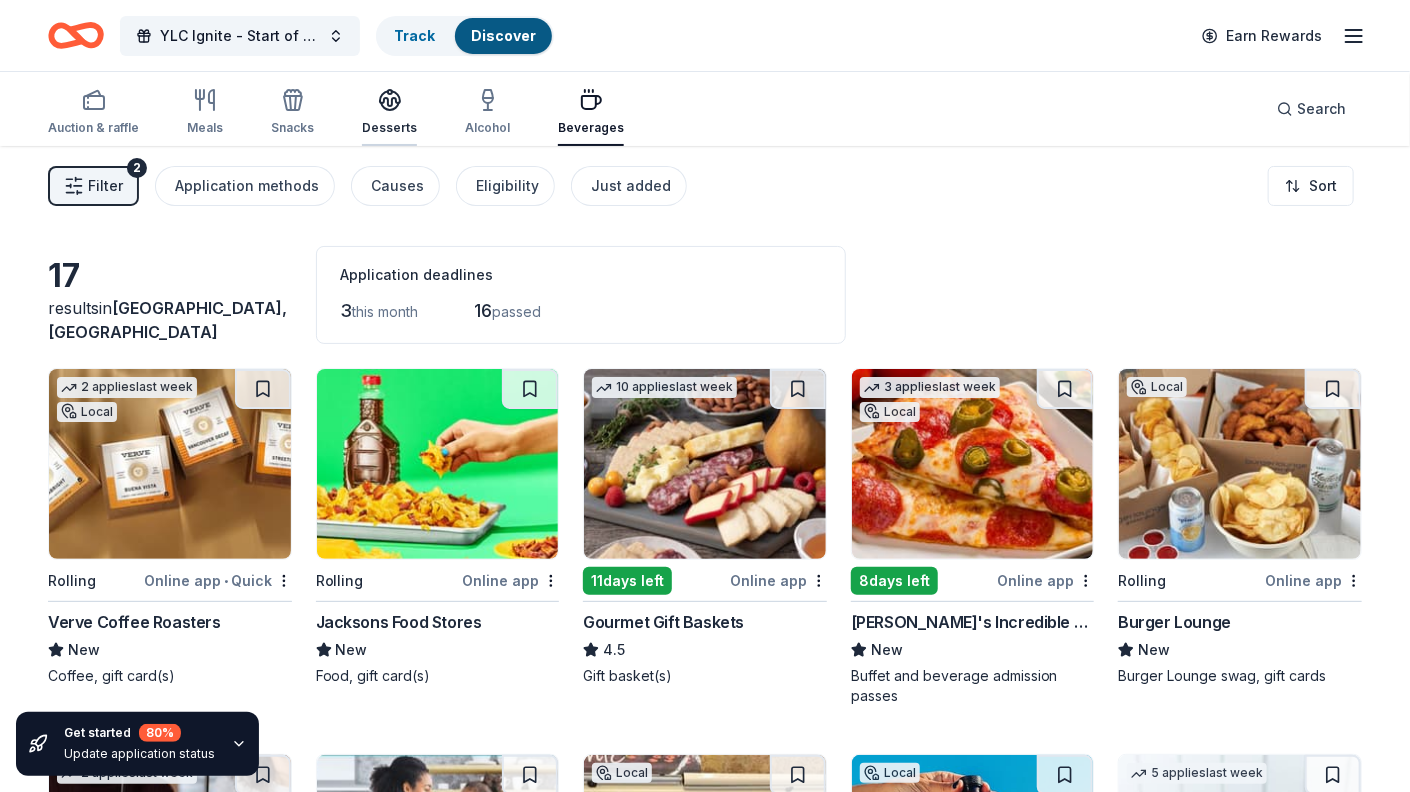 click 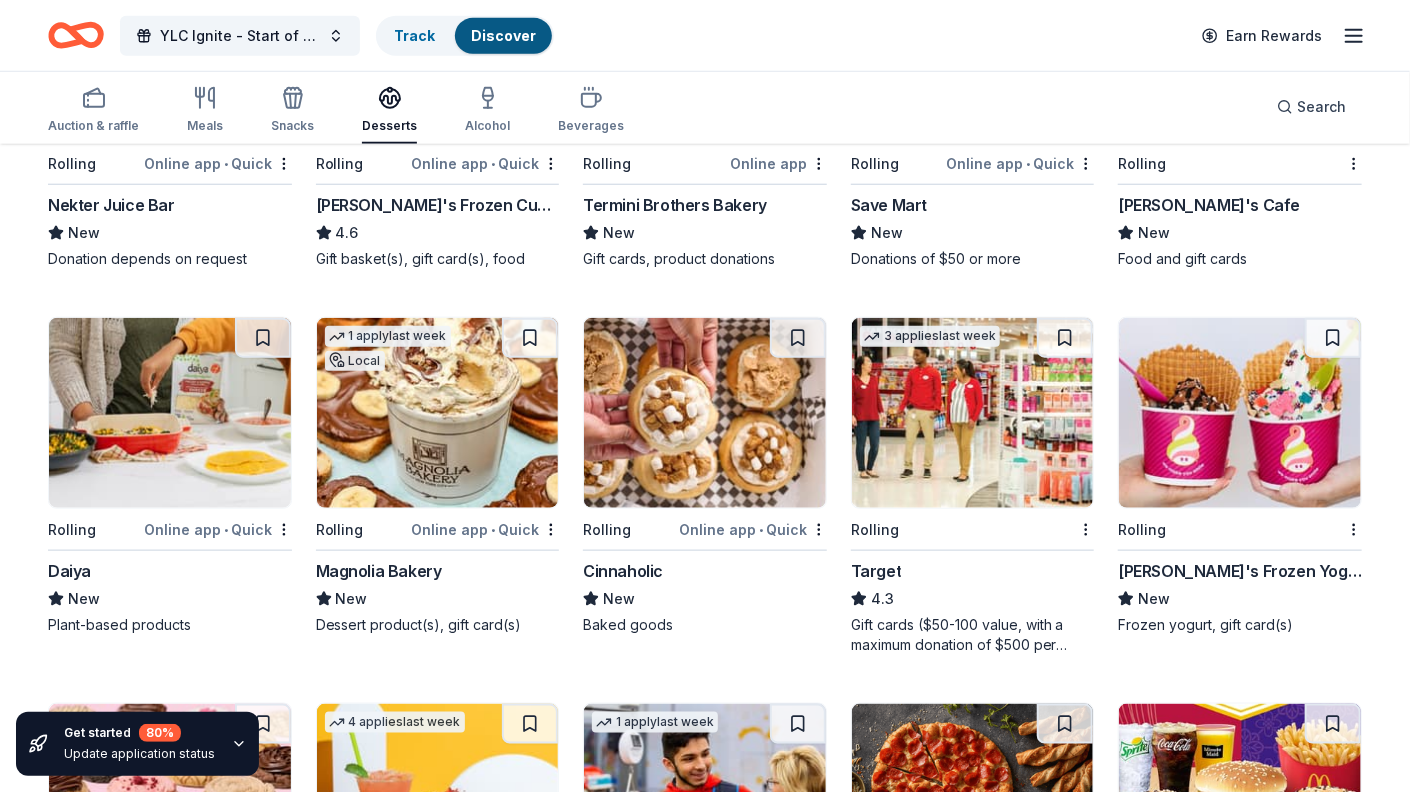 scroll, scrollTop: 0, scrollLeft: 0, axis: both 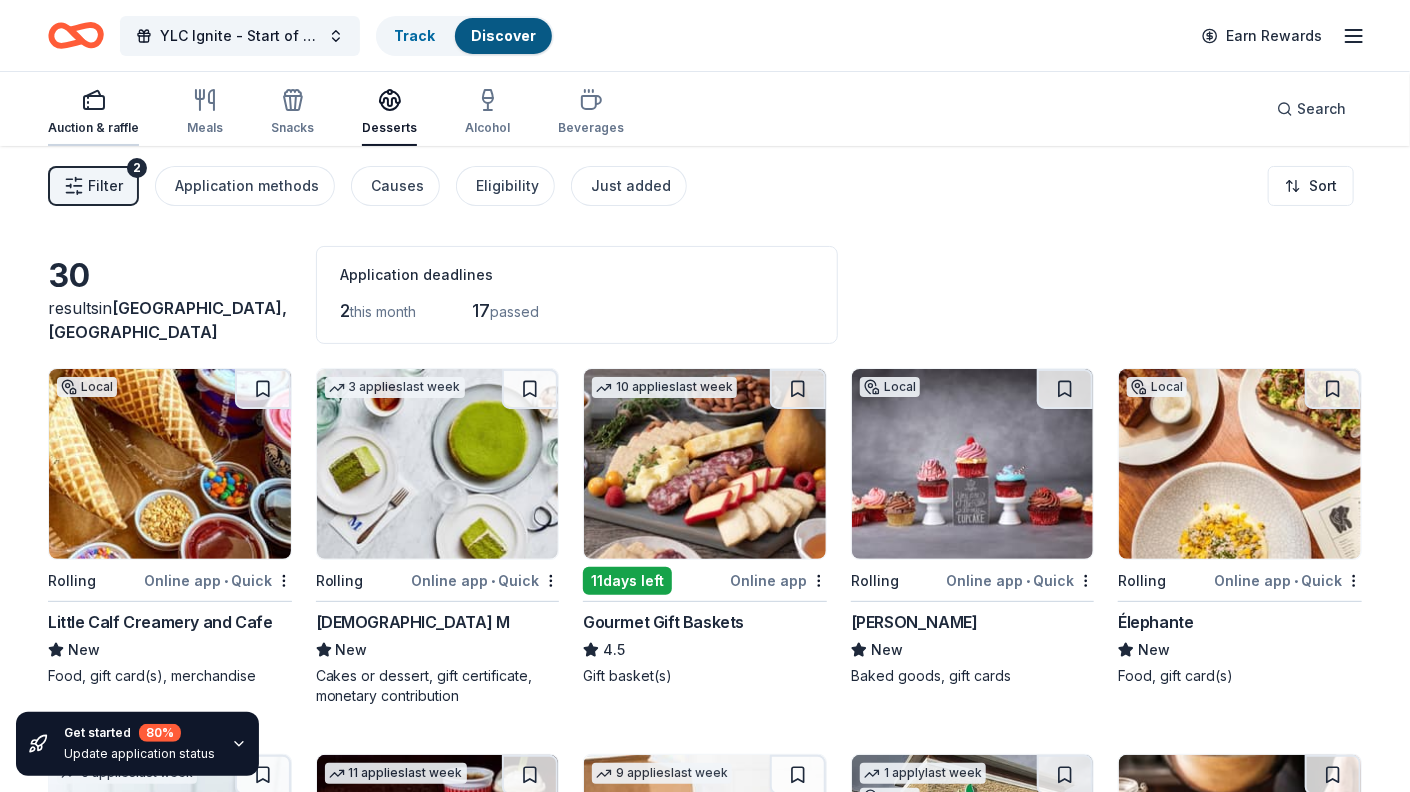 click on "Auction & raffle" at bounding box center (93, 112) 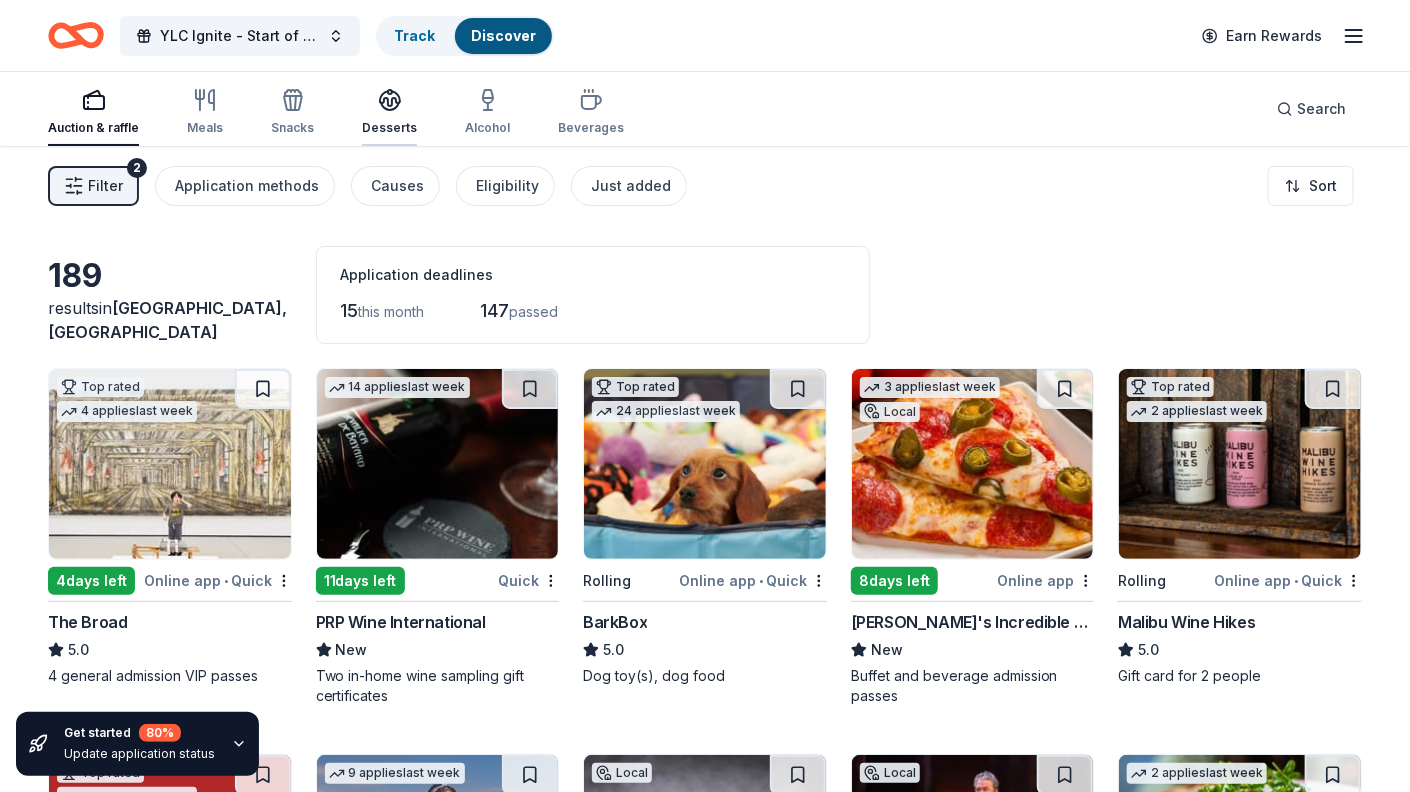 click at bounding box center (389, 100) 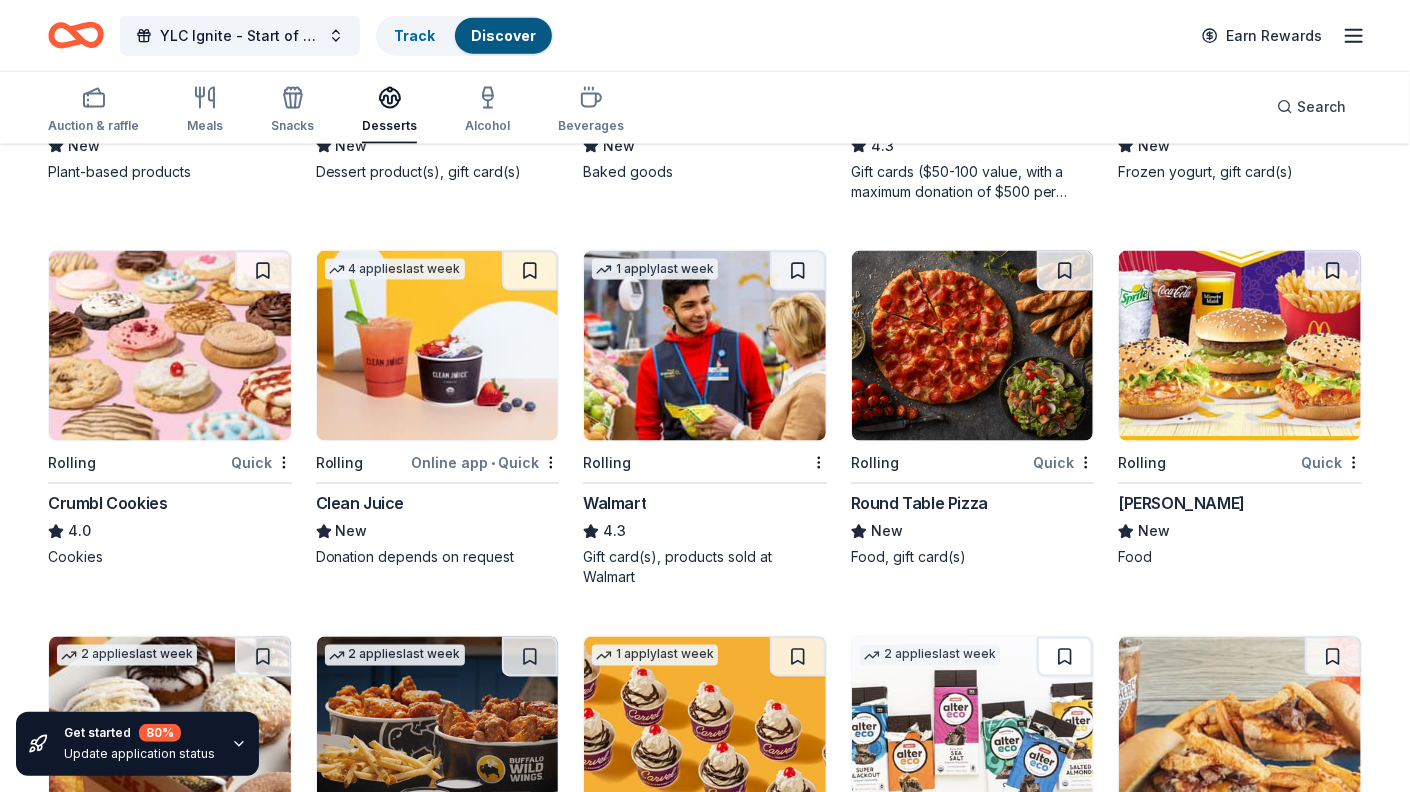 scroll, scrollTop: 1258, scrollLeft: 0, axis: vertical 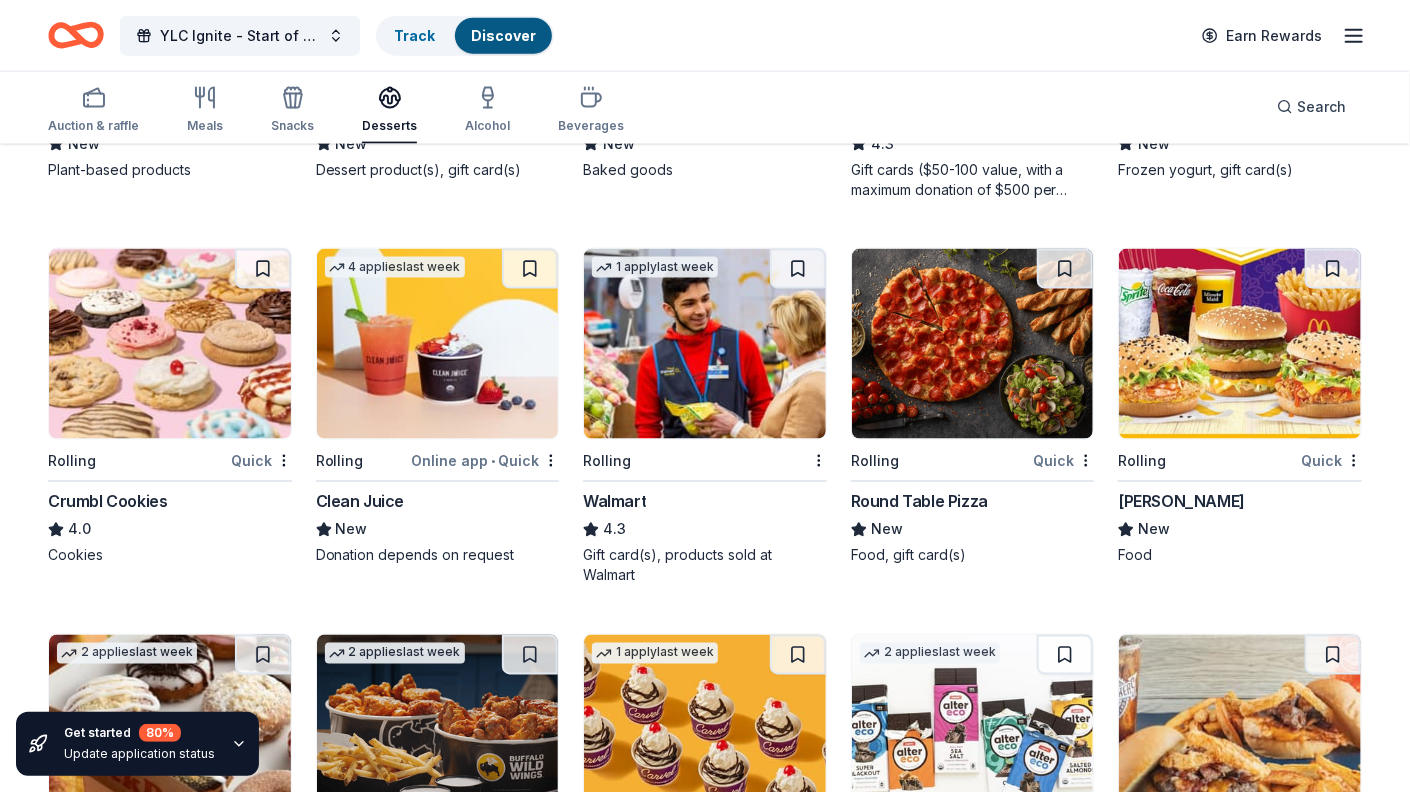 click at bounding box center [170, 344] 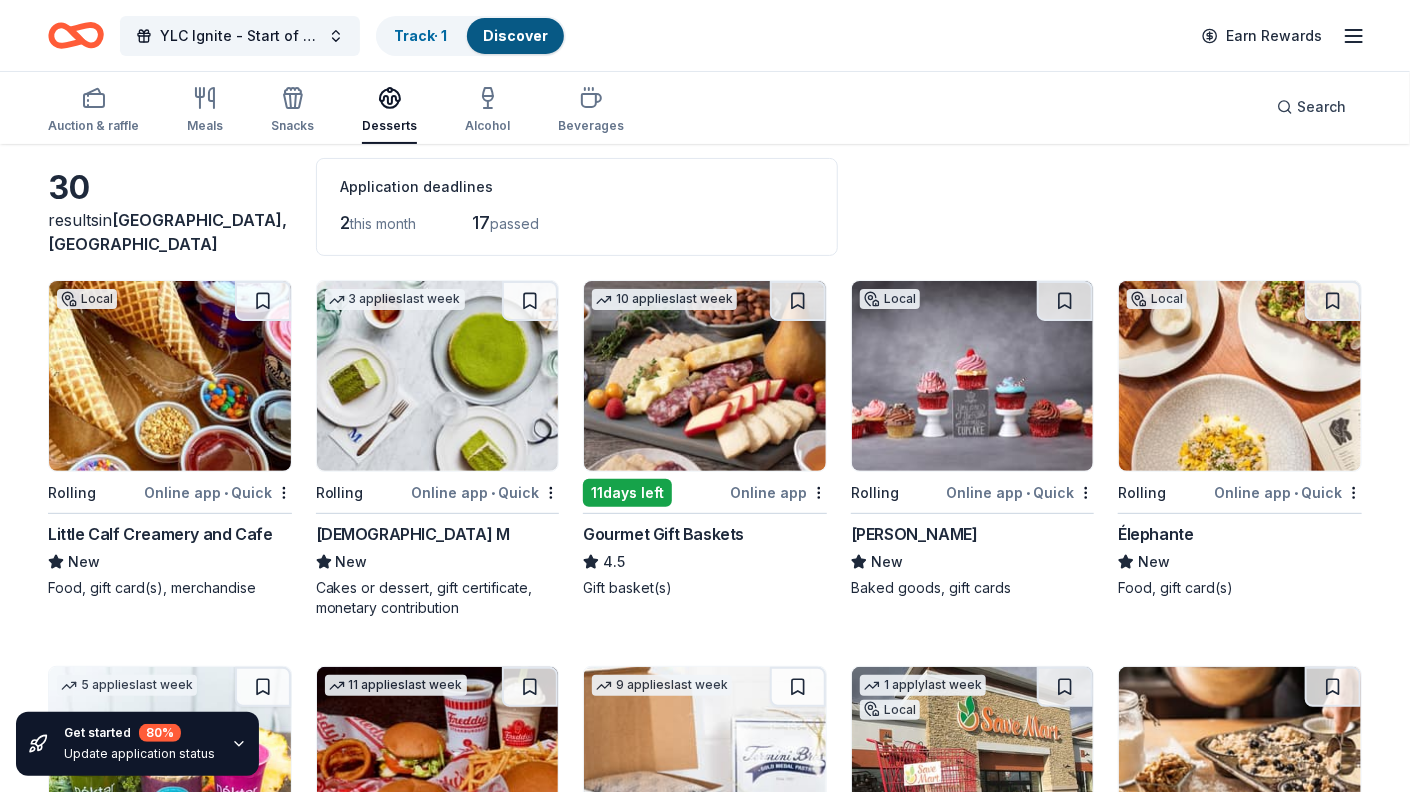 scroll, scrollTop: 89, scrollLeft: 0, axis: vertical 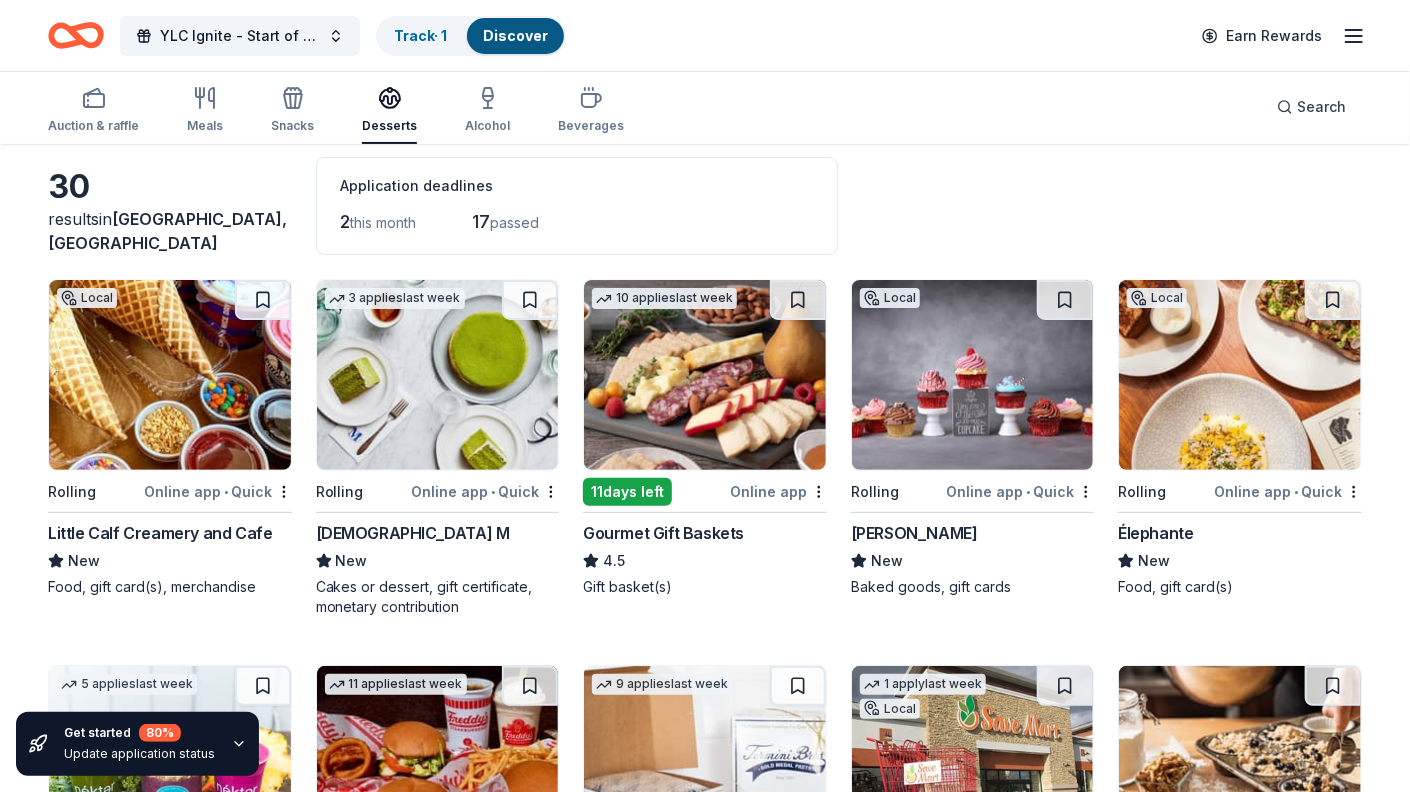 click at bounding box center [170, 375] 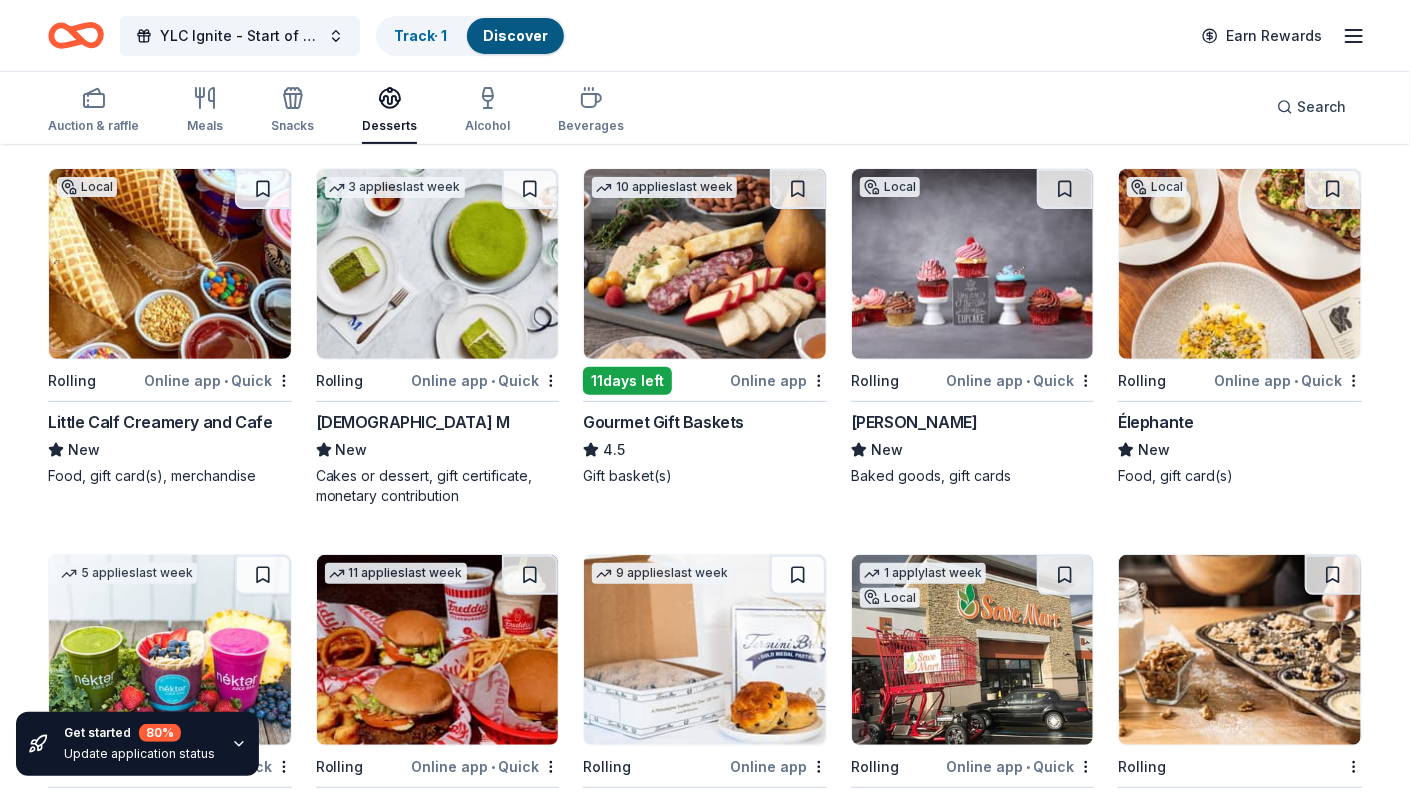 scroll, scrollTop: 202, scrollLeft: 0, axis: vertical 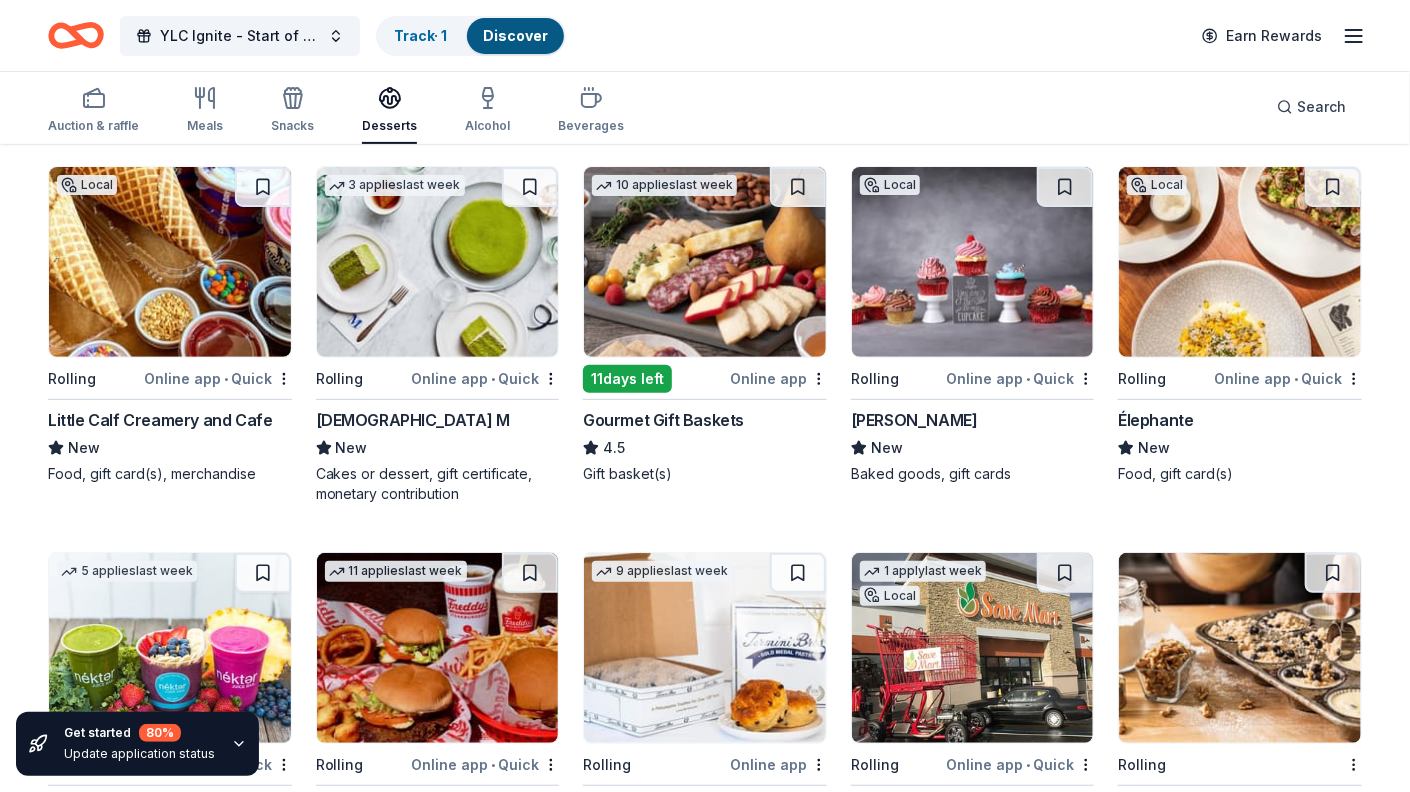 click at bounding box center [973, 262] 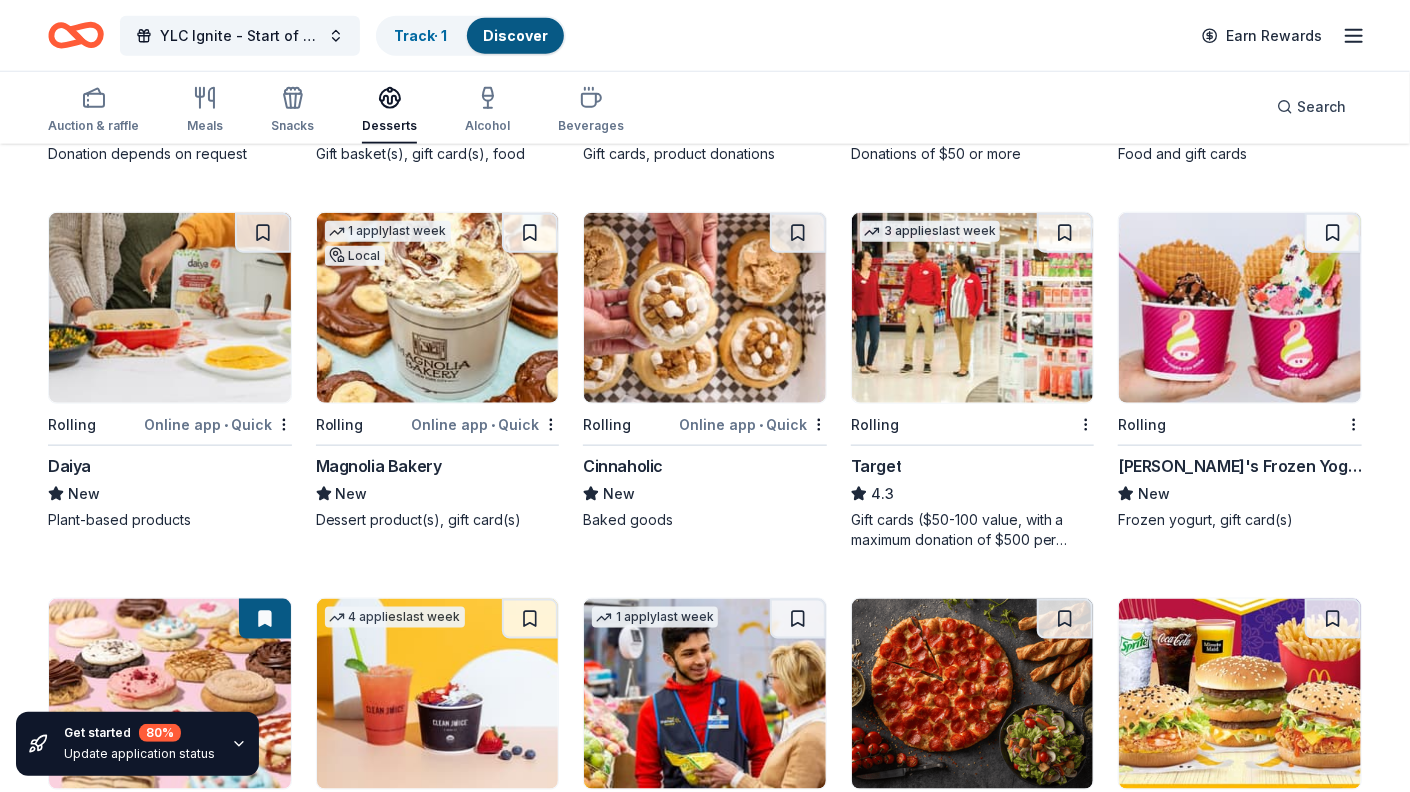 scroll, scrollTop: 906, scrollLeft: 0, axis: vertical 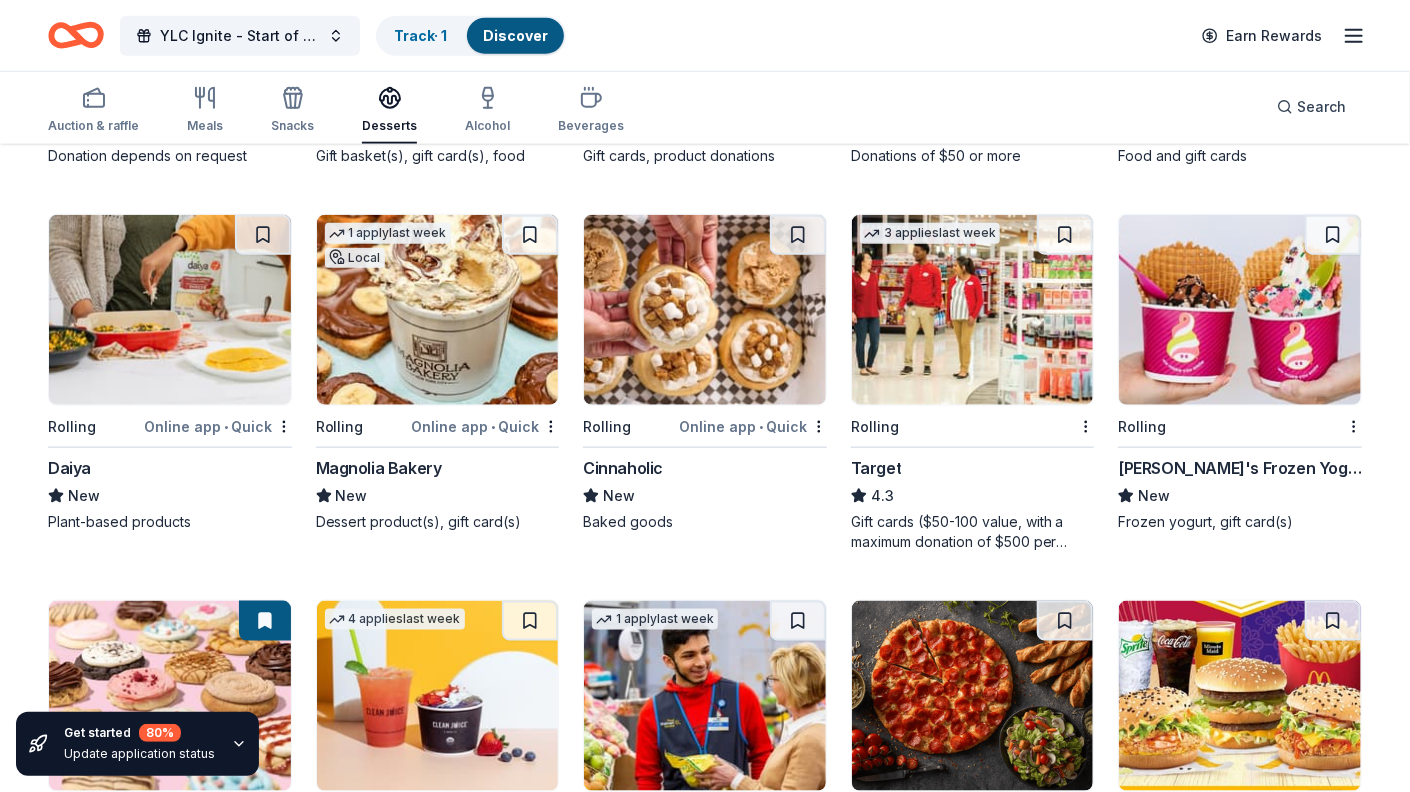 click at bounding box center (1240, 310) 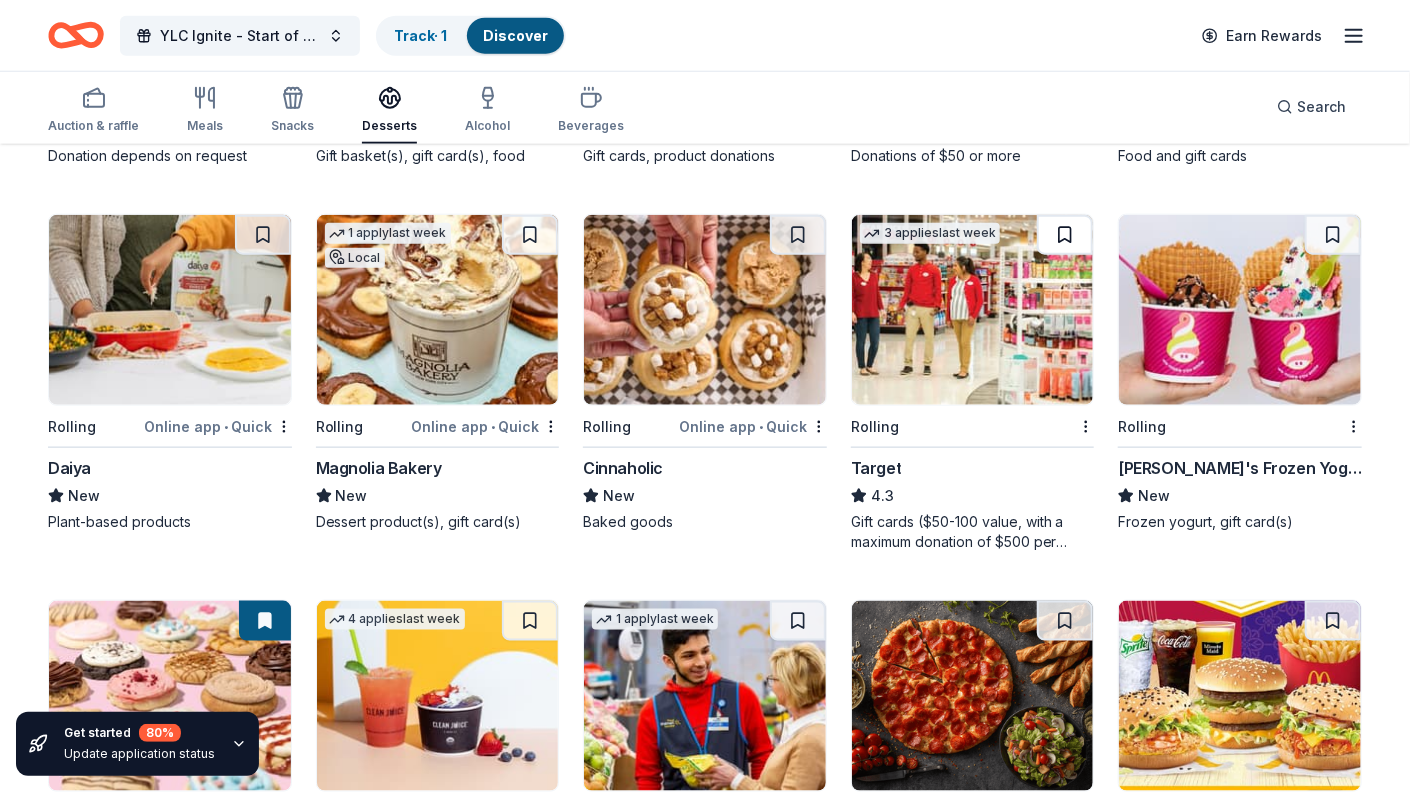 click at bounding box center (1065, 235) 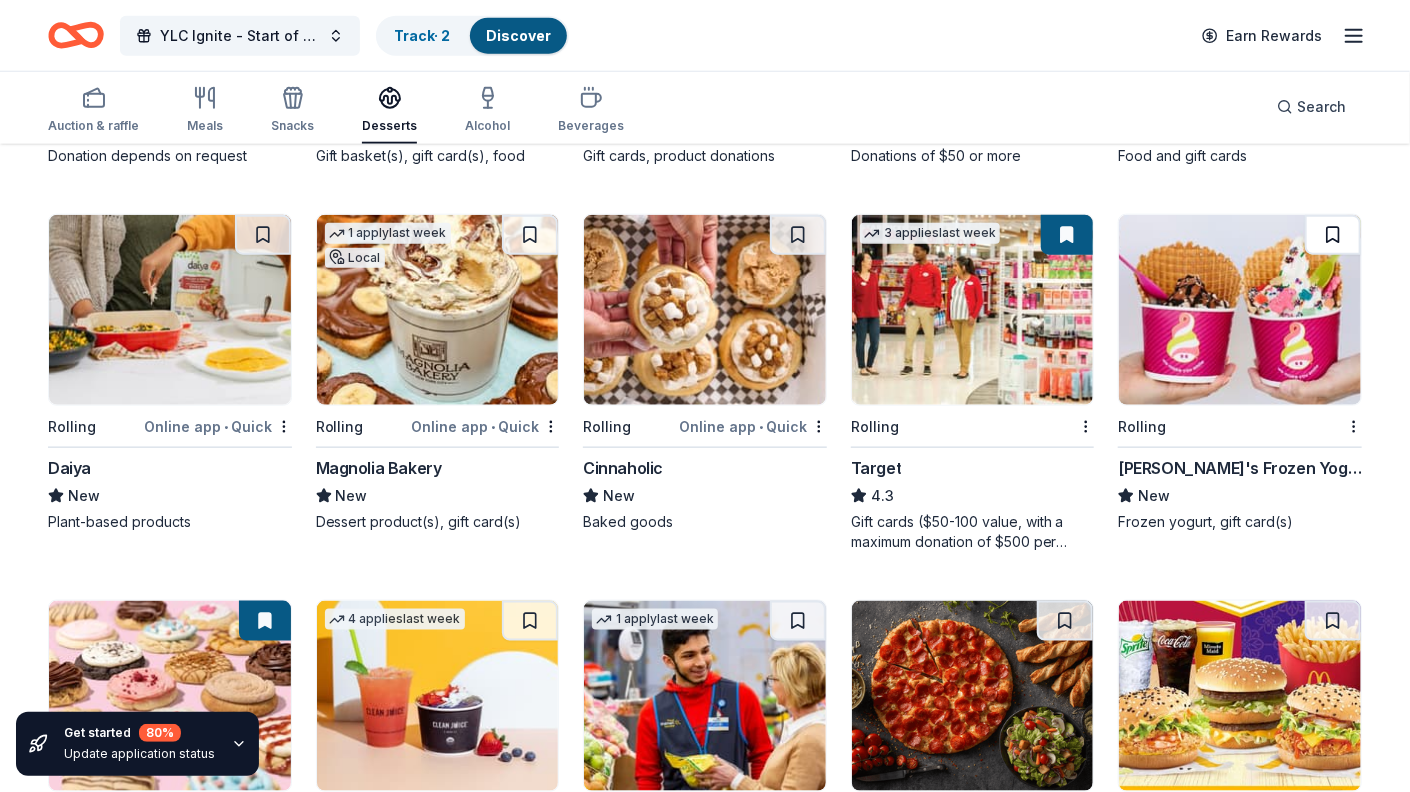 click at bounding box center (1333, 235) 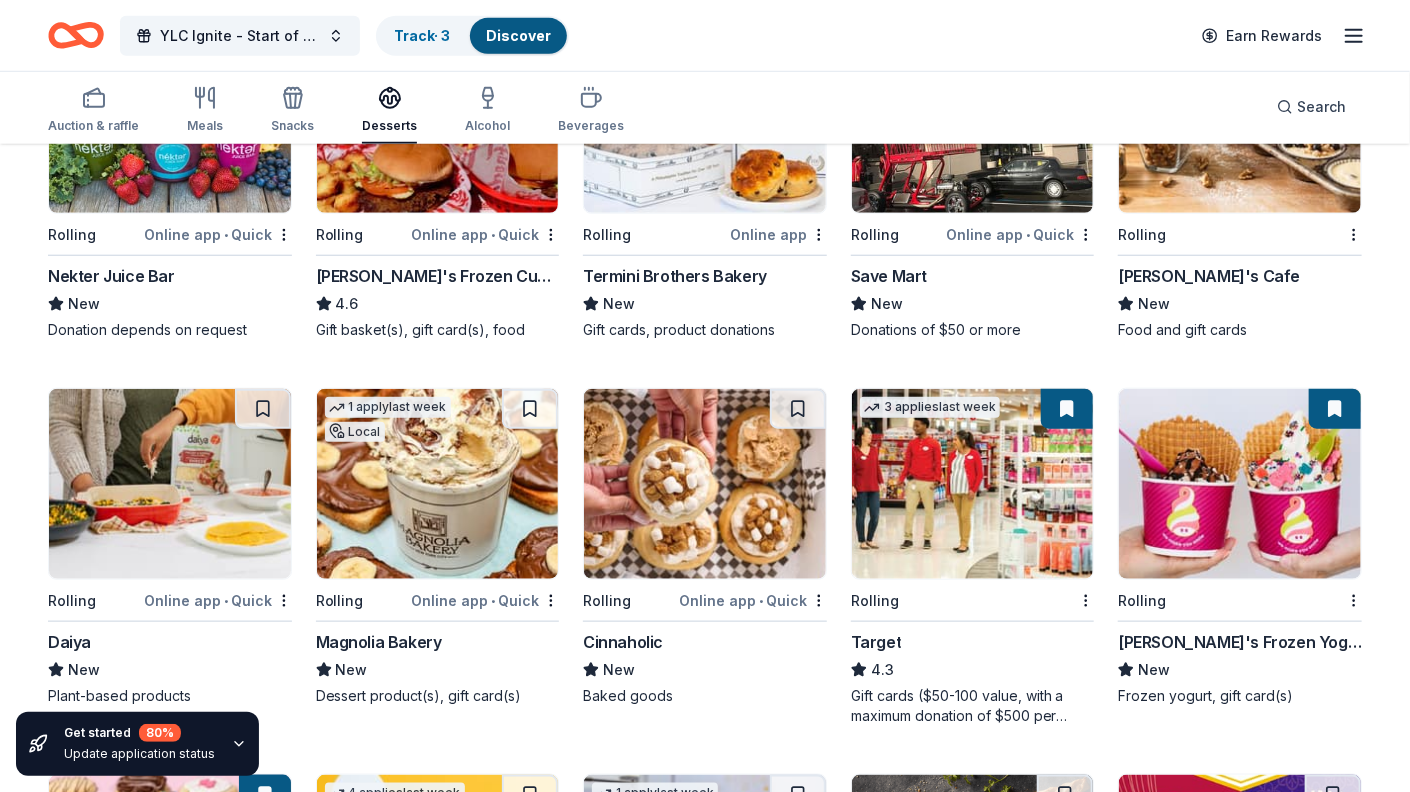 scroll, scrollTop: 726, scrollLeft: 0, axis: vertical 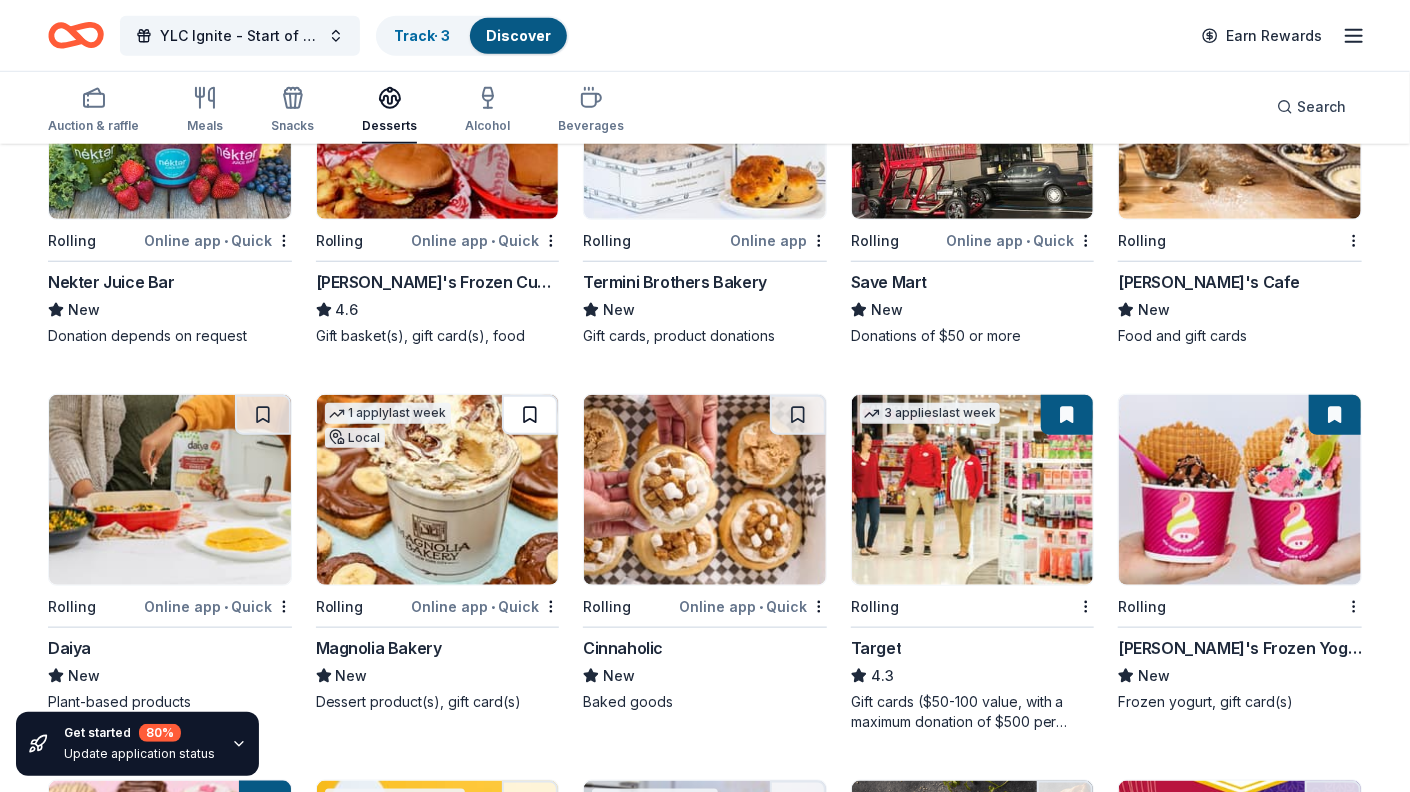 click at bounding box center (530, 415) 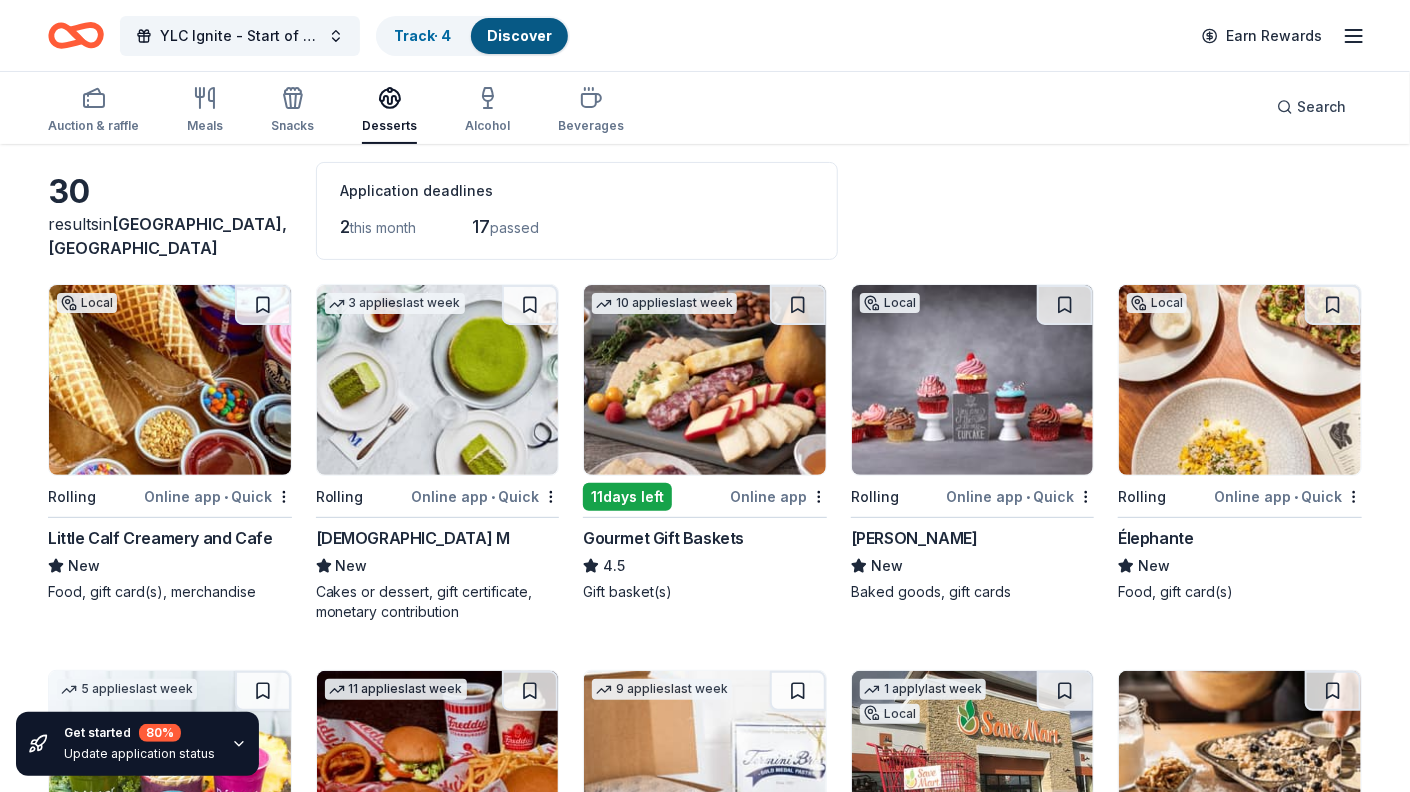 scroll, scrollTop: 80, scrollLeft: 0, axis: vertical 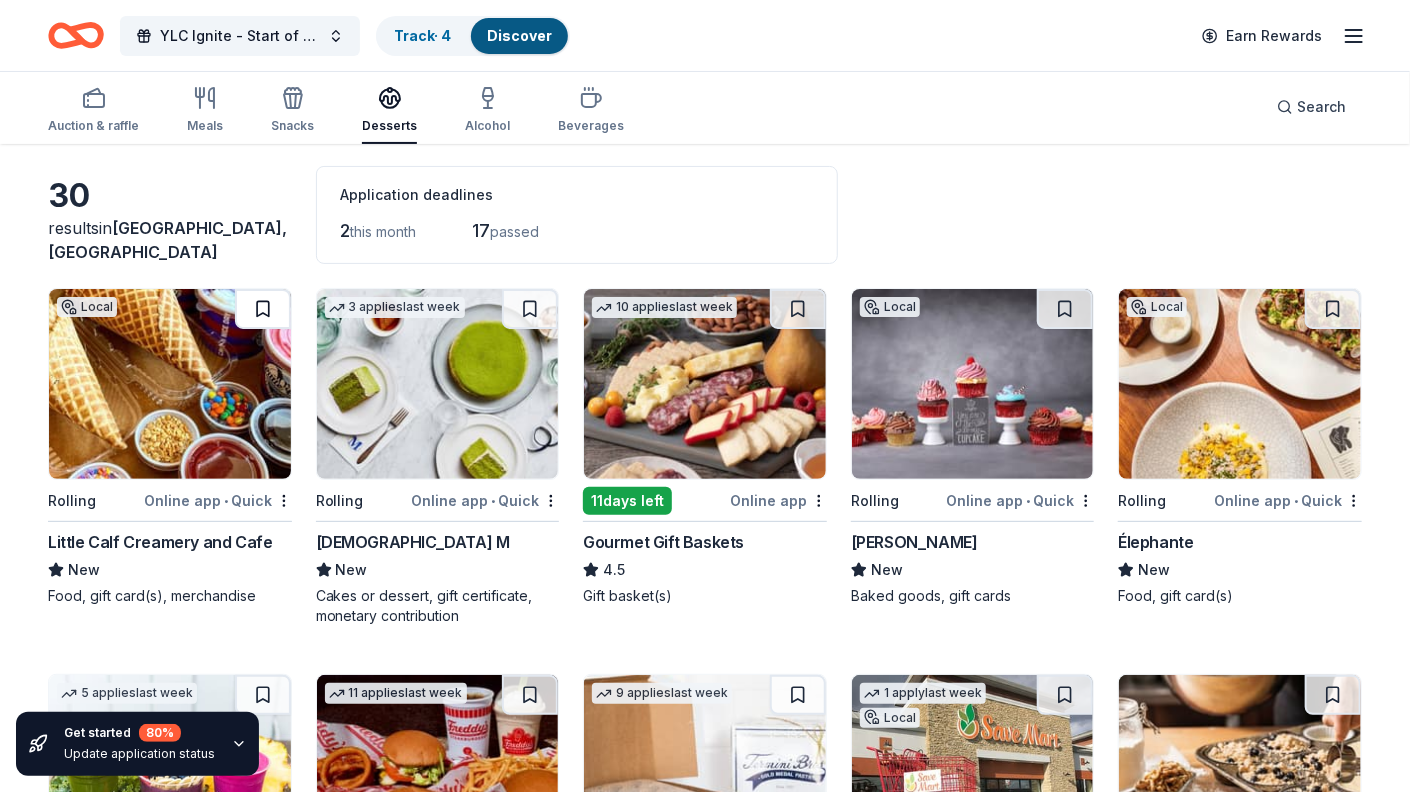 click at bounding box center (263, 309) 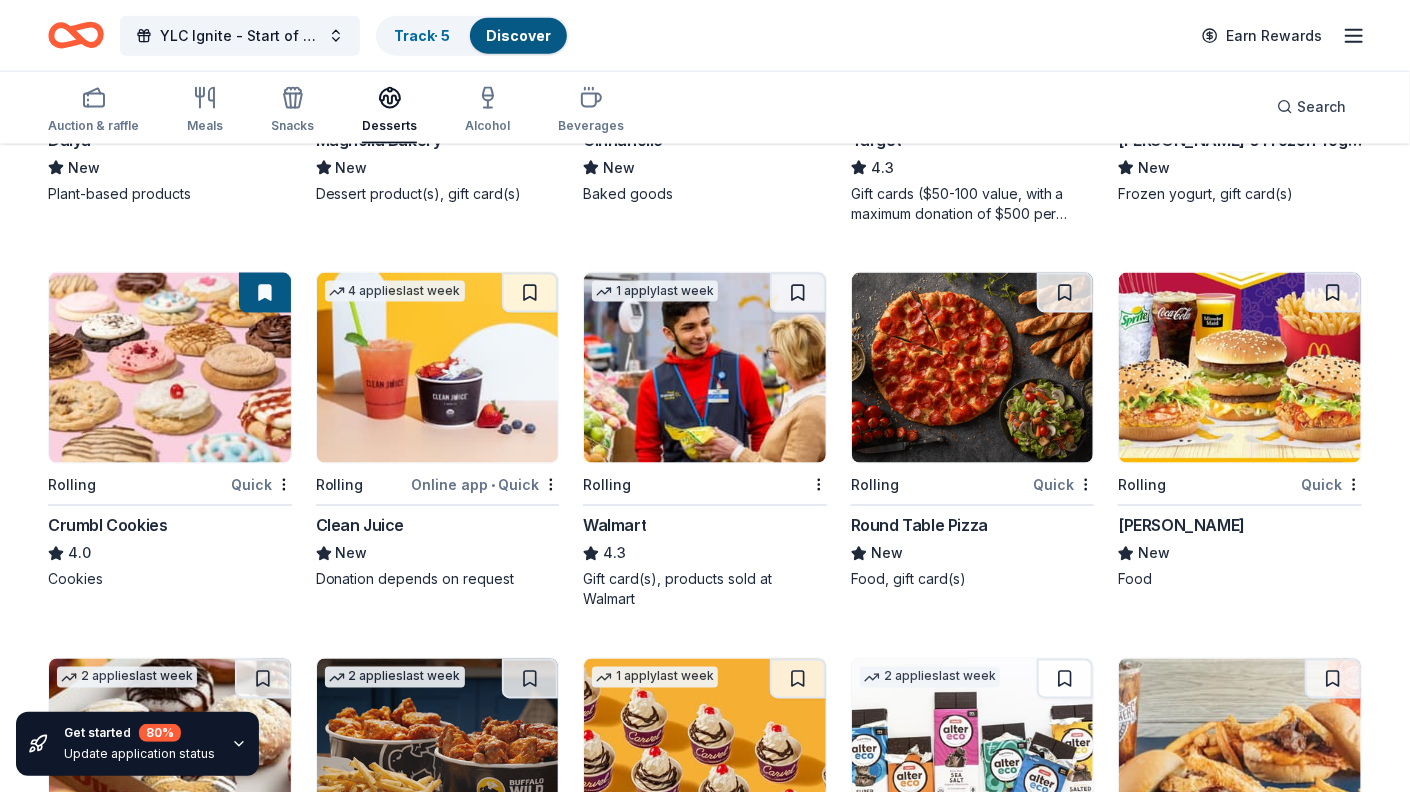 scroll, scrollTop: 1237, scrollLeft: 0, axis: vertical 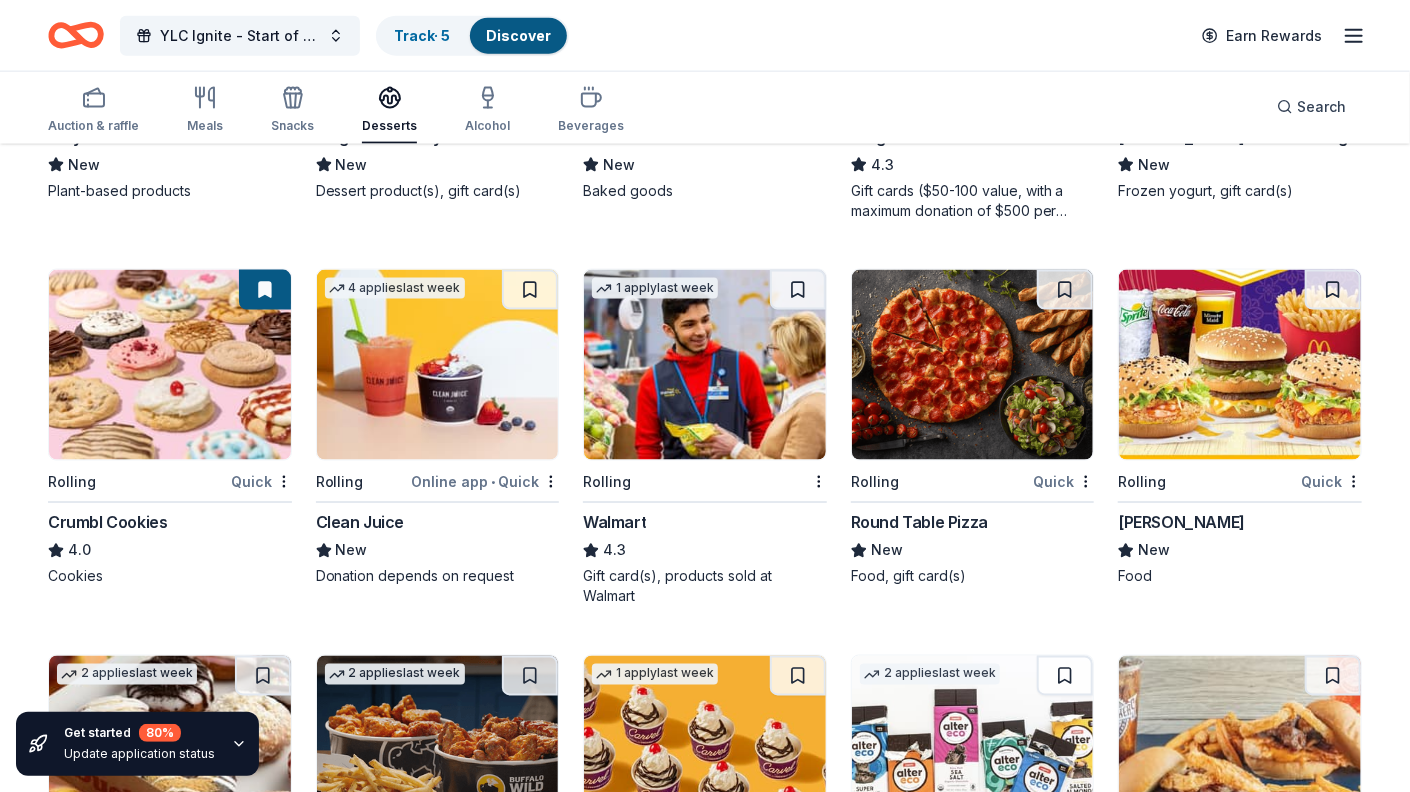 click at bounding box center [798, 290] 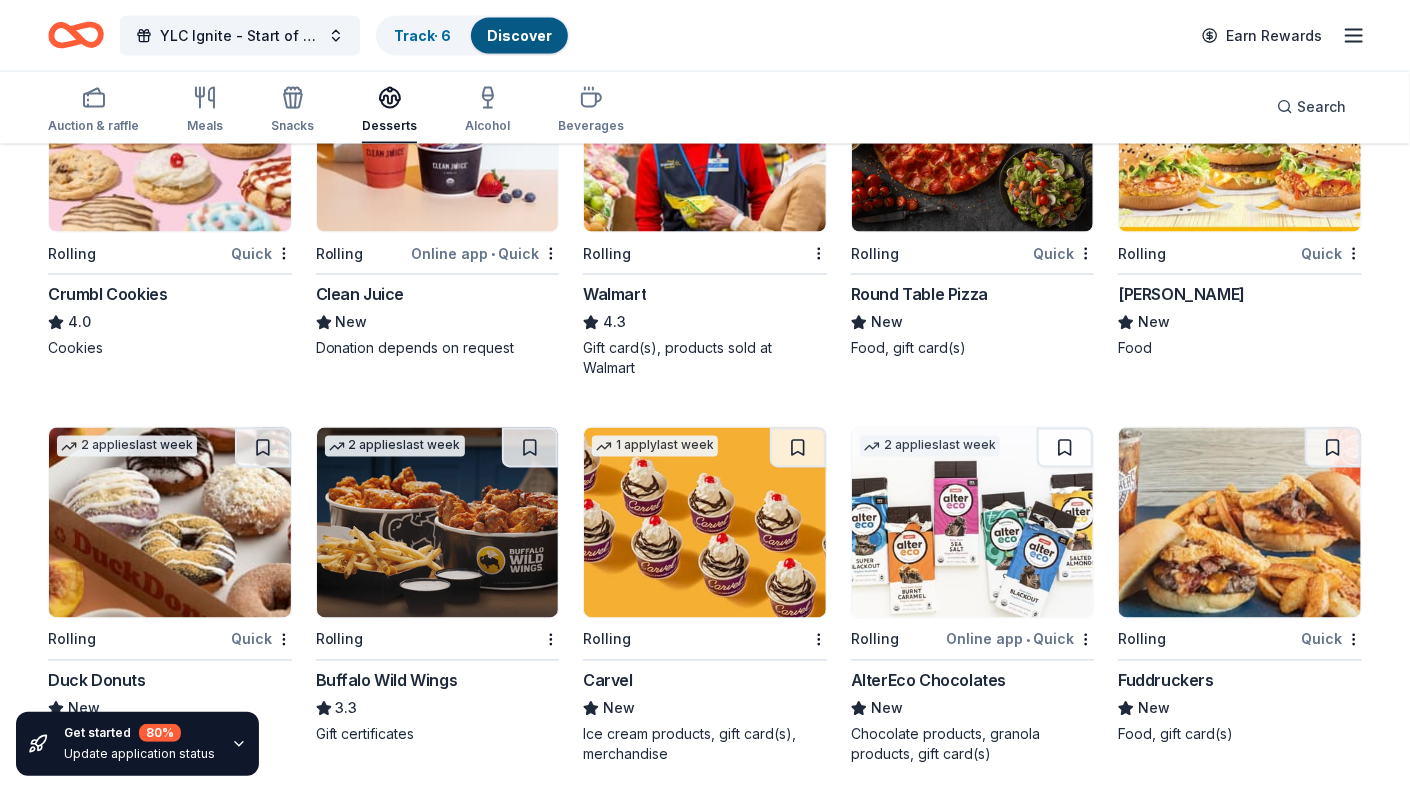 scroll, scrollTop: 1460, scrollLeft: 0, axis: vertical 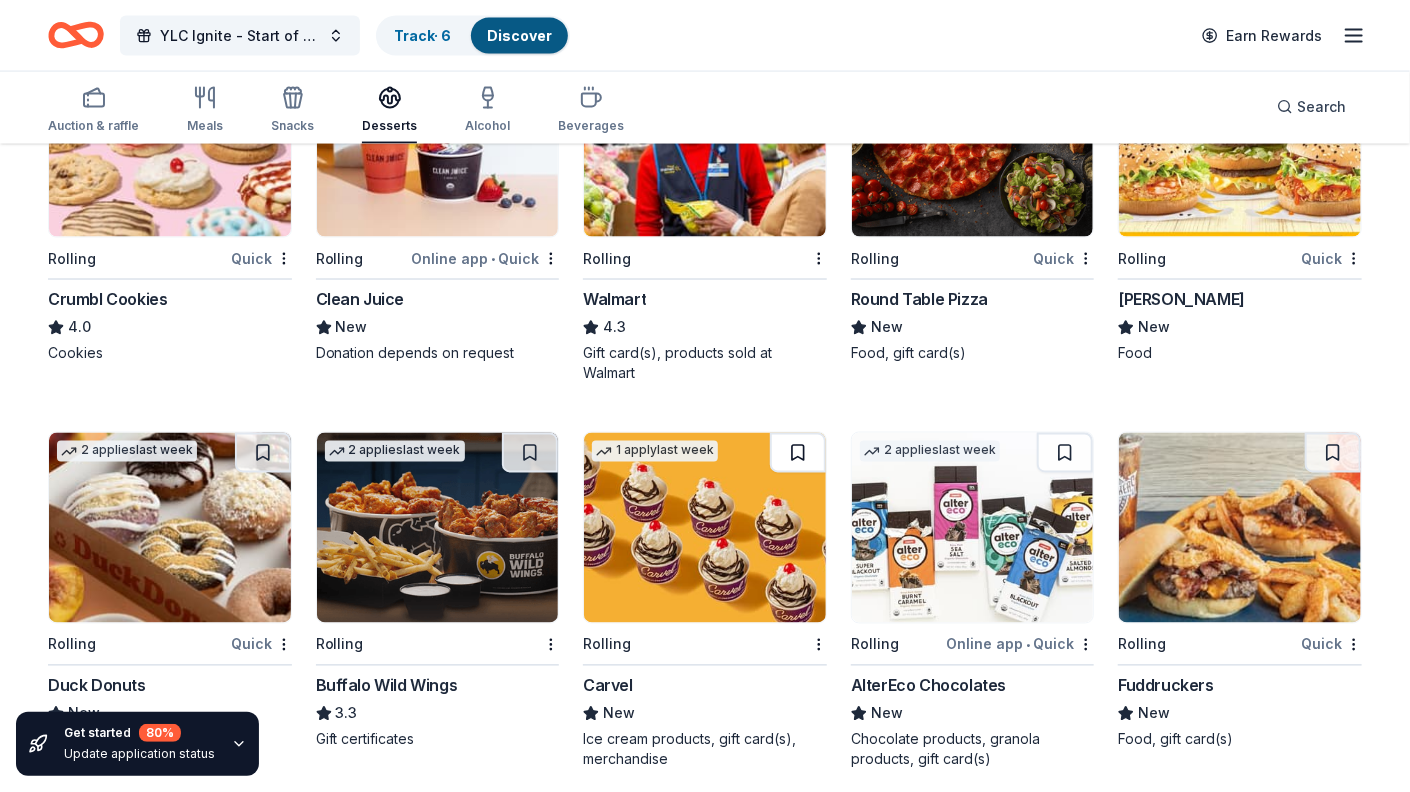 click at bounding box center (798, 453) 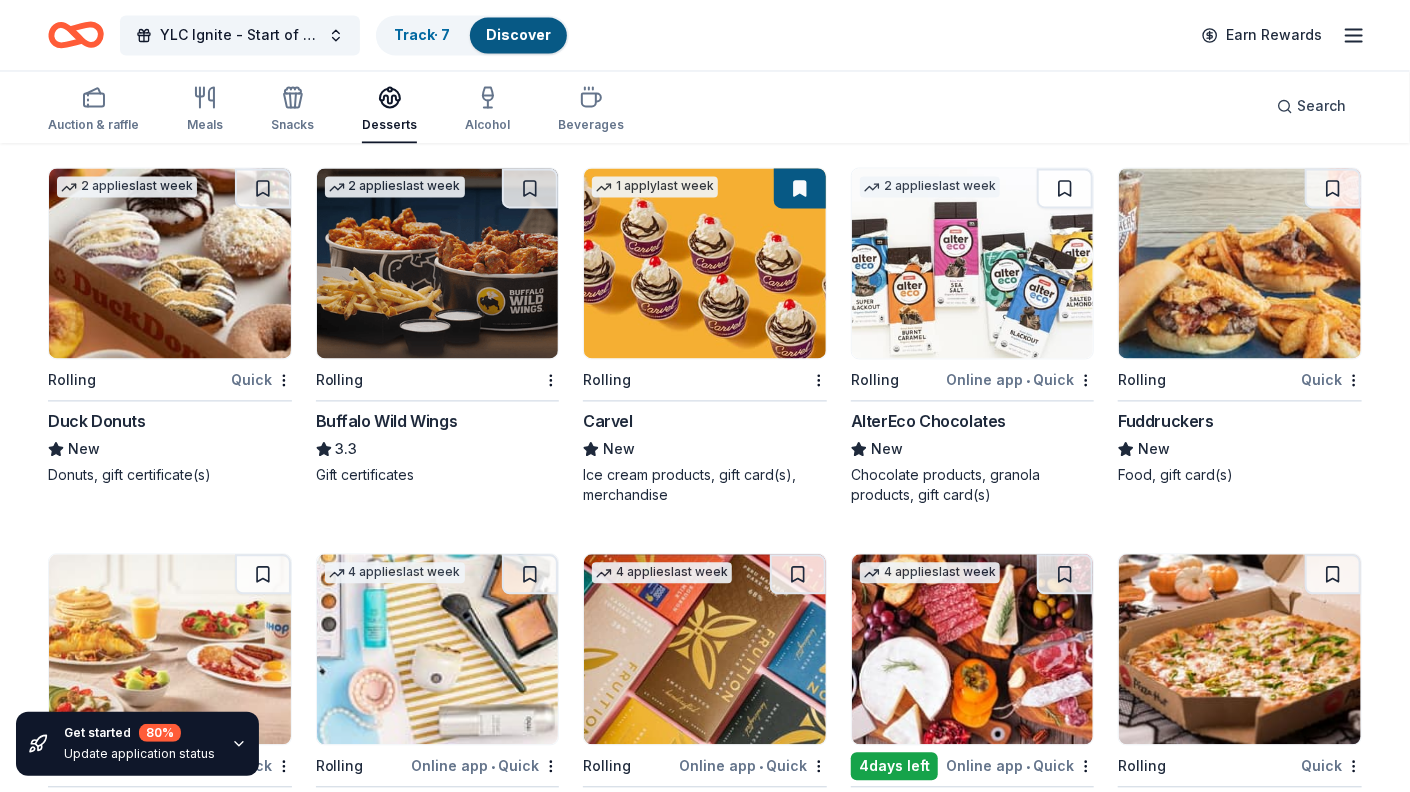 scroll, scrollTop: 1861, scrollLeft: 0, axis: vertical 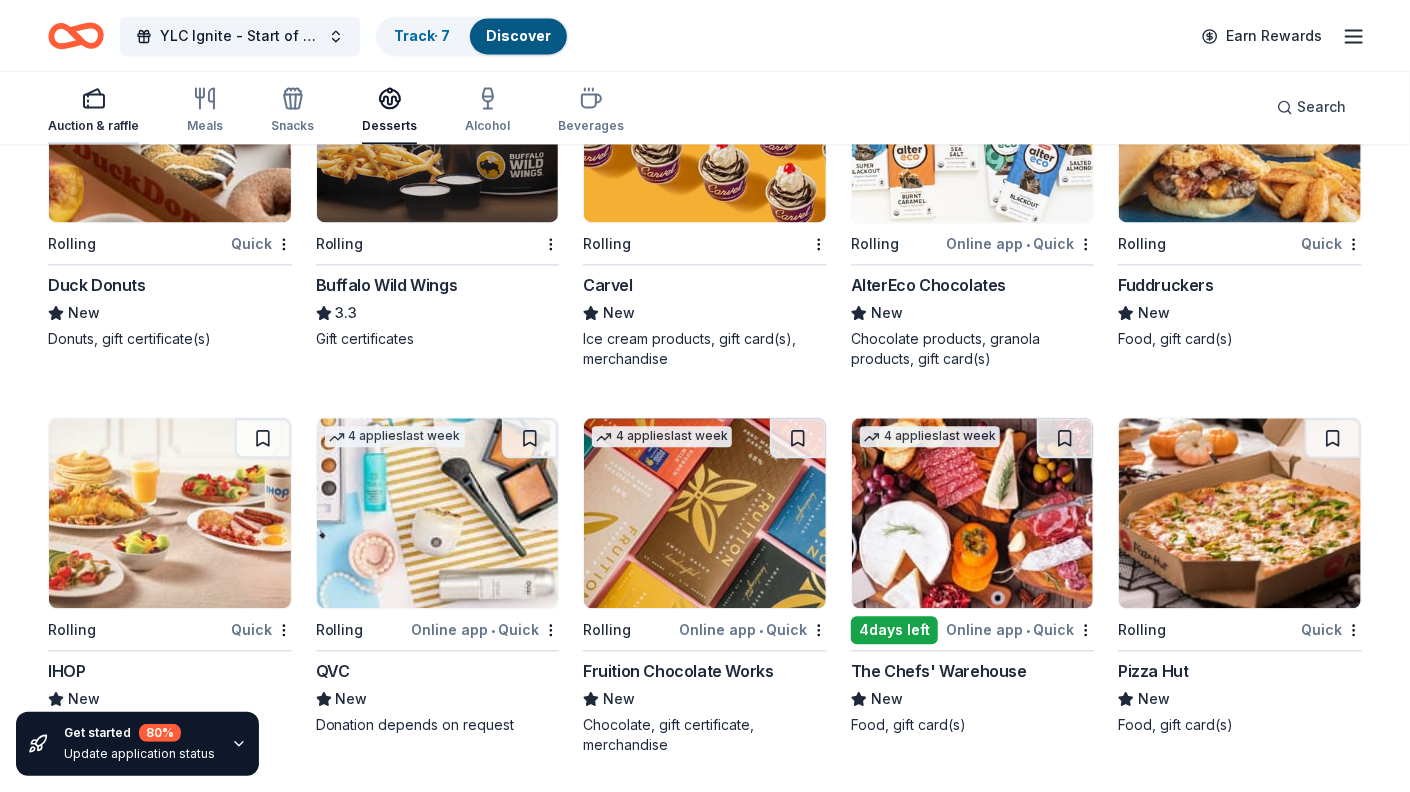 click at bounding box center (93, 98) 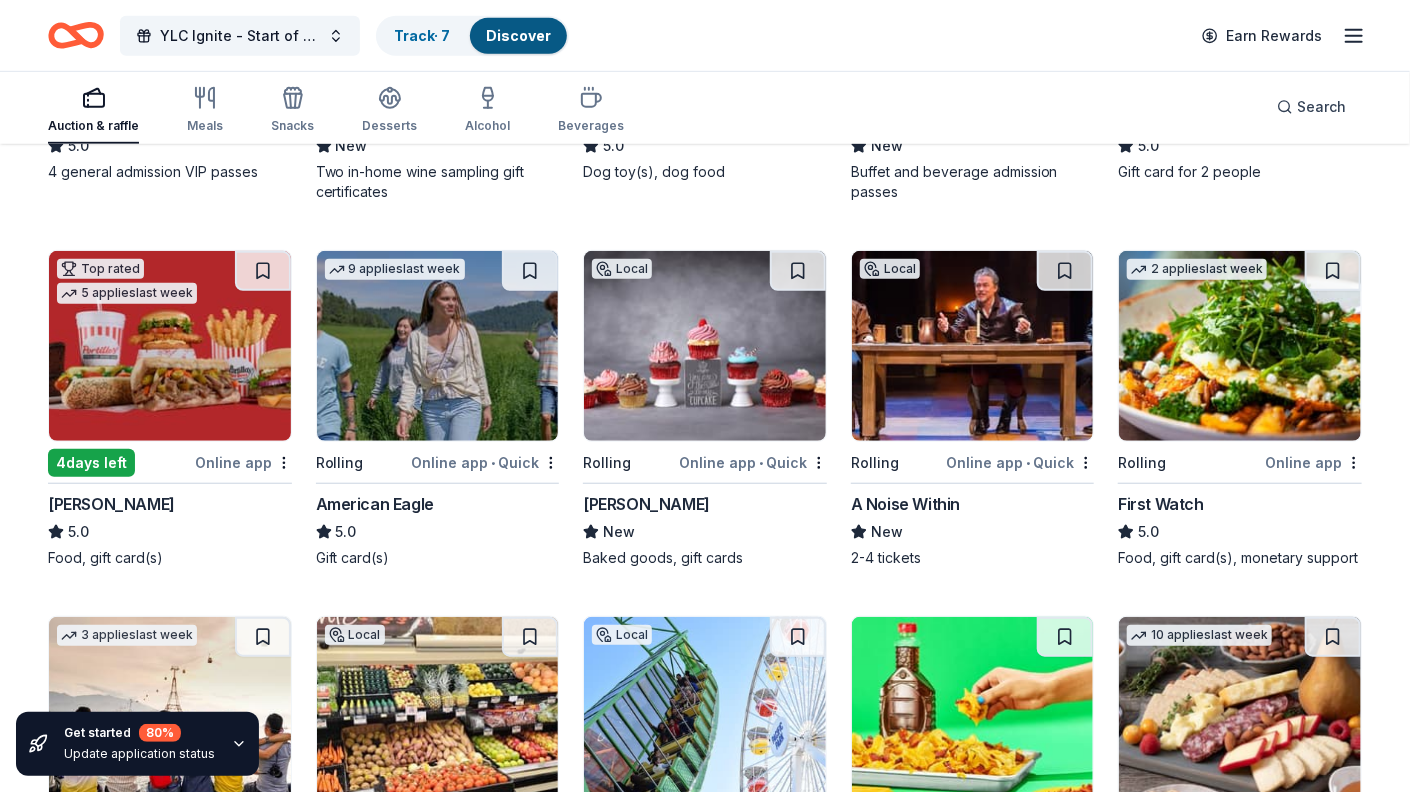 scroll, scrollTop: 502, scrollLeft: 0, axis: vertical 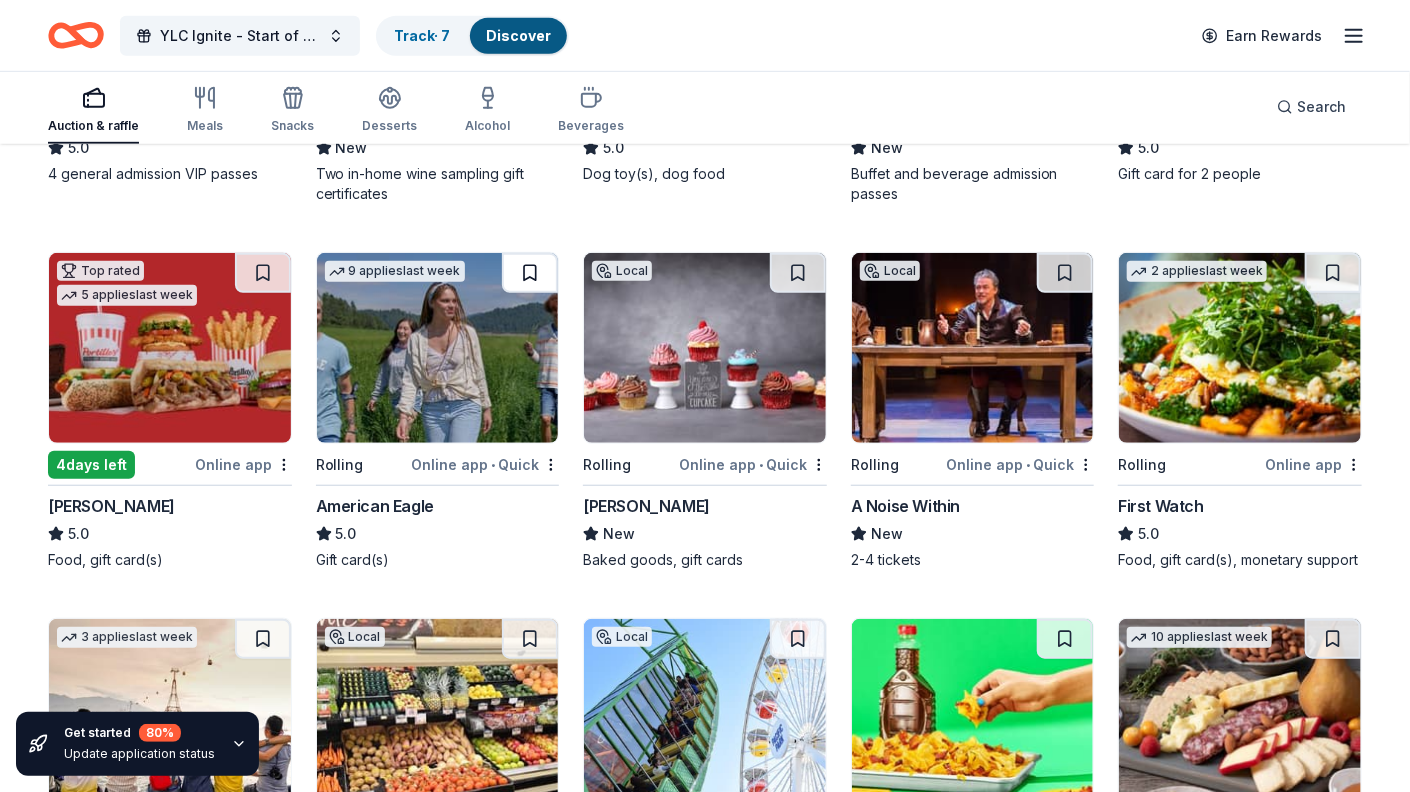 click at bounding box center [530, 273] 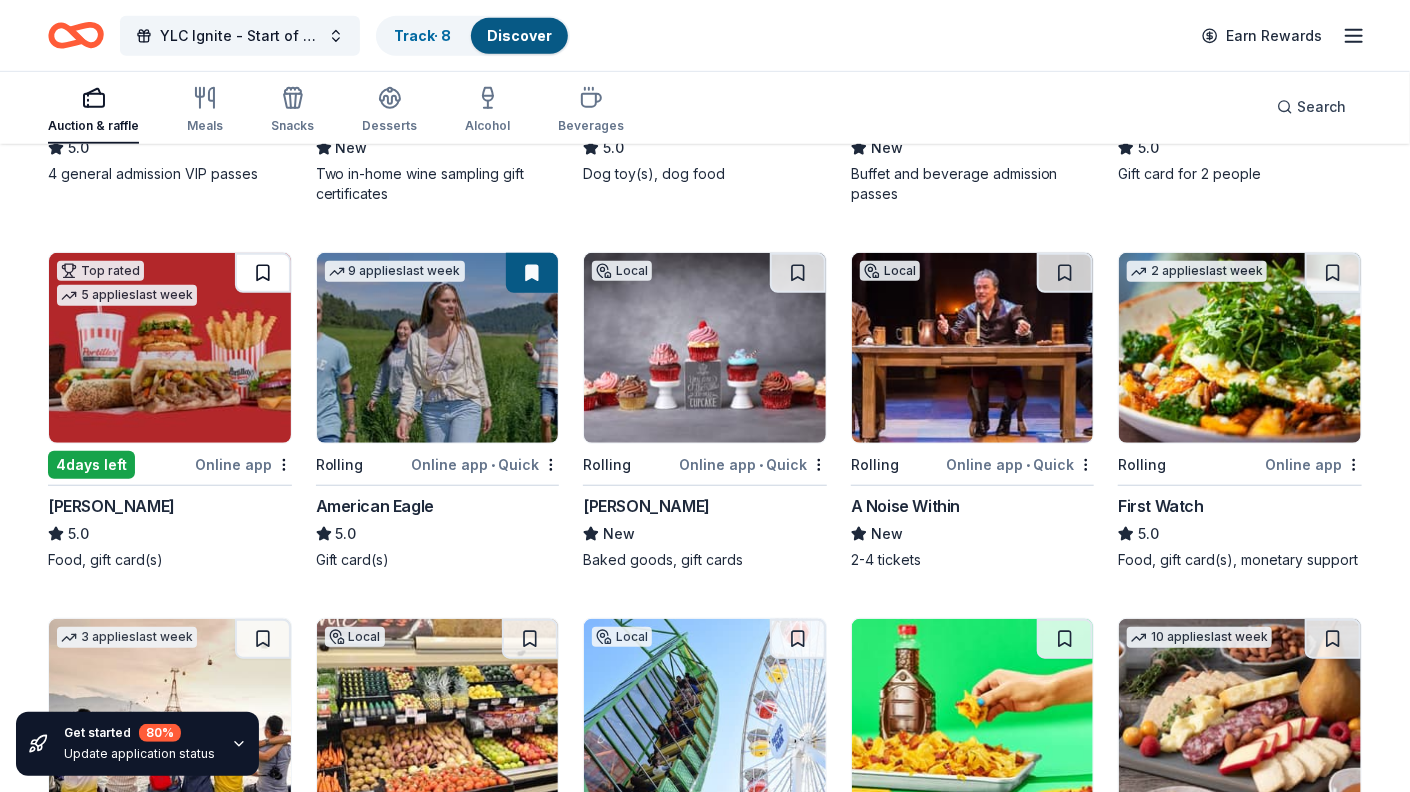 click at bounding box center [263, 273] 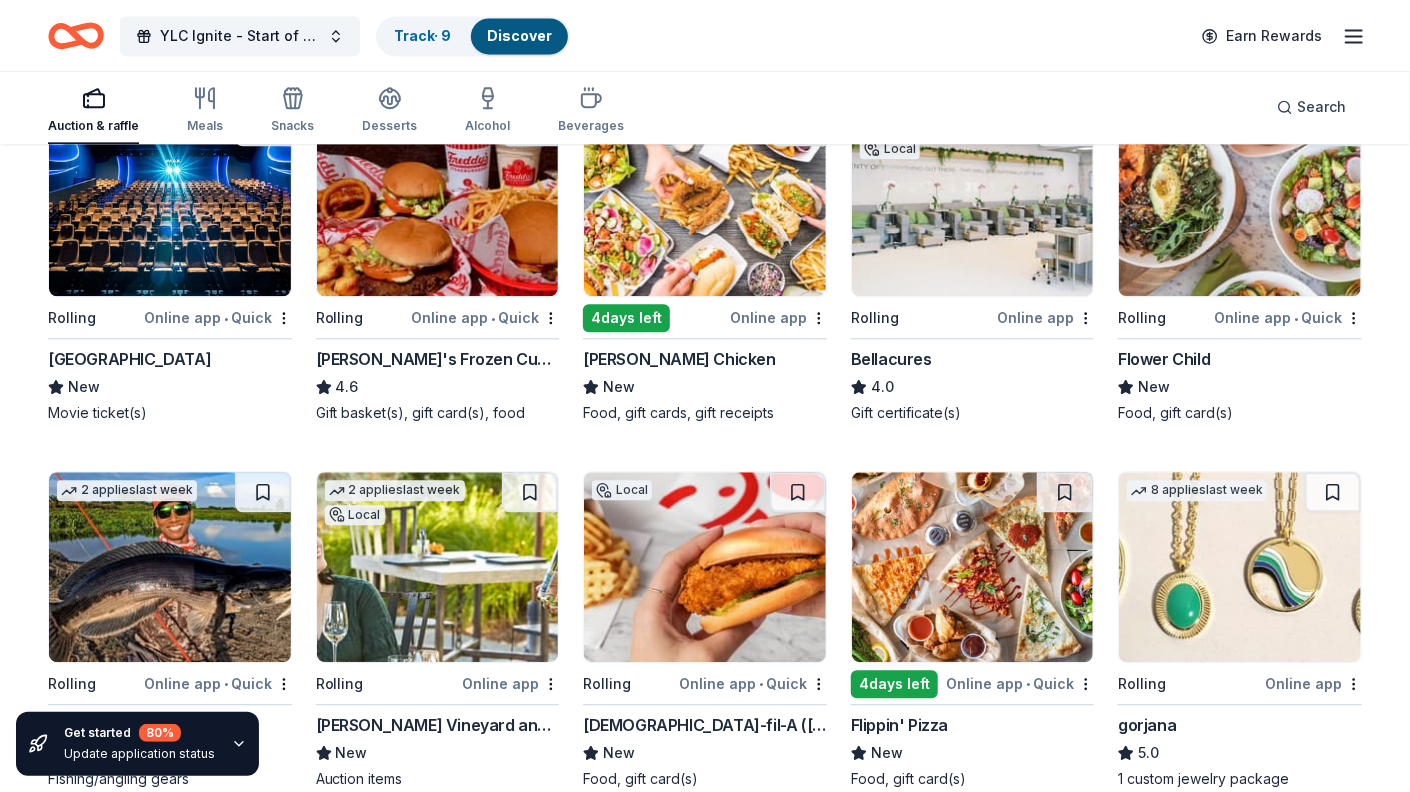 scroll, scrollTop: 2136, scrollLeft: 0, axis: vertical 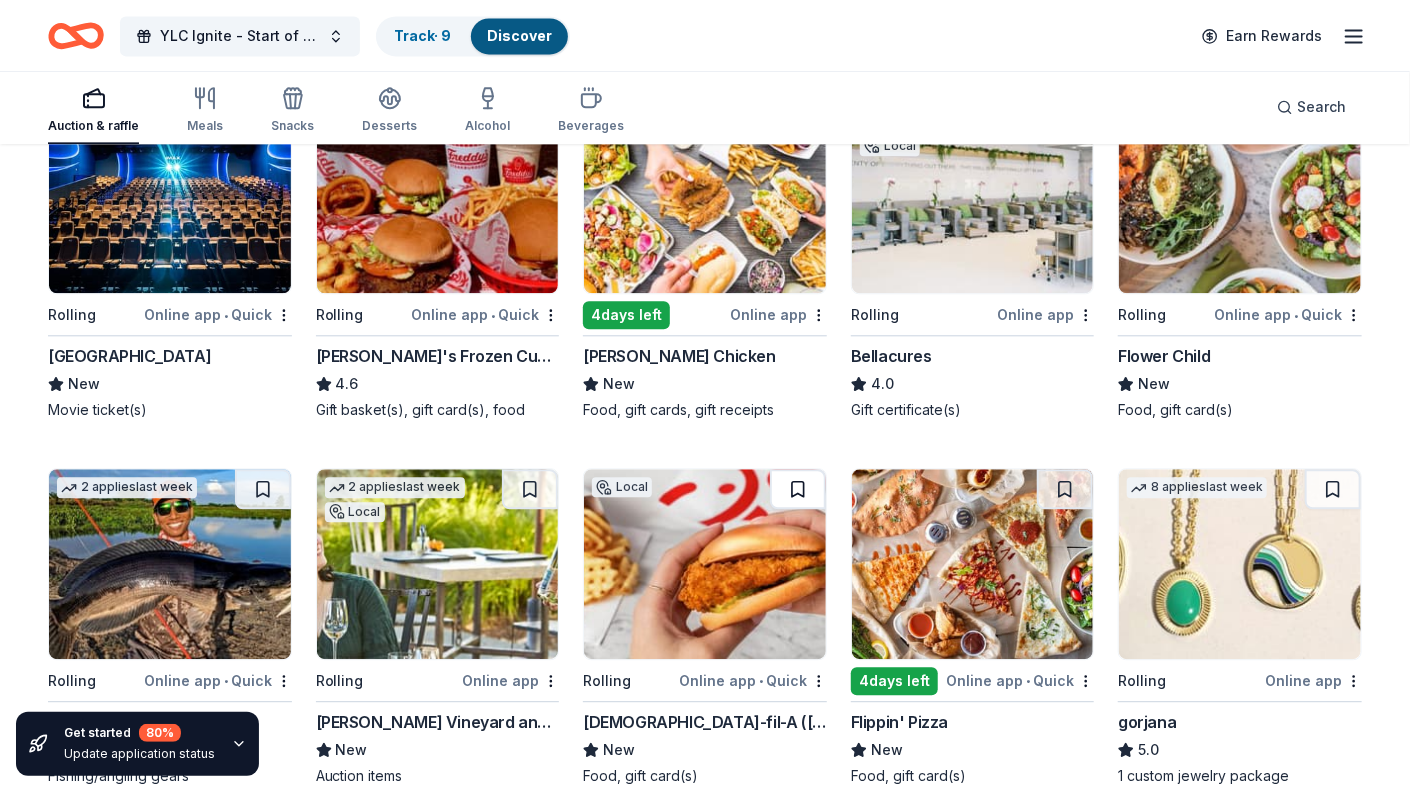 click at bounding box center [798, 489] 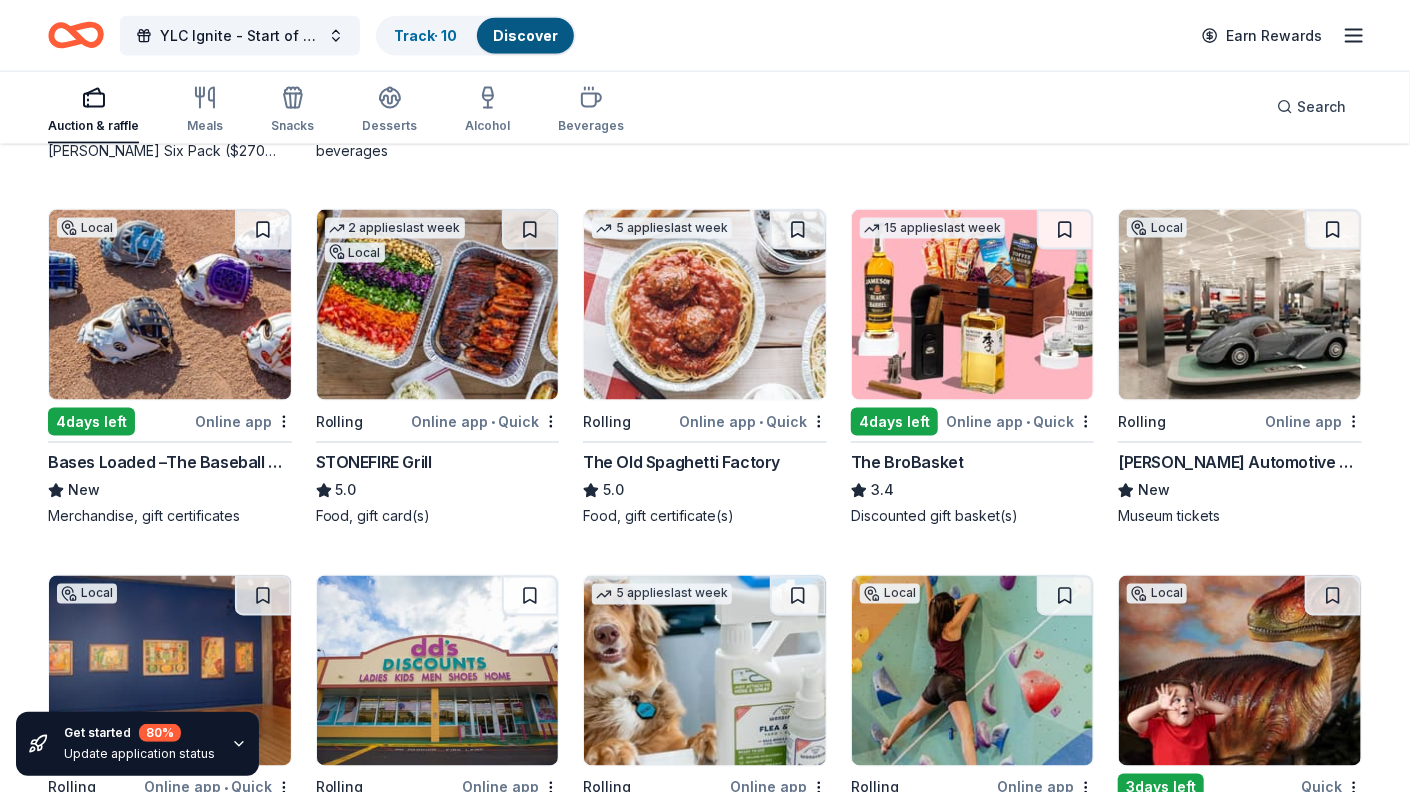 scroll, scrollTop: 1296, scrollLeft: 0, axis: vertical 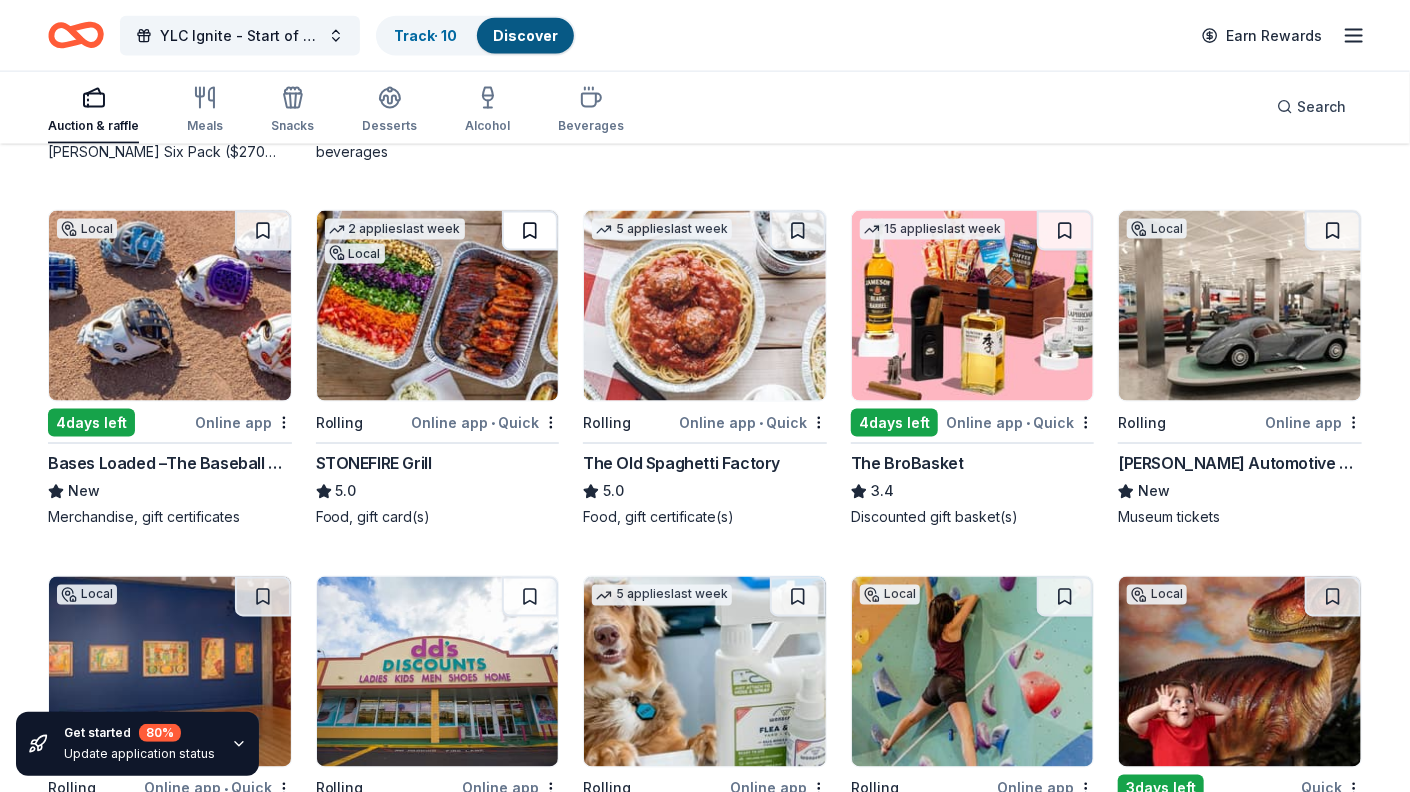 click at bounding box center [530, 231] 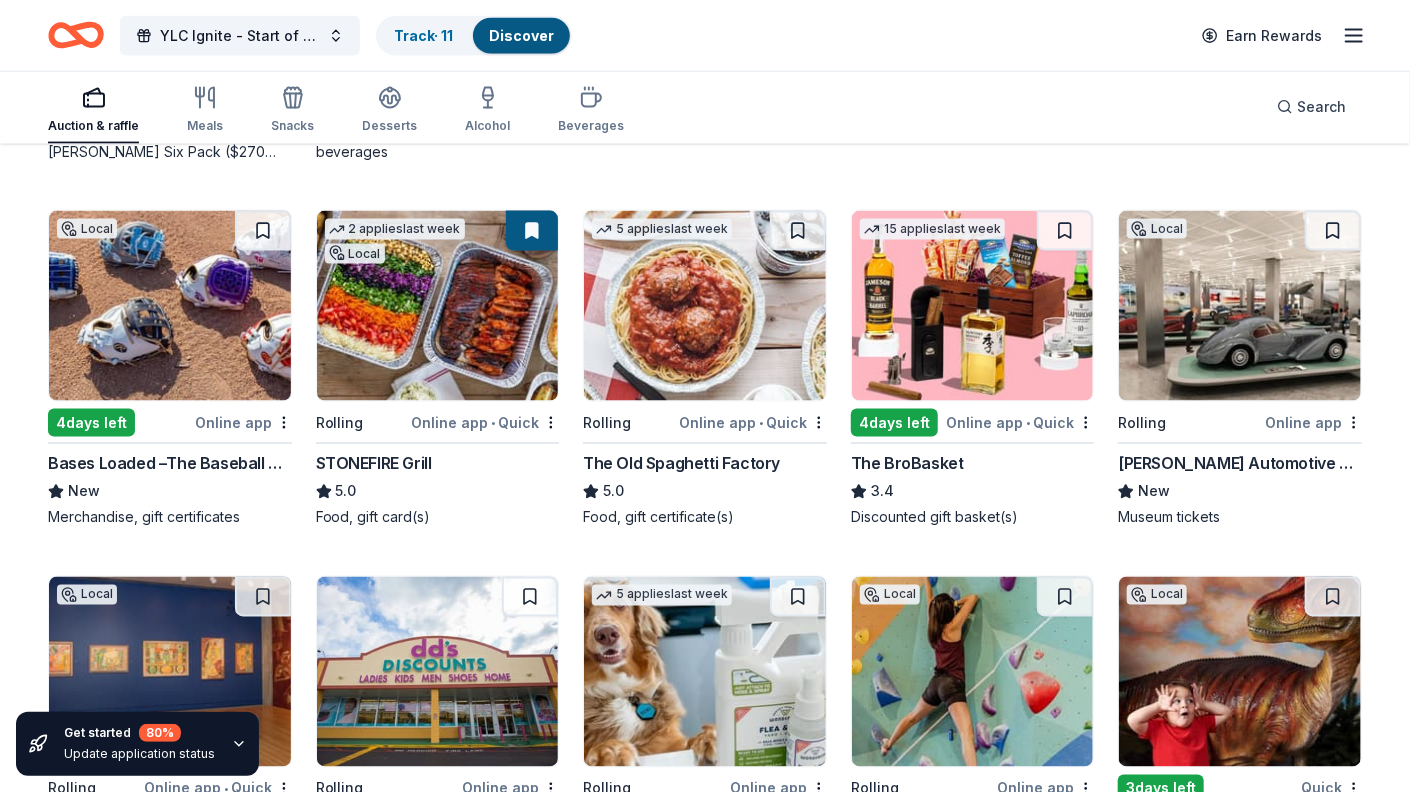 click at bounding box center (438, 306) 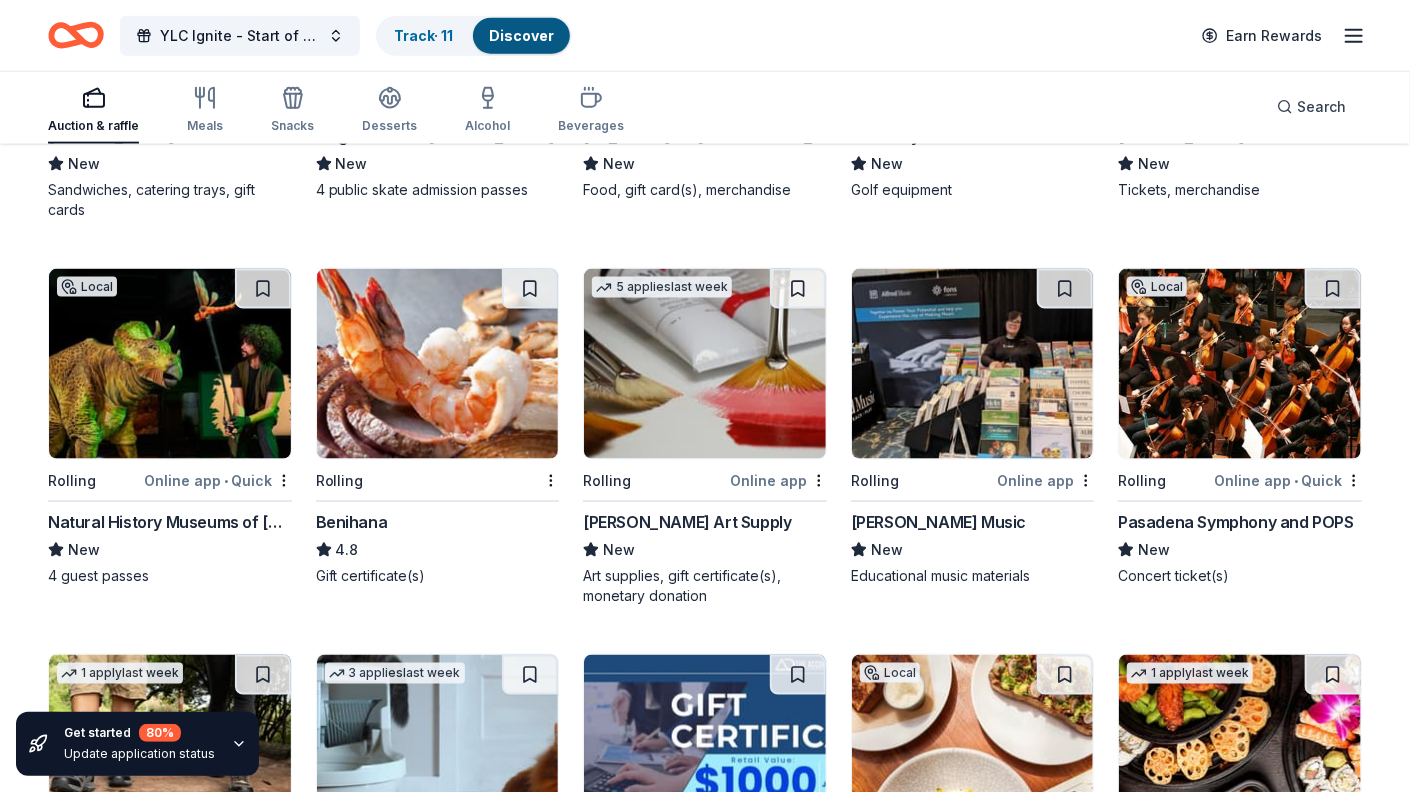 scroll, scrollTop: 4603, scrollLeft: 0, axis: vertical 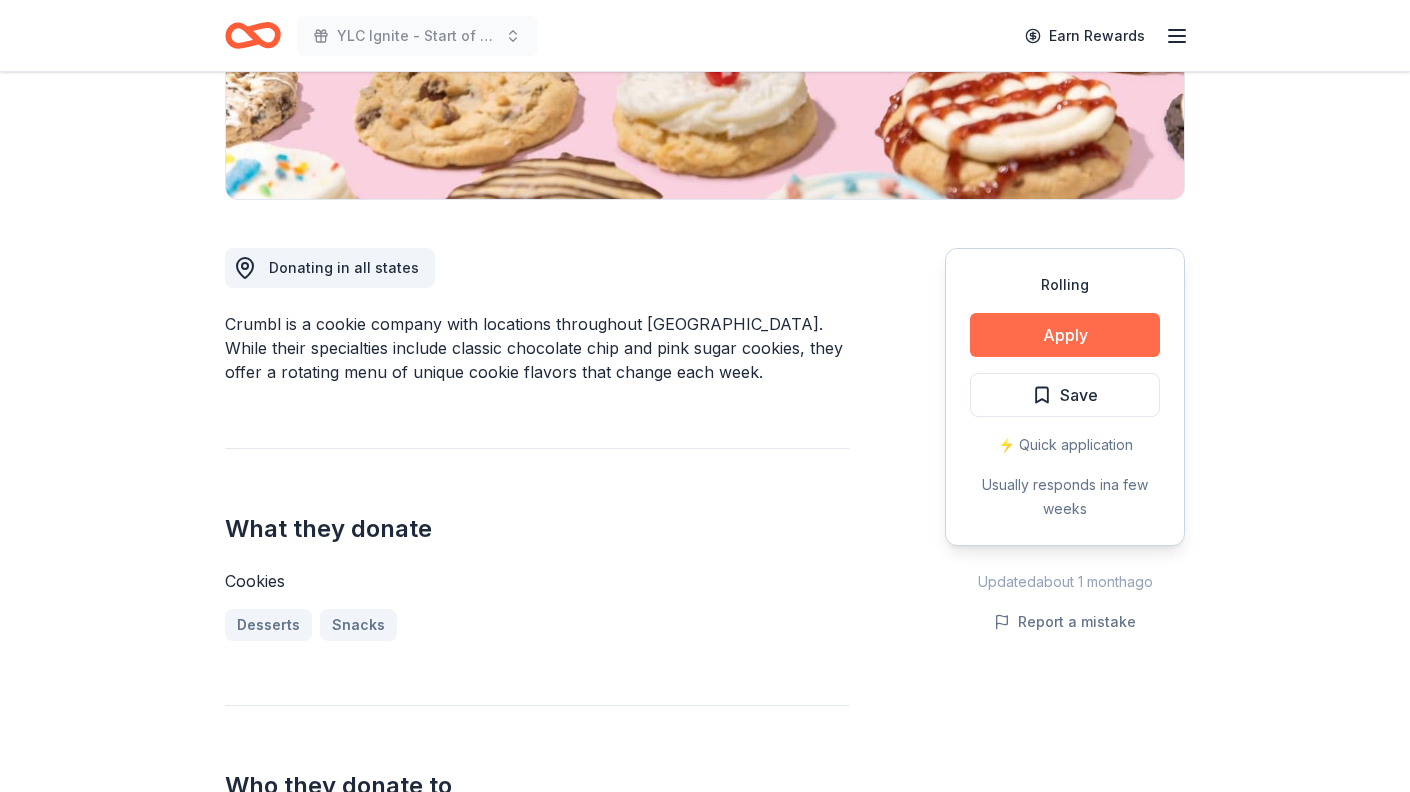 click on "Apply" at bounding box center [1065, 335] 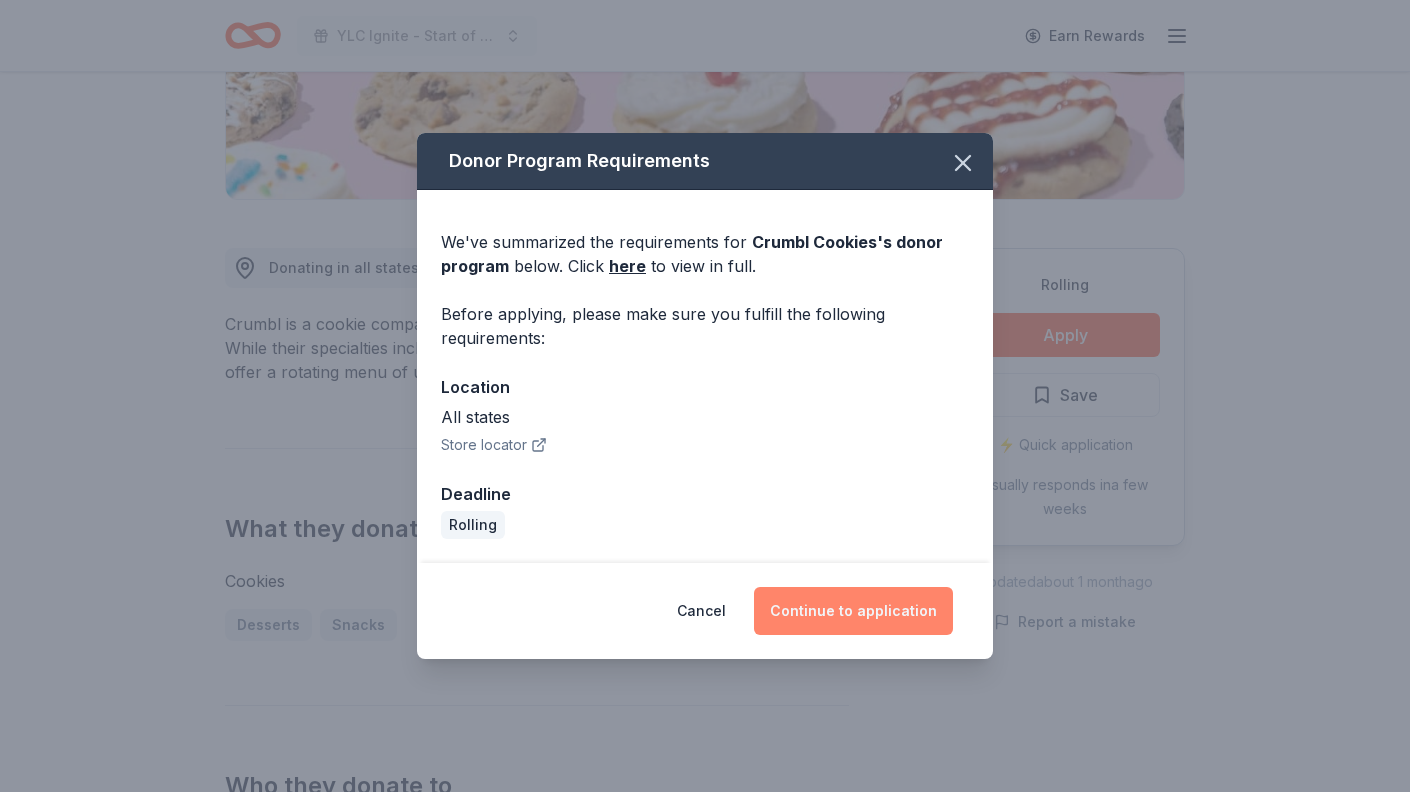 click on "Continue to application" at bounding box center (853, 611) 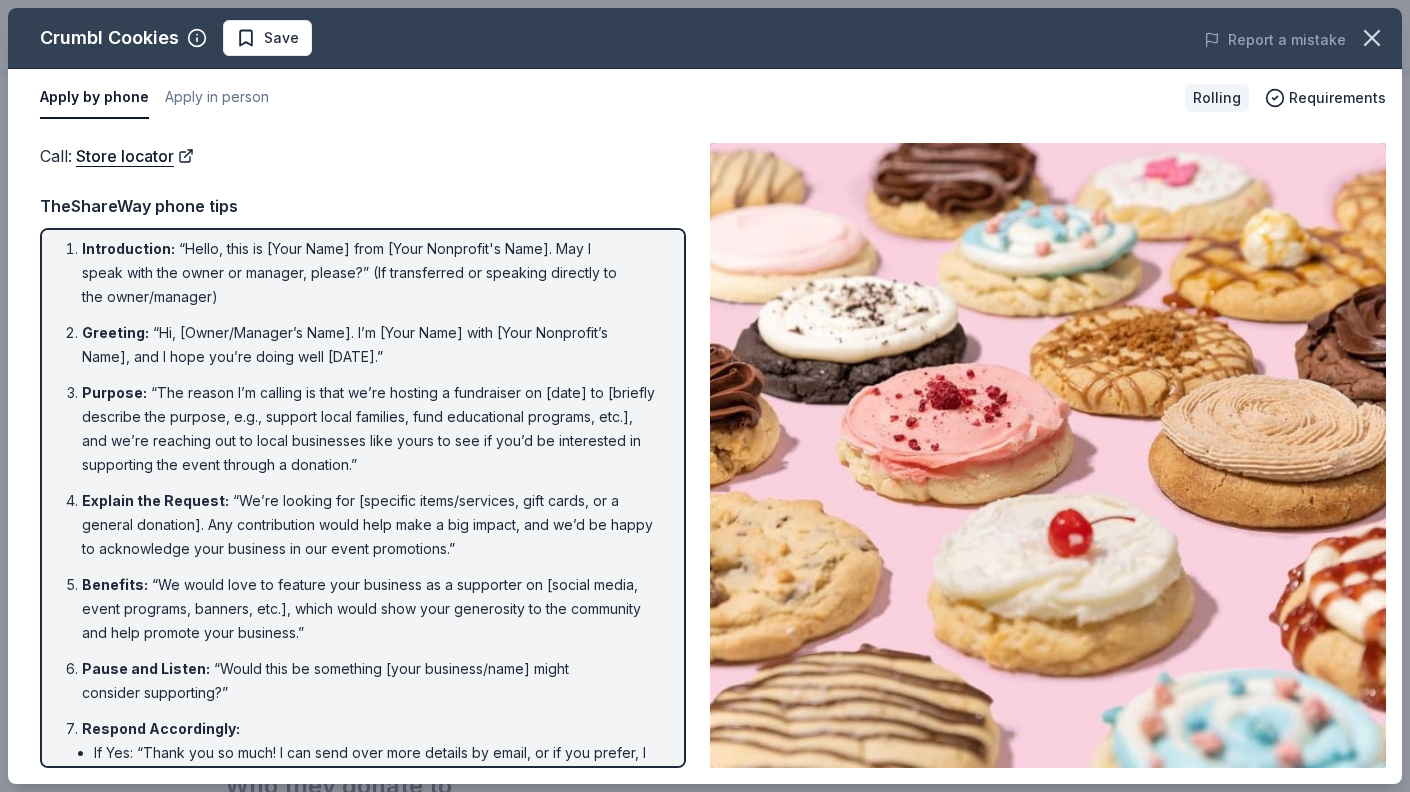 scroll, scrollTop: 0, scrollLeft: 0, axis: both 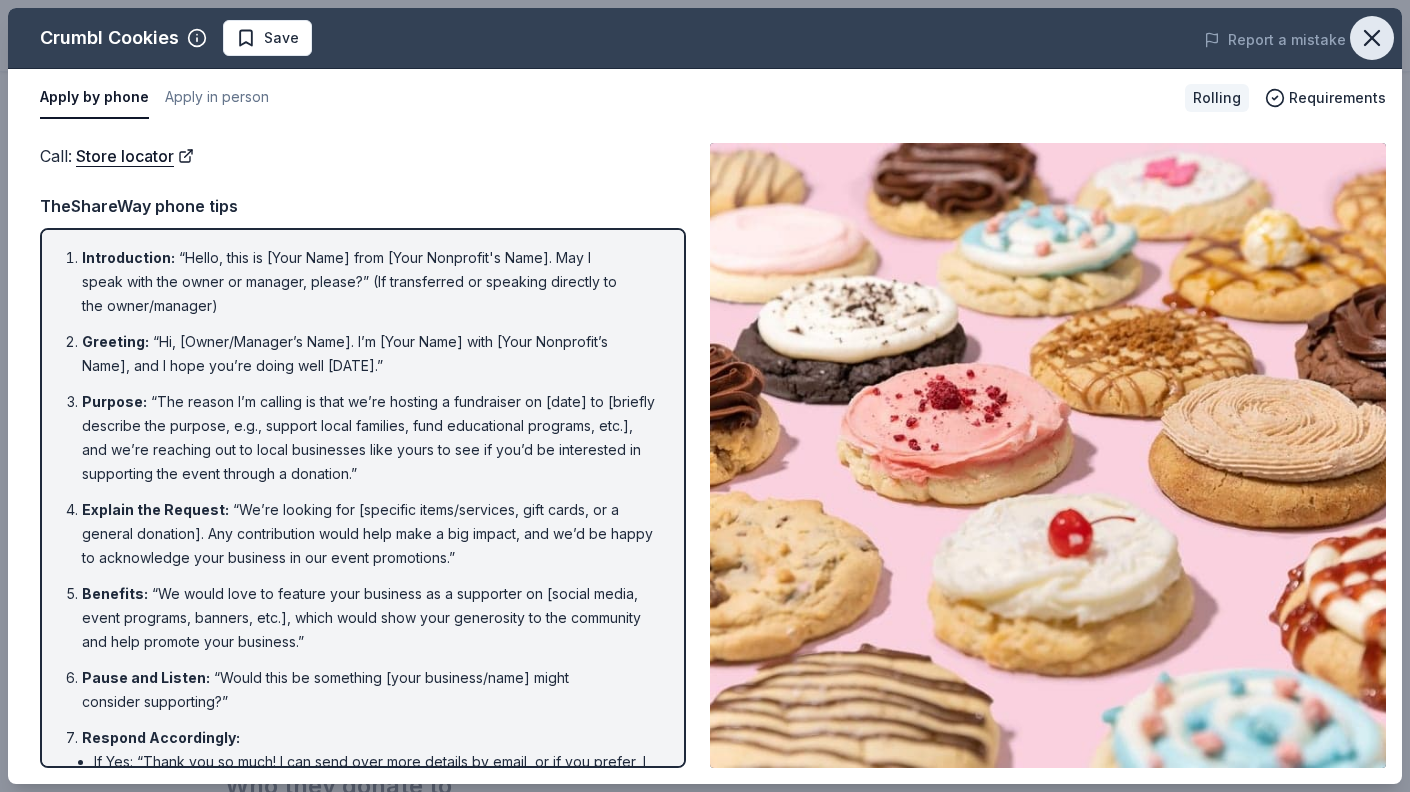 click 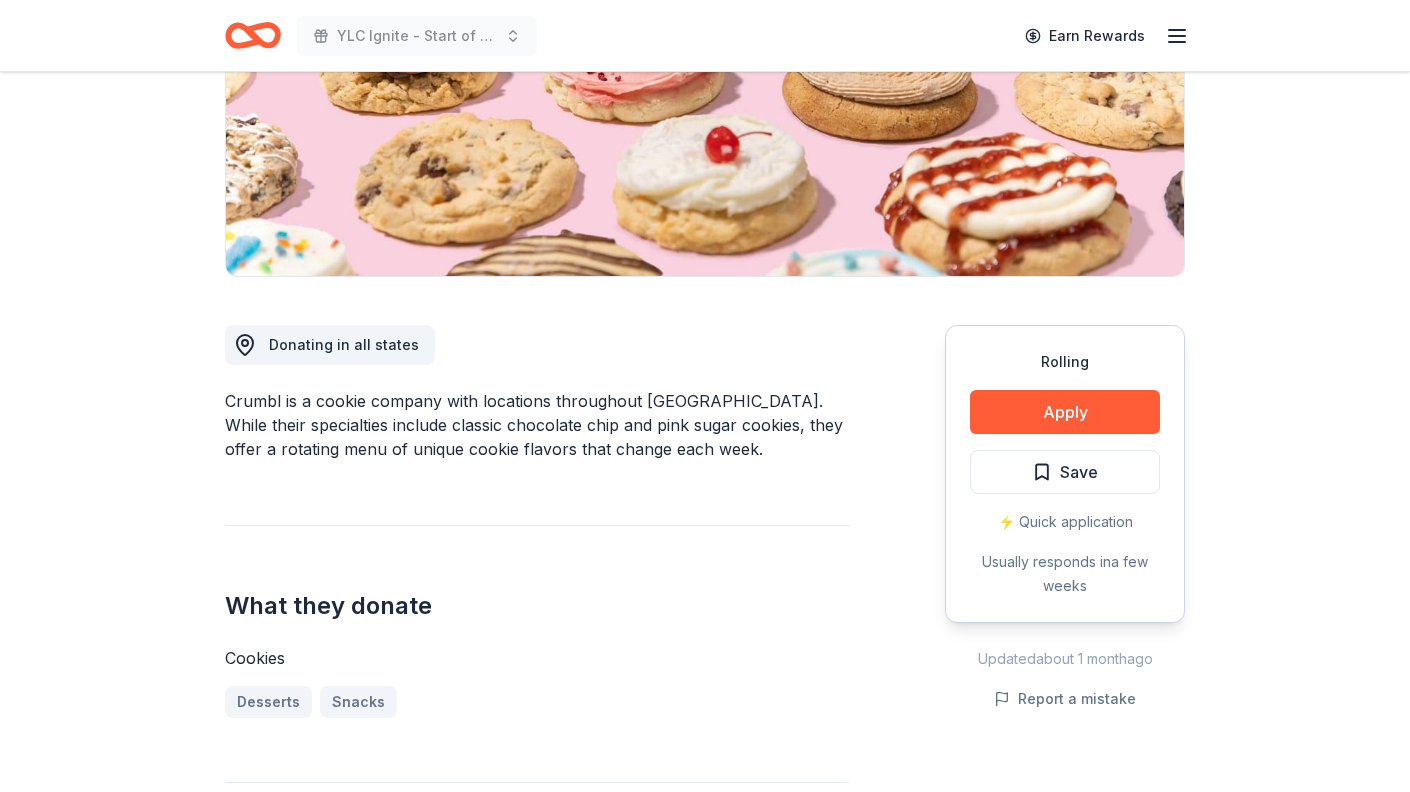 scroll, scrollTop: 370, scrollLeft: 0, axis: vertical 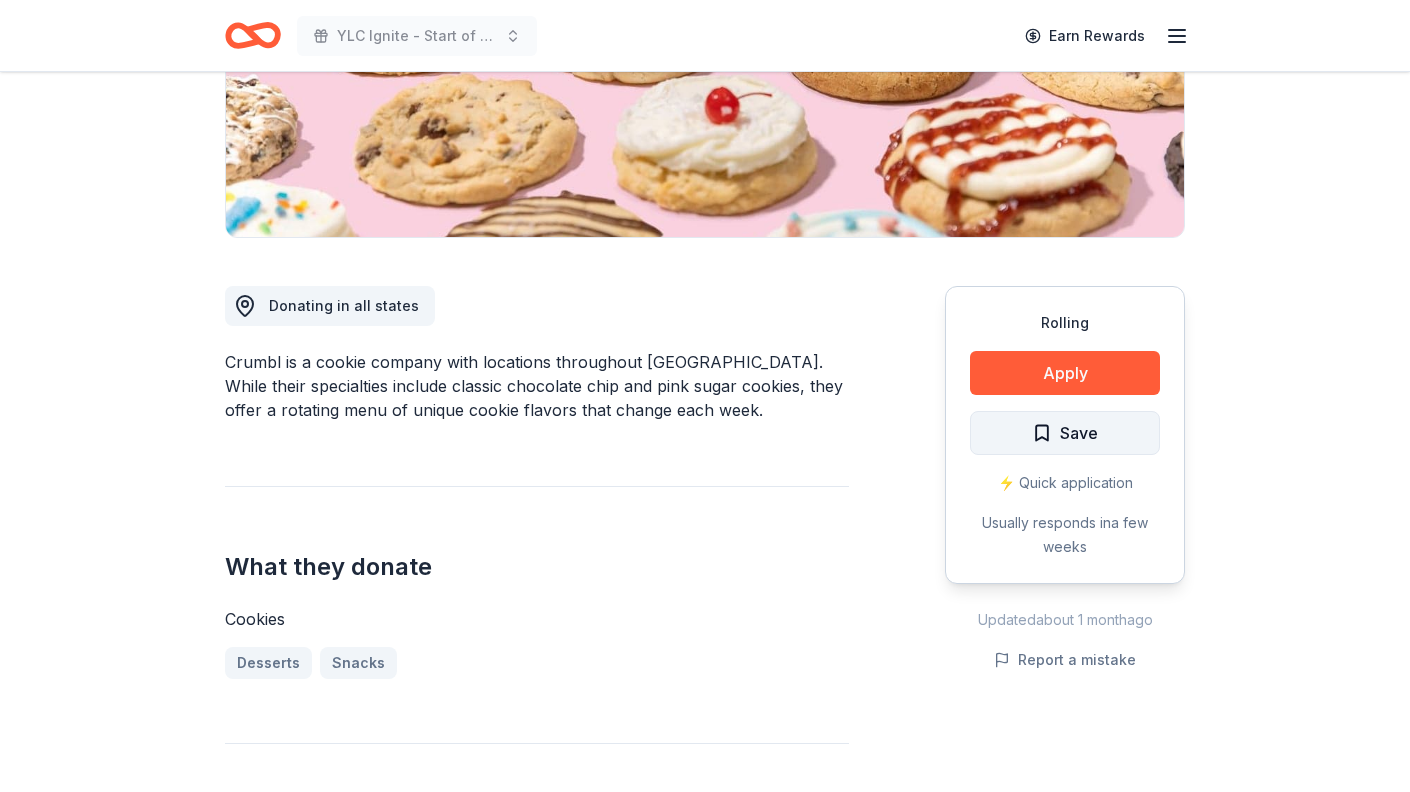 click on "Save" at bounding box center (1065, 433) 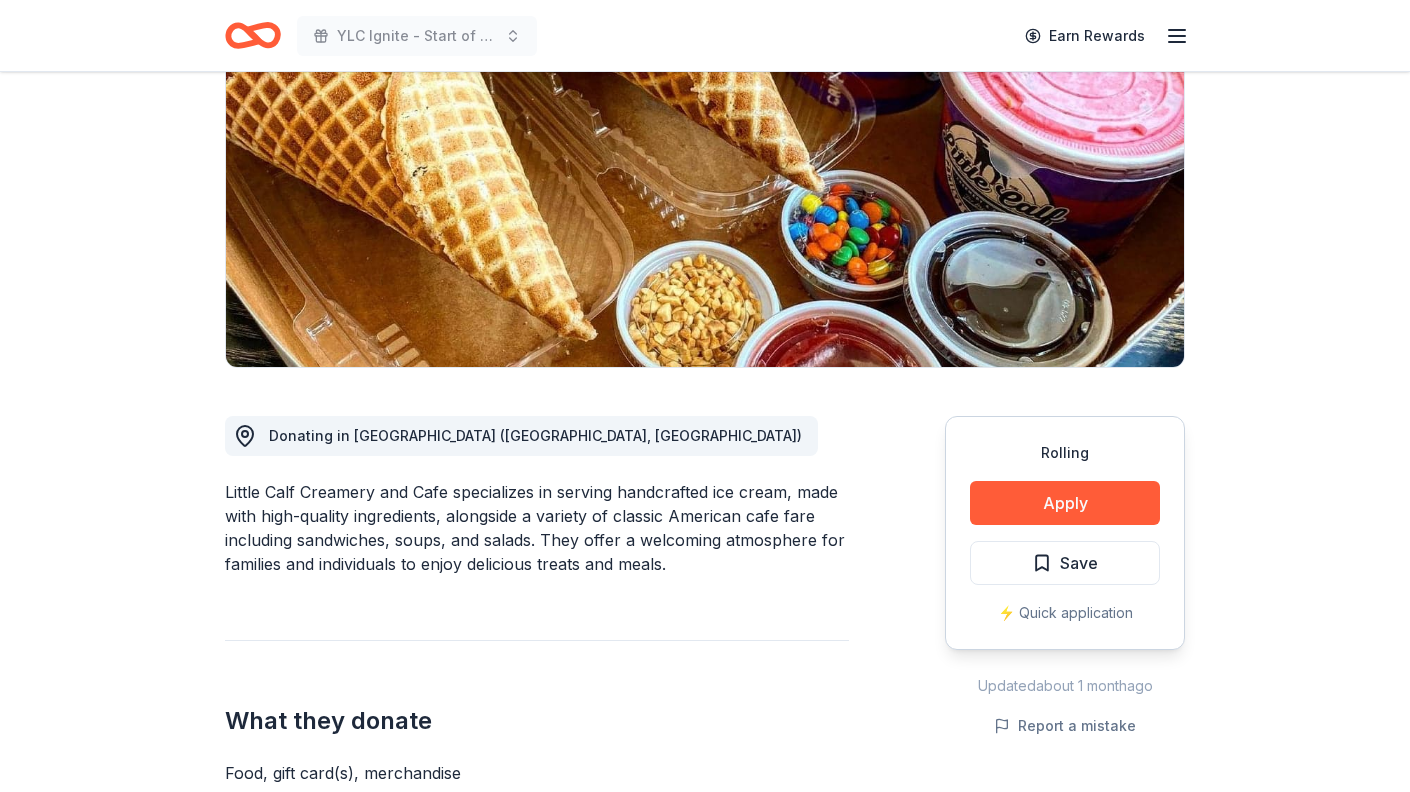 scroll, scrollTop: 196, scrollLeft: 0, axis: vertical 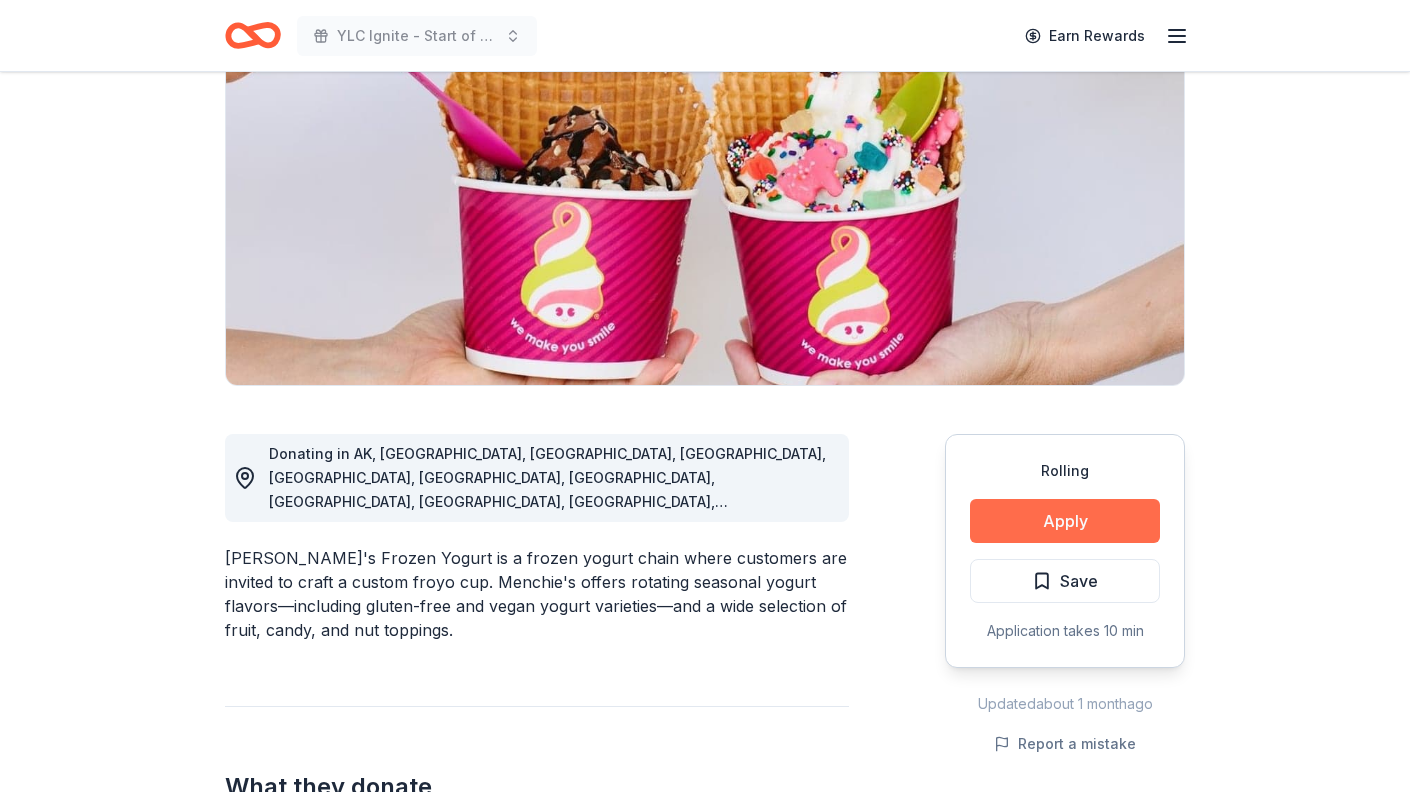 click on "Apply" at bounding box center [1065, 521] 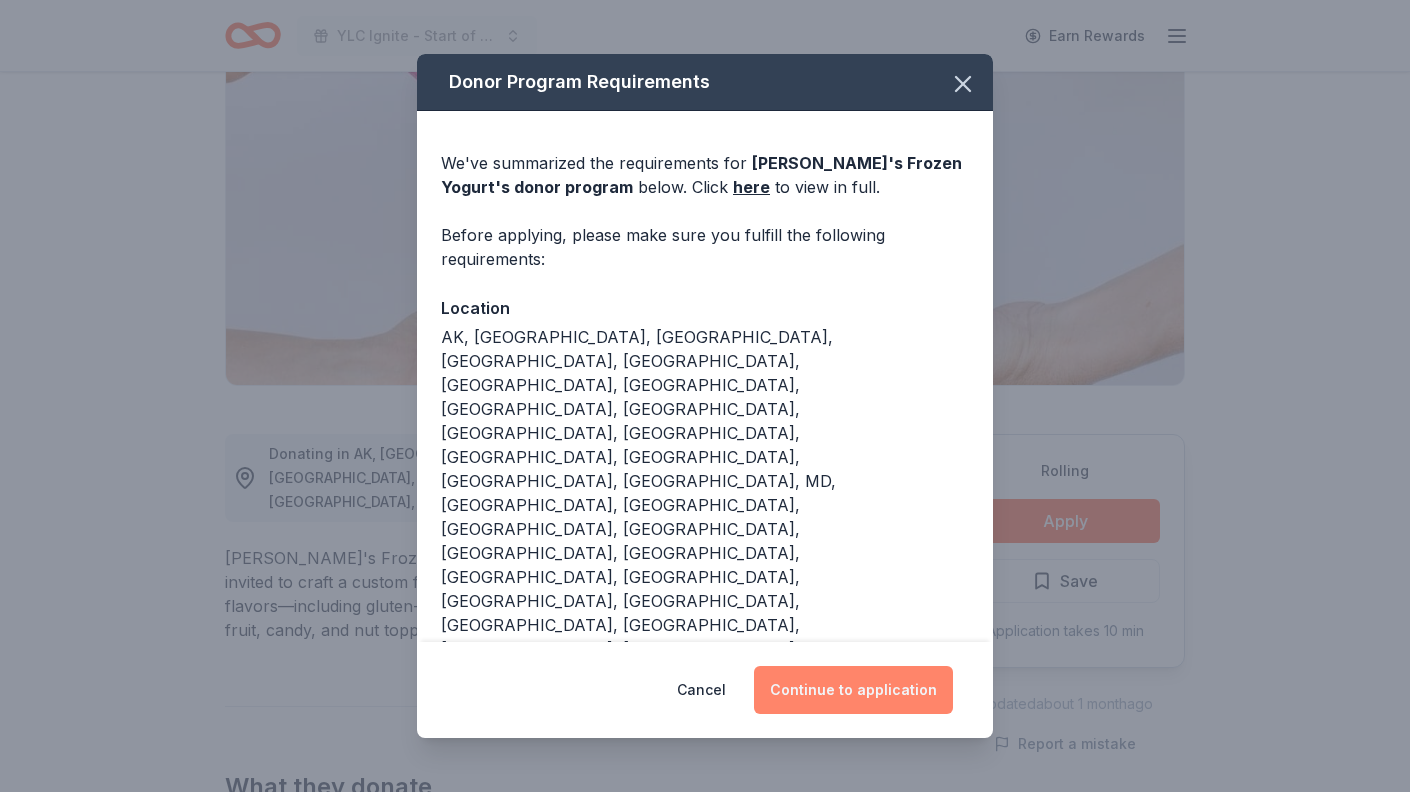 click on "Continue to application" at bounding box center (853, 690) 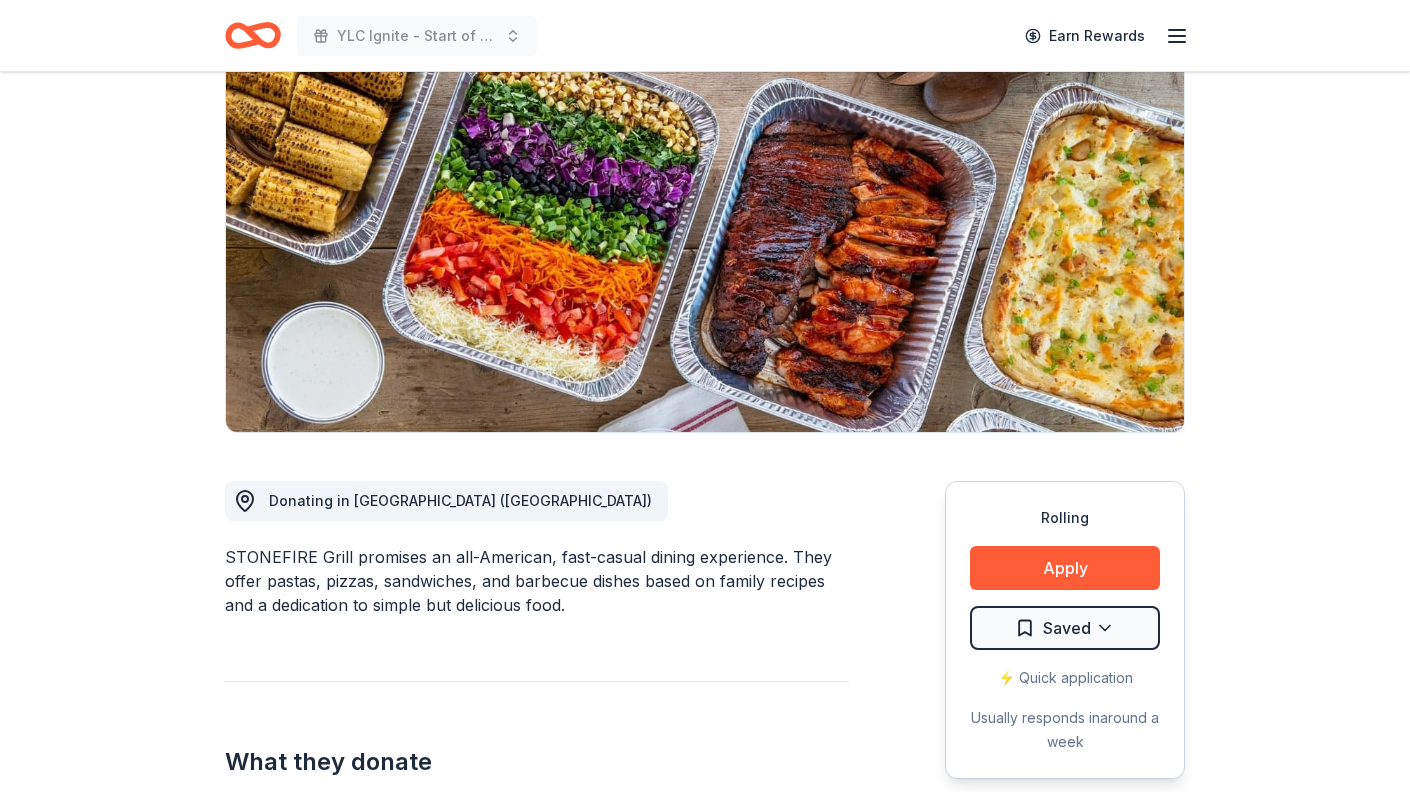 scroll, scrollTop: 176, scrollLeft: 0, axis: vertical 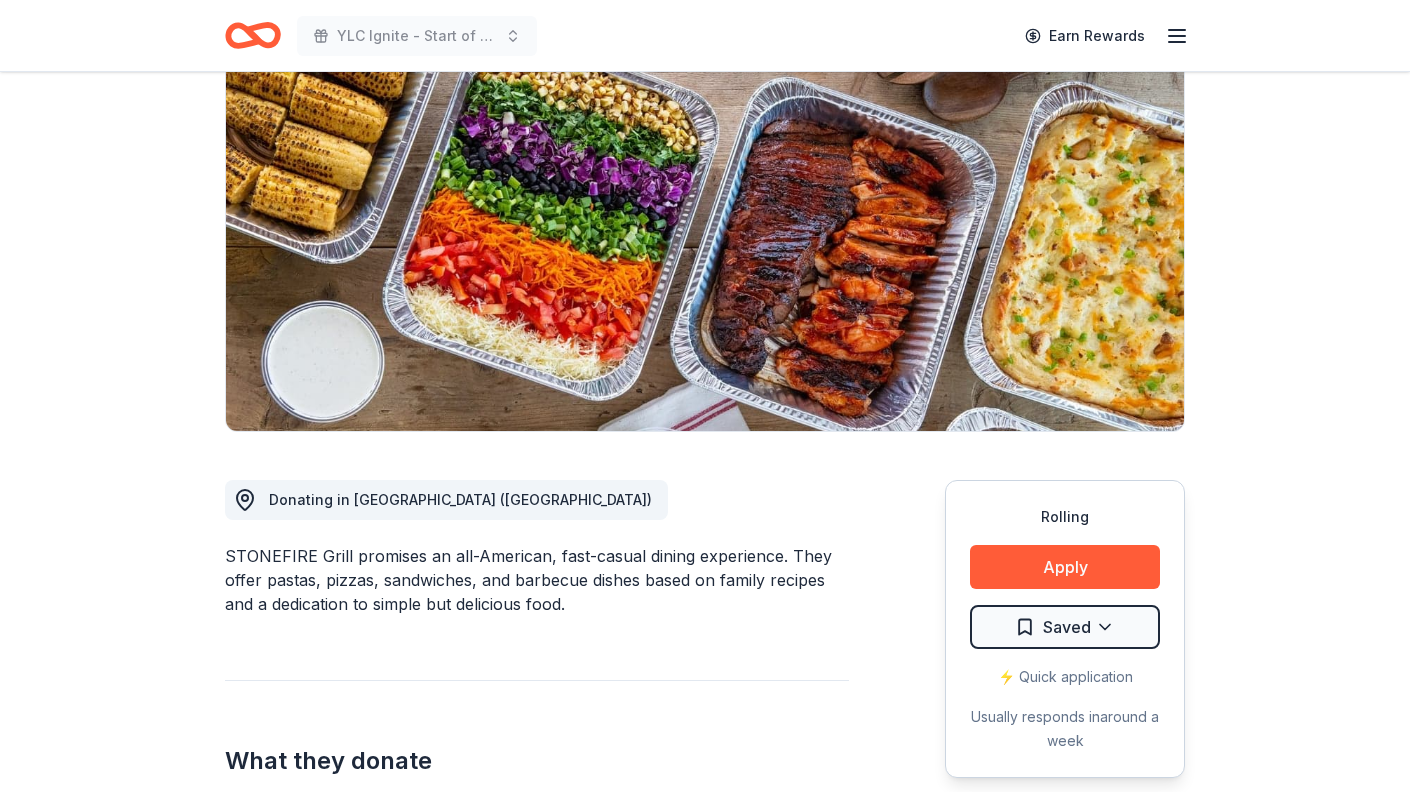 click on "Rolling Apply Saved ⚡️ Quick application Usually responds in  around a week" at bounding box center [1065, 629] 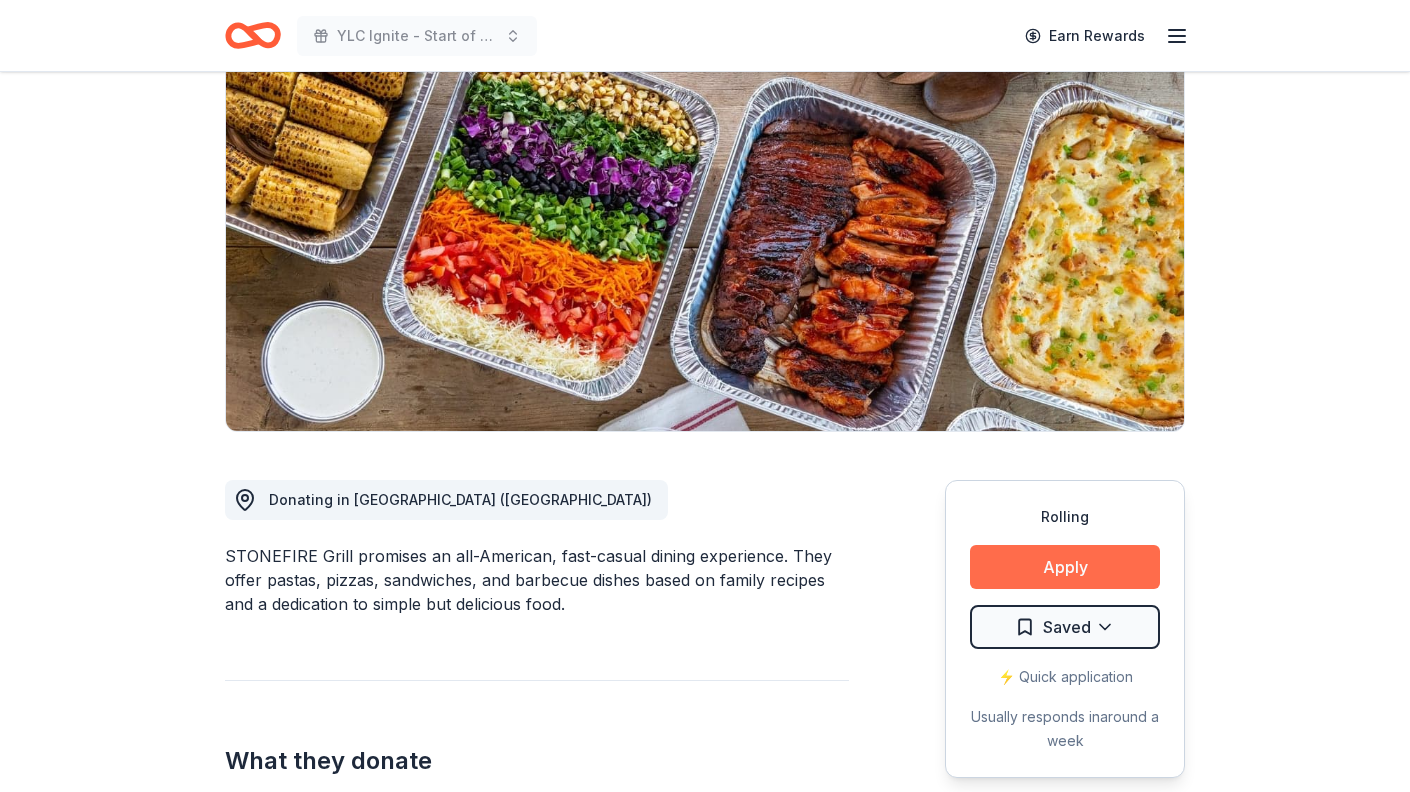 click on "Apply" at bounding box center [1065, 567] 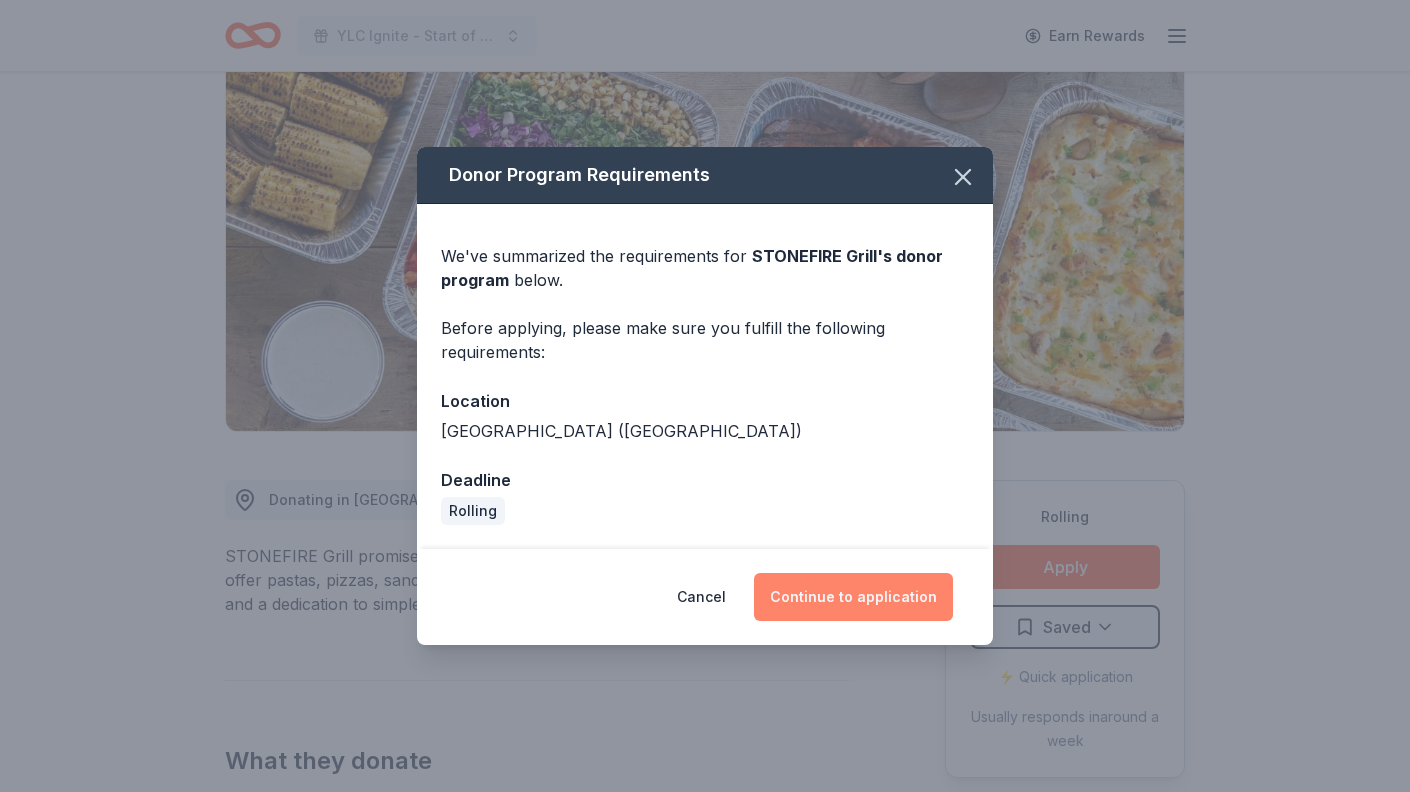 click on "Continue to application" at bounding box center [853, 597] 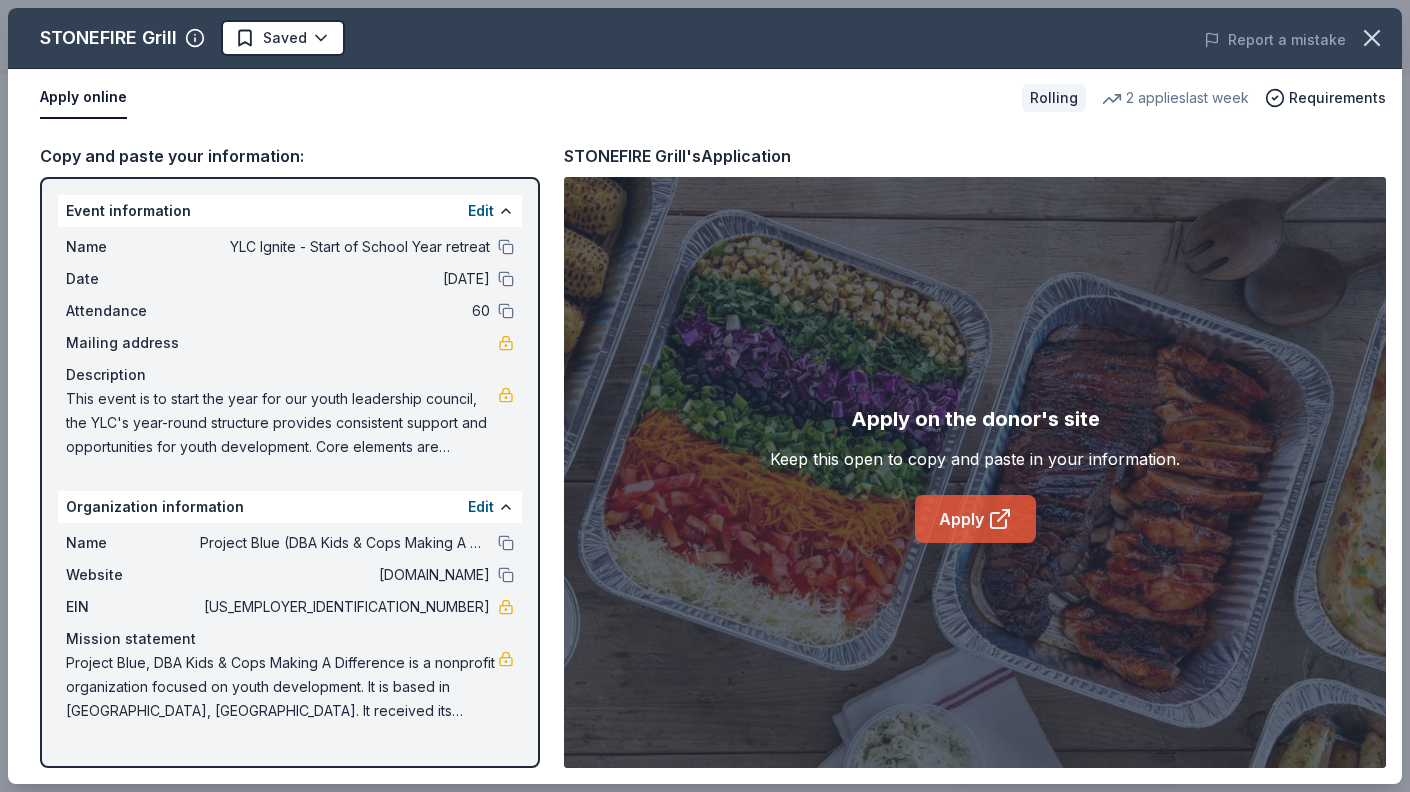 click on "Apply" at bounding box center (975, 519) 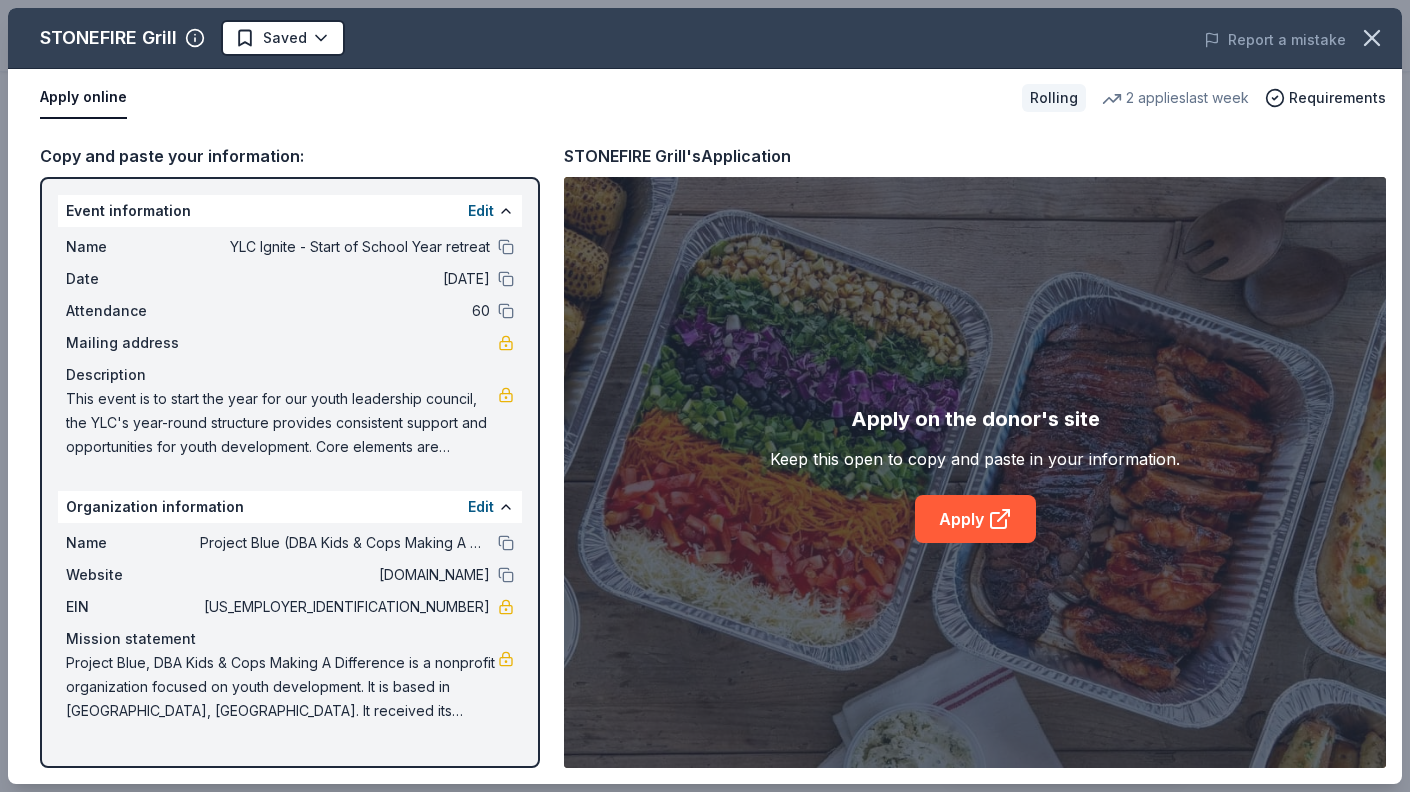 click on "Name YLC Ignite - Start of School Year retreat  Date [DATE] Attendance 60 Mailing address Description This event is to start the year for our youth leadership council, the YLC's year-round structure provides consistent support and opportunities for youth development. Core elements are delivered through a structured schedule of weekly meetings, monthly workshops, and quarterly events.  This ensures continuous engagement and progress towards leadership goals. The program's holistic approach addresses academic, civic, and professional growth, preparing members to become well-rounded leaders in their communities. This event is meant to expose them to all opportunities available for the upcoming year." at bounding box center [290, 347] 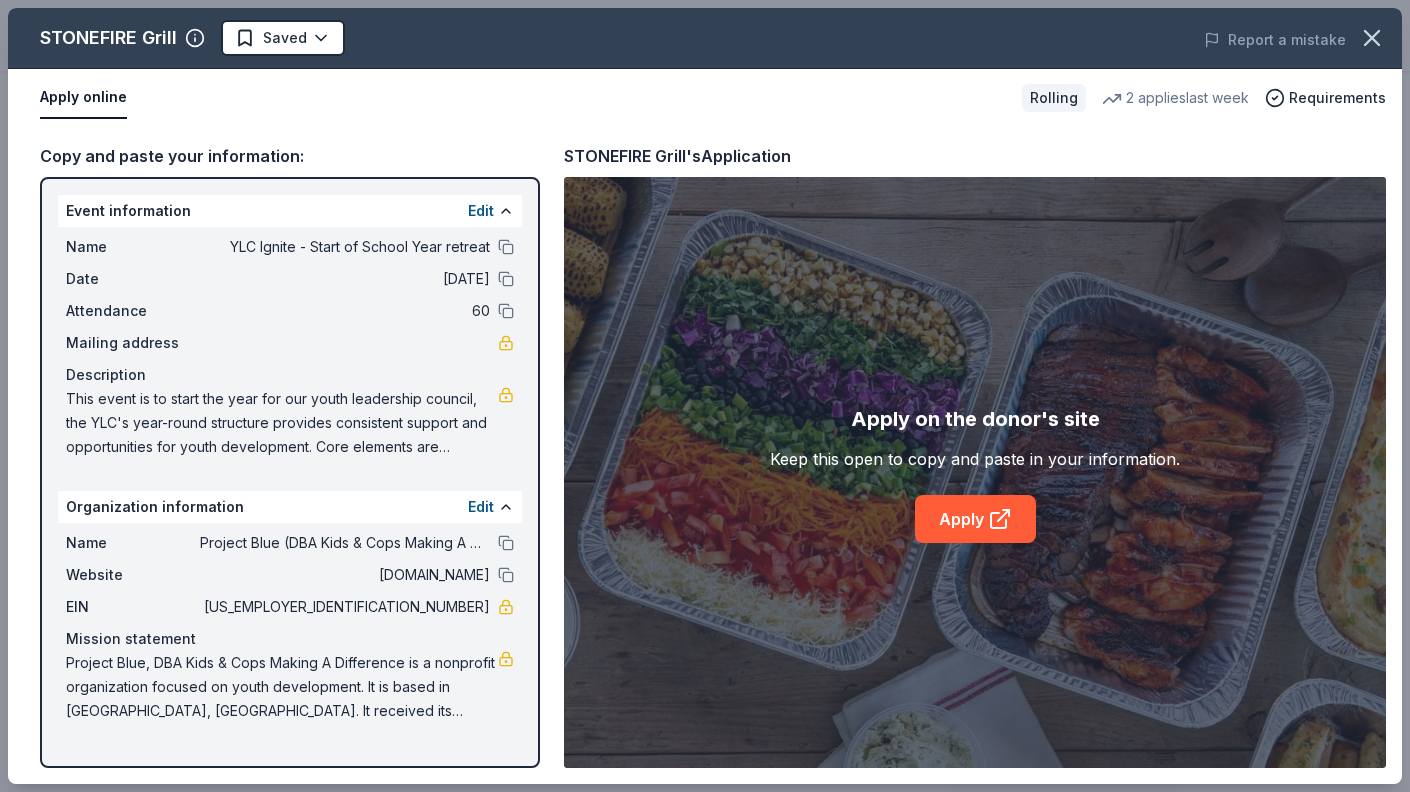 drag, startPoint x: 406, startPoint y: 605, endPoint x: 484, endPoint y: 606, distance: 78.00641 